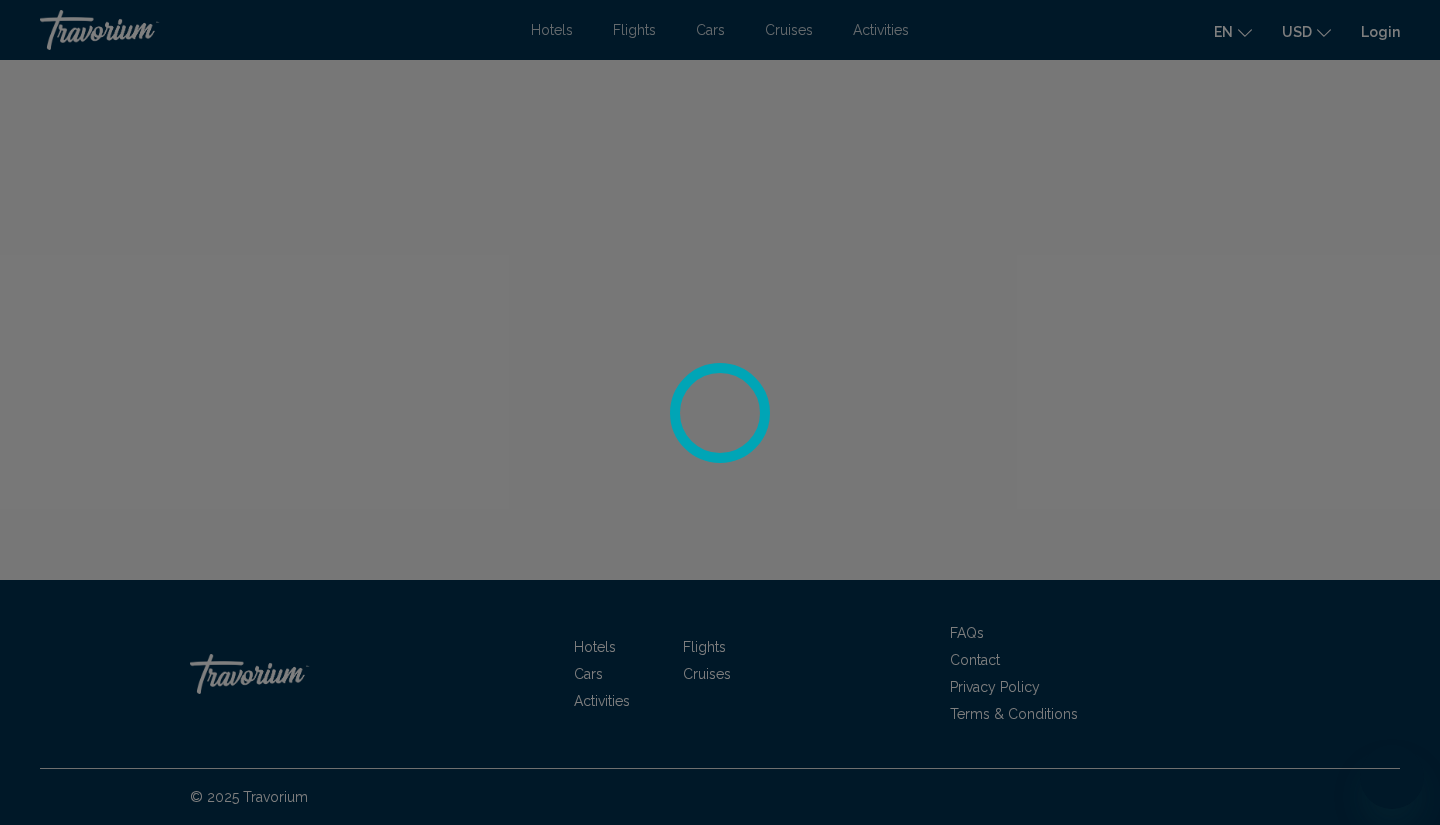 click at bounding box center (720, 412) 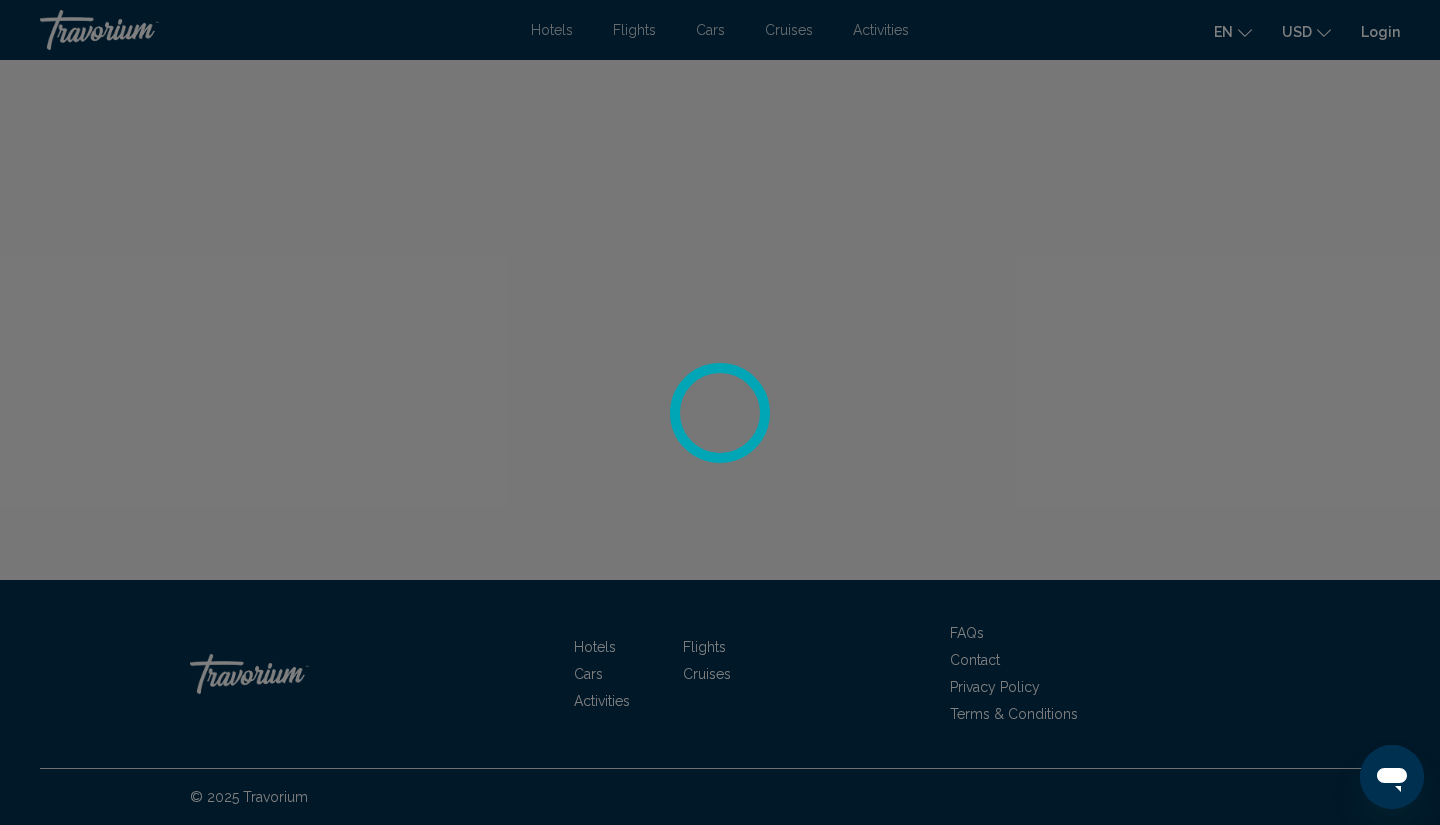 scroll, scrollTop: 0, scrollLeft: 0, axis: both 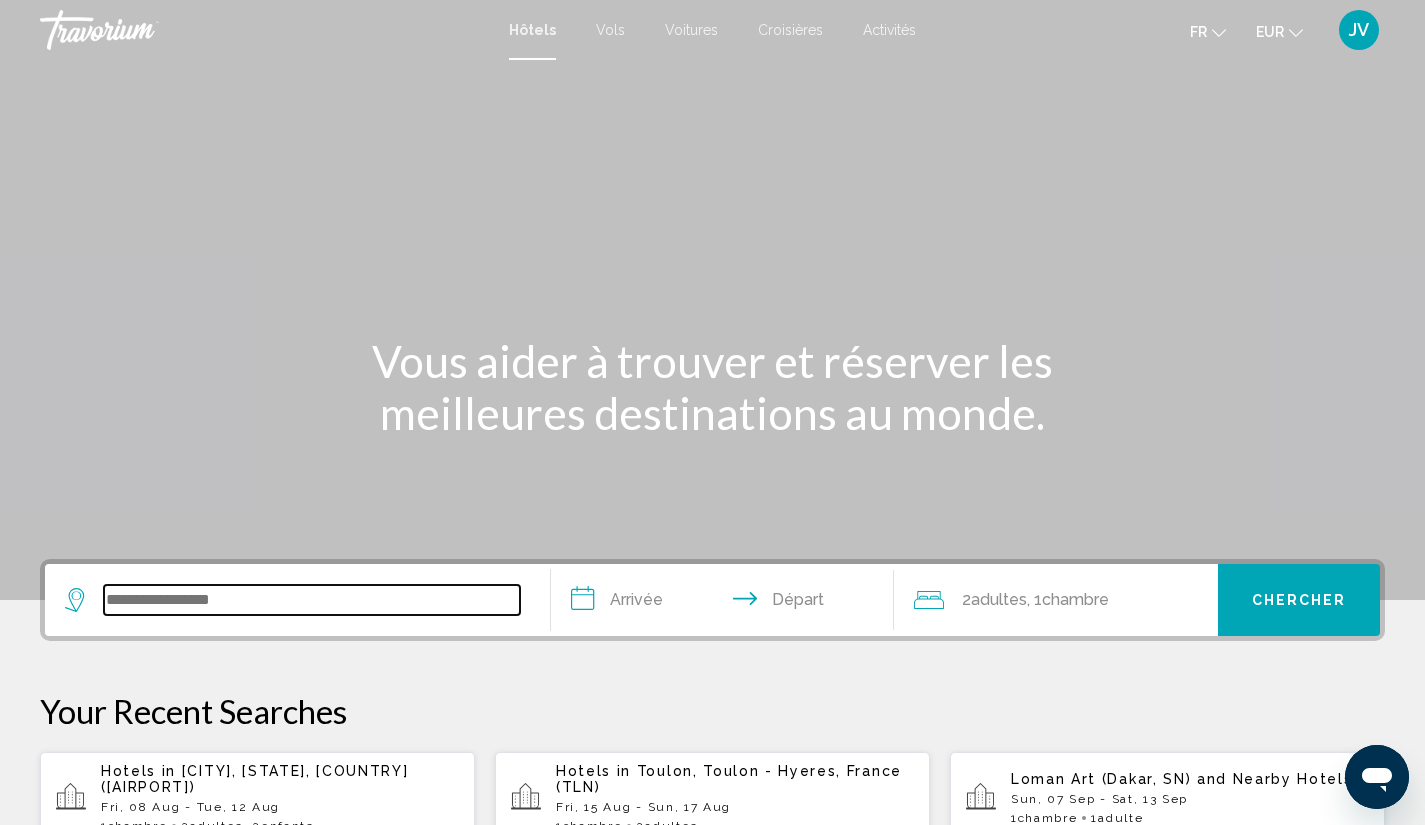 click at bounding box center [312, 600] 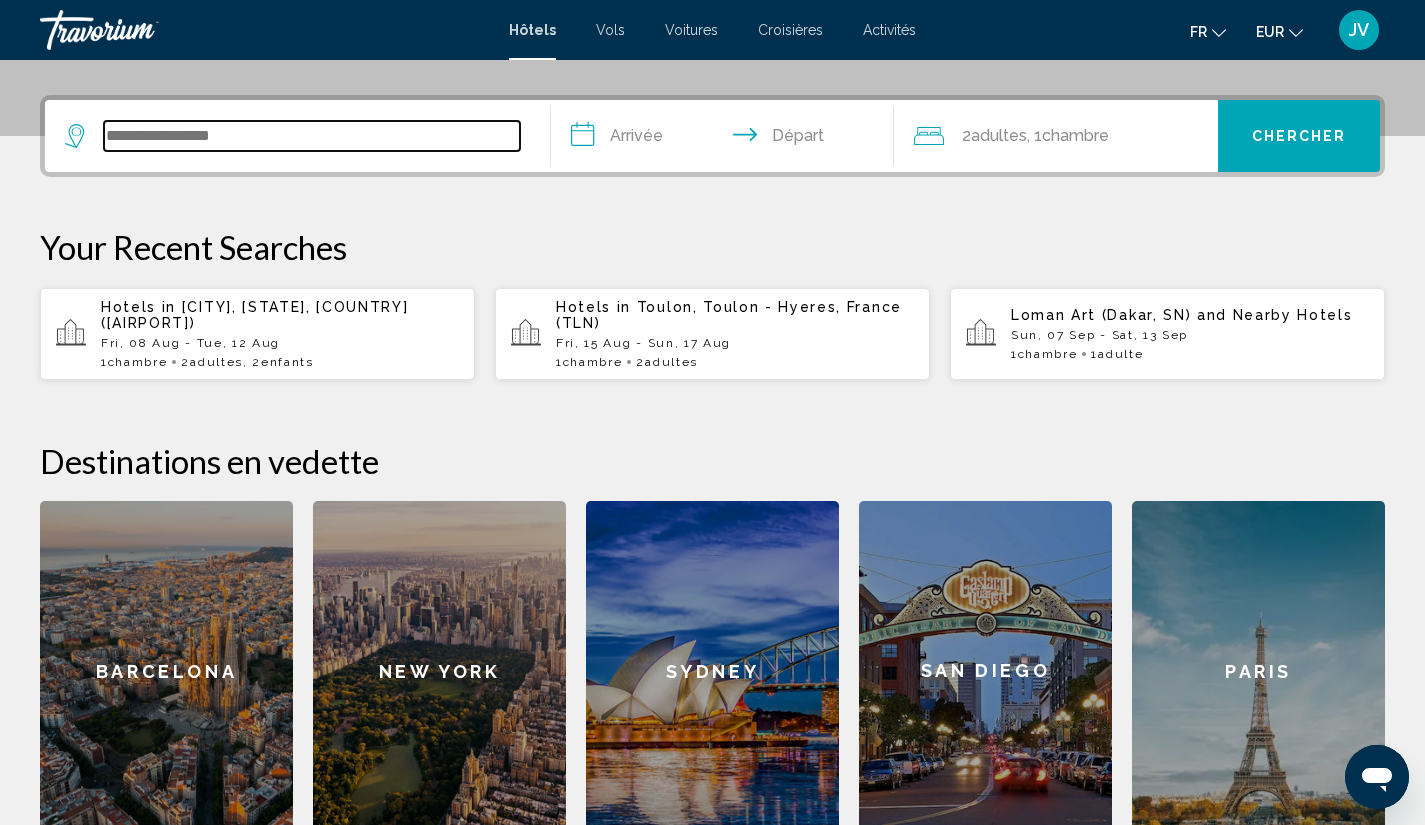 scroll, scrollTop: 494, scrollLeft: 0, axis: vertical 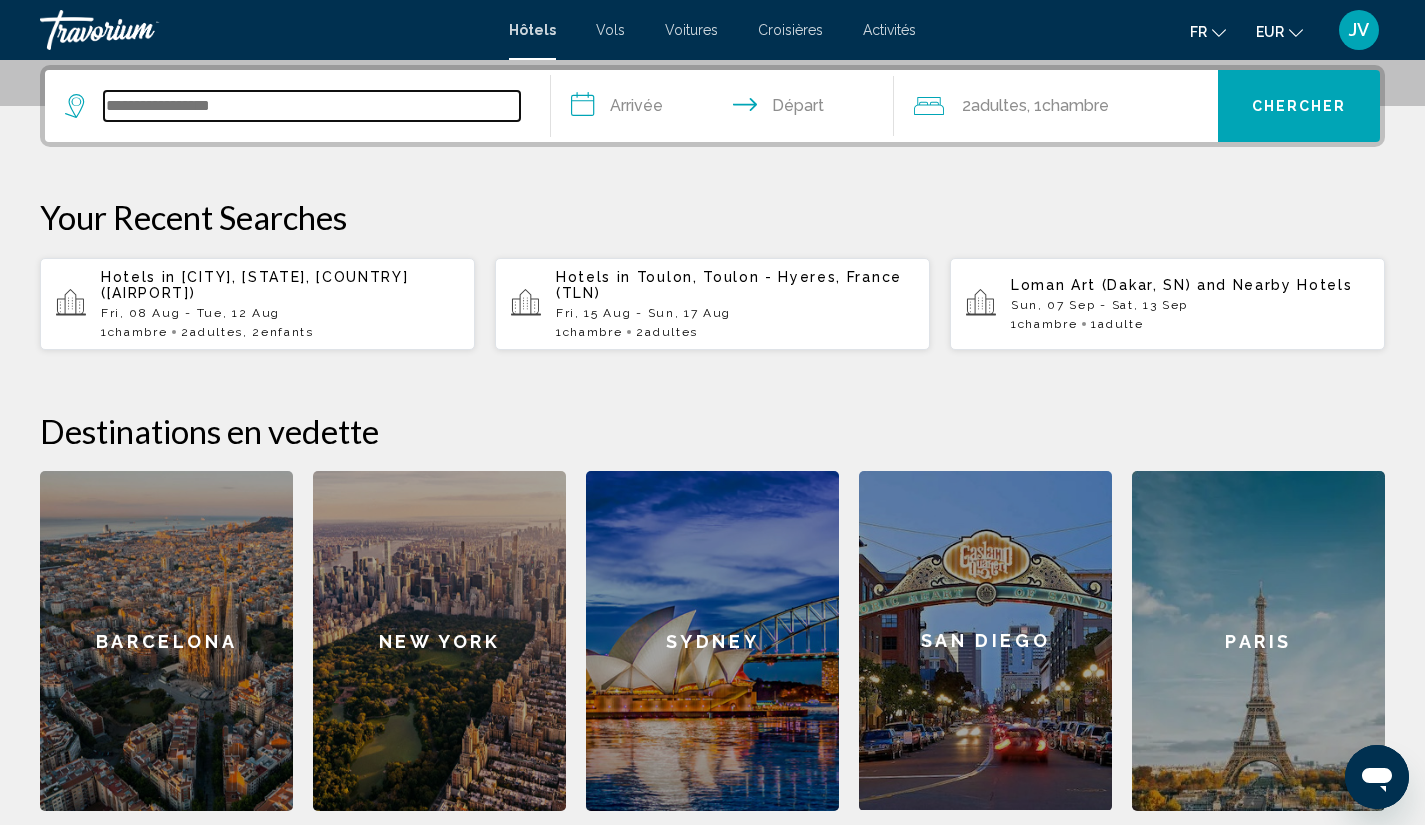 click at bounding box center [312, 106] 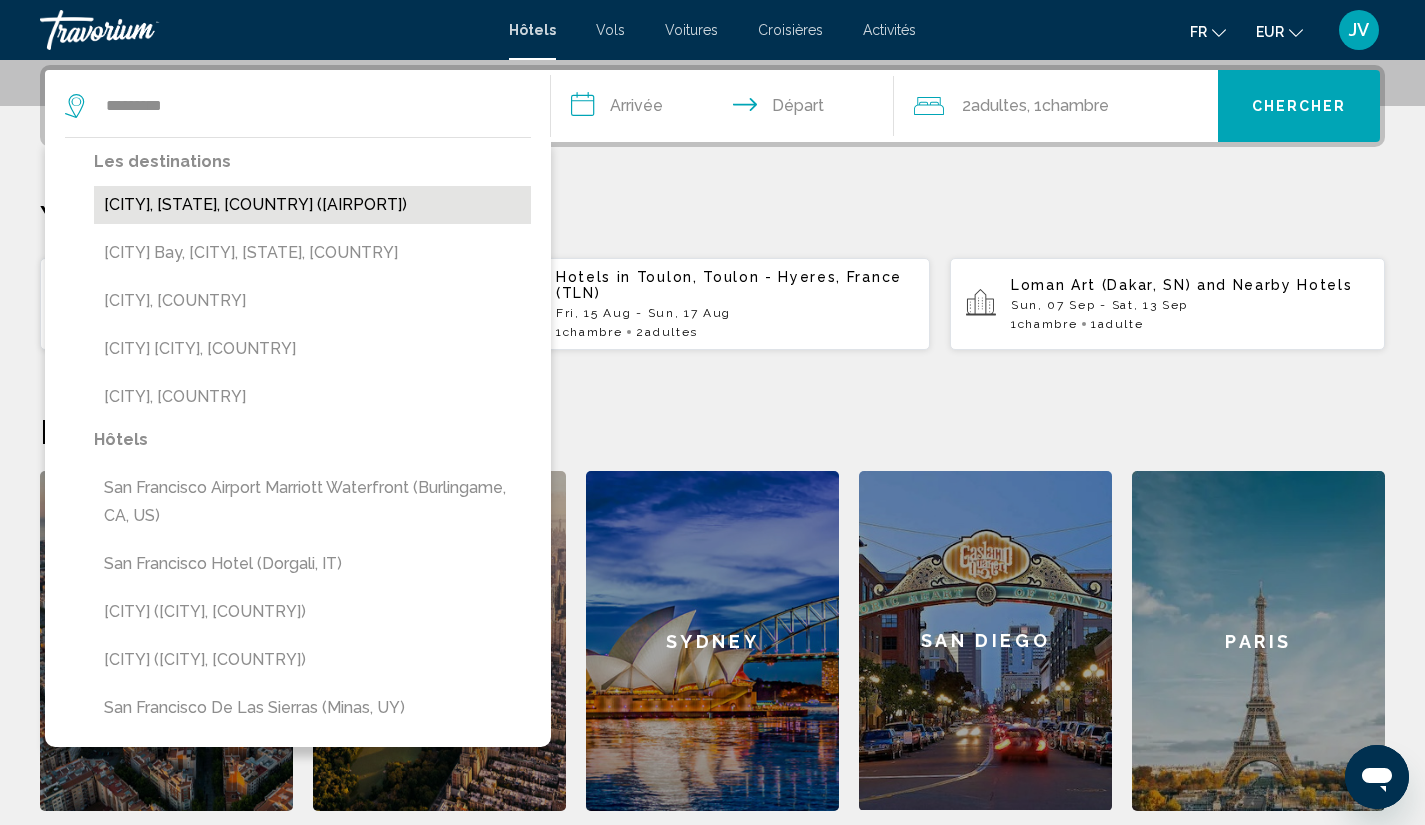click on "[CITY], [STATE], [COUNTRY] ([AIRPORT])" at bounding box center [312, 205] 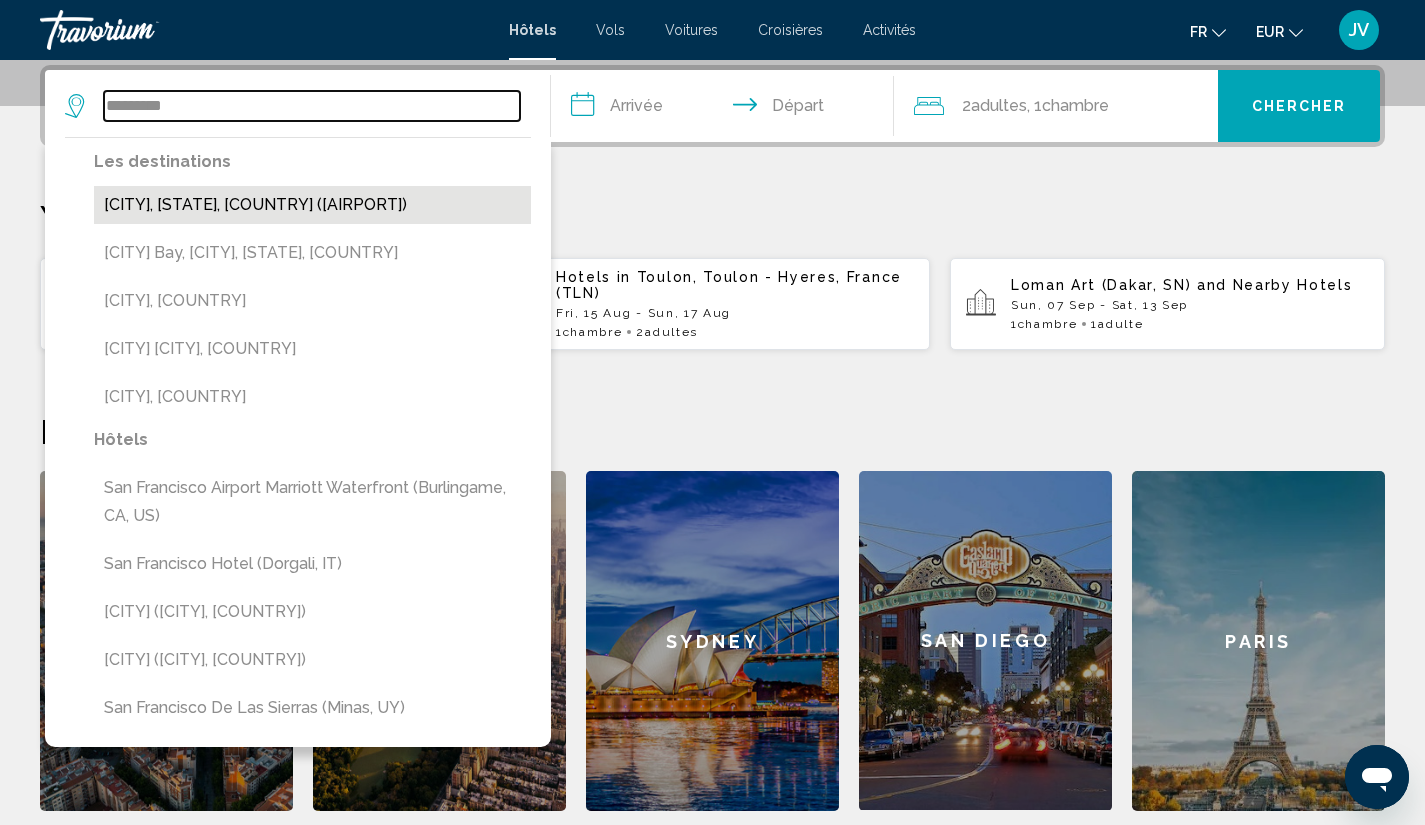 type on "**********" 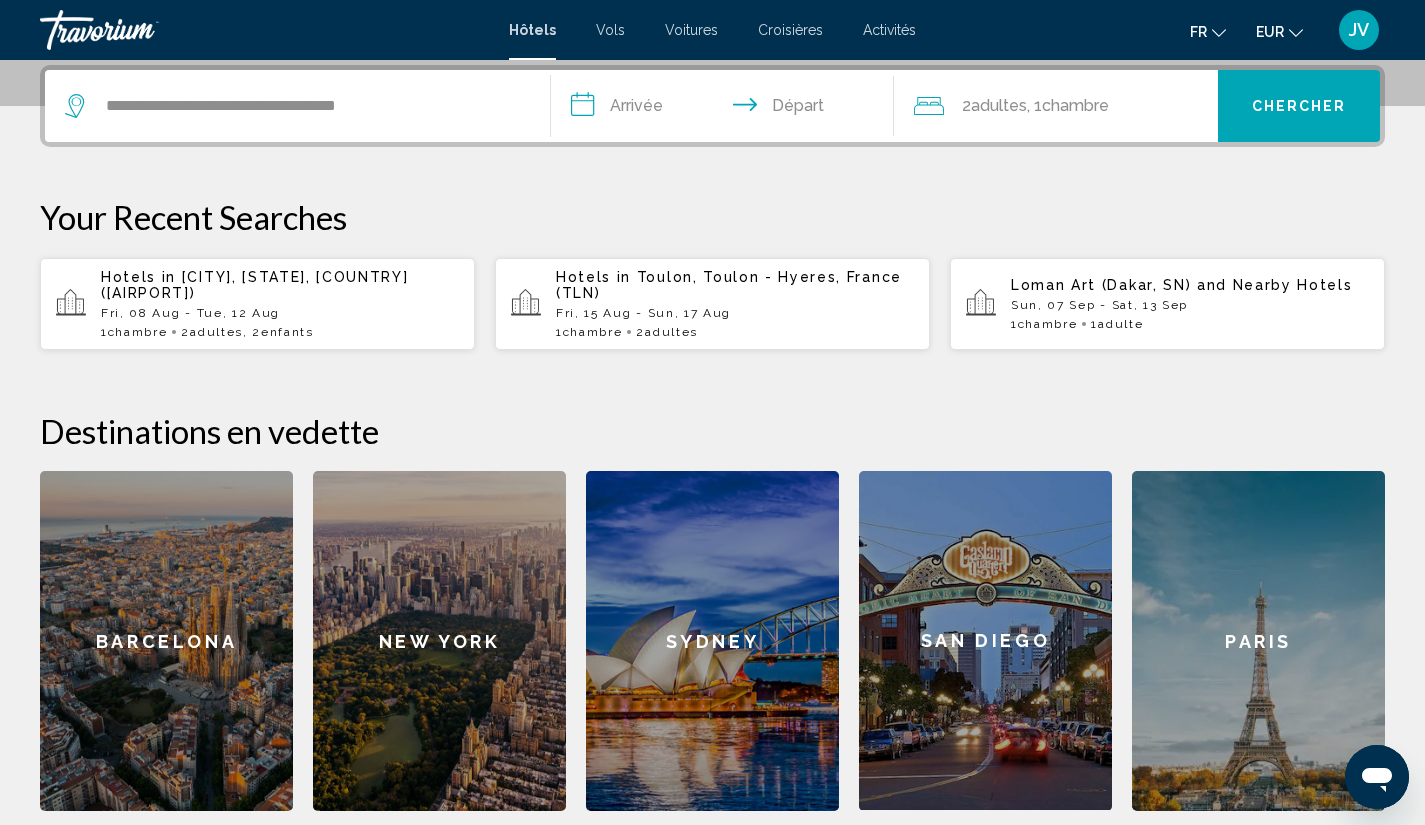 click on "**********" at bounding box center (727, 109) 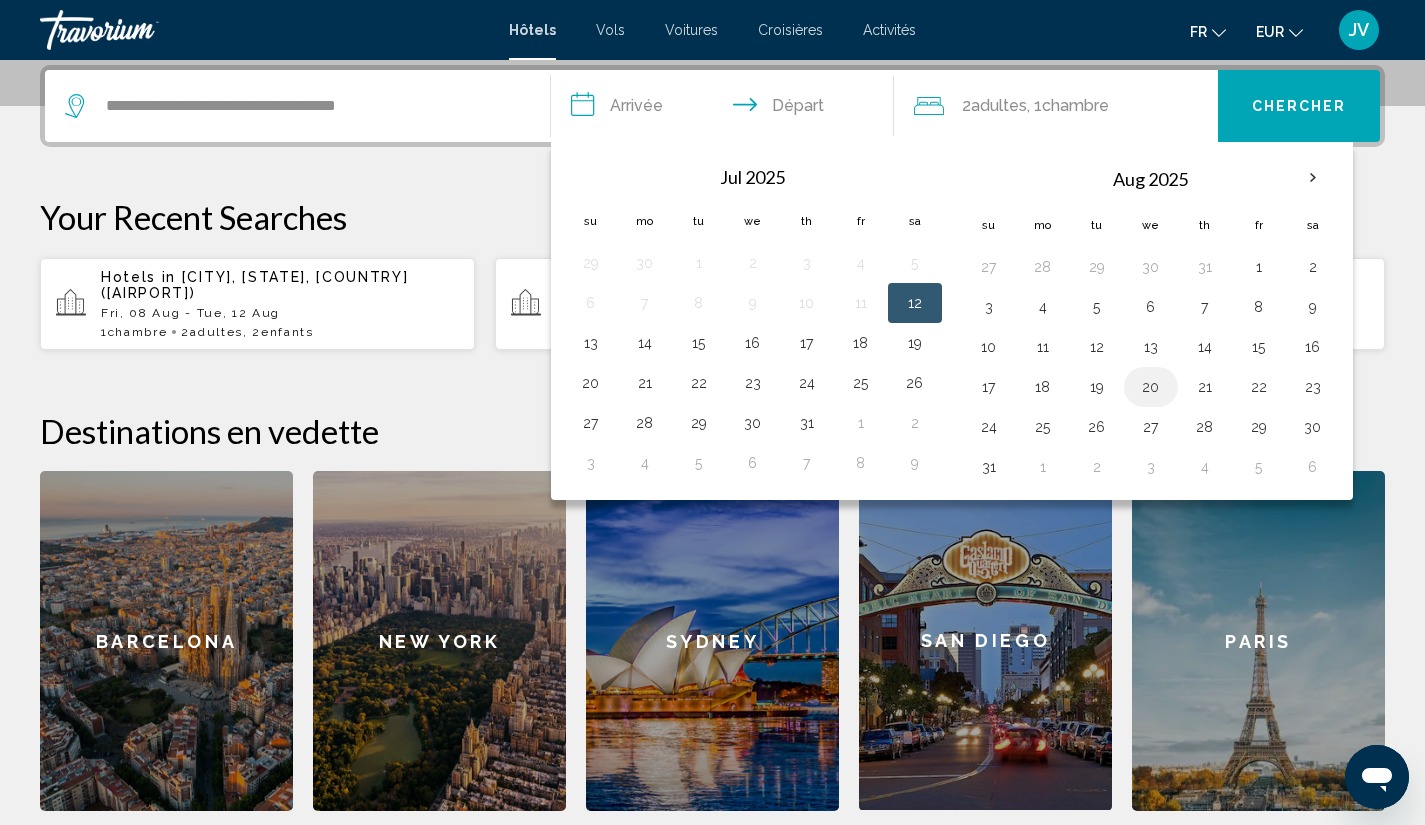click on "20" at bounding box center (1151, 387) 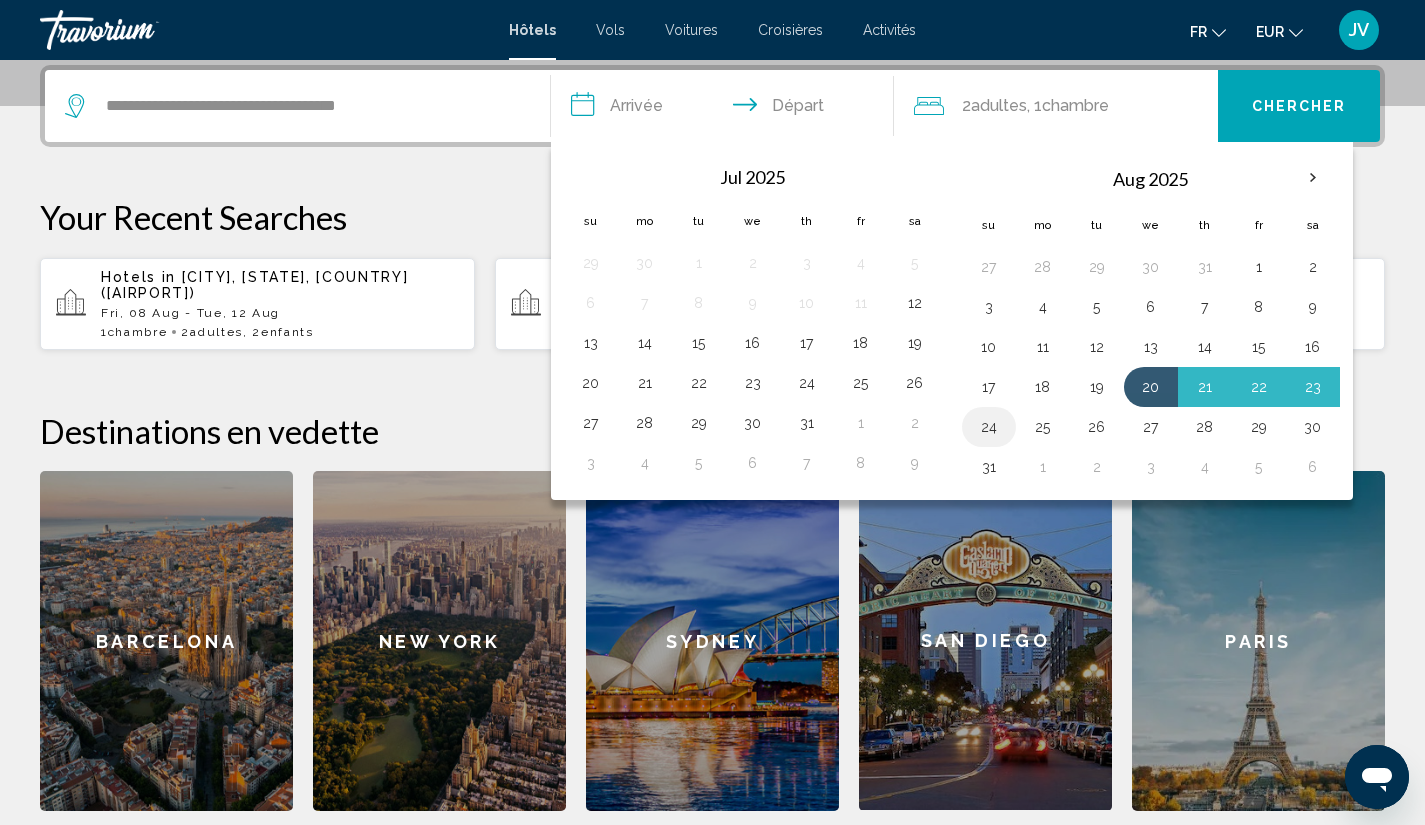 click on "24" at bounding box center [989, 427] 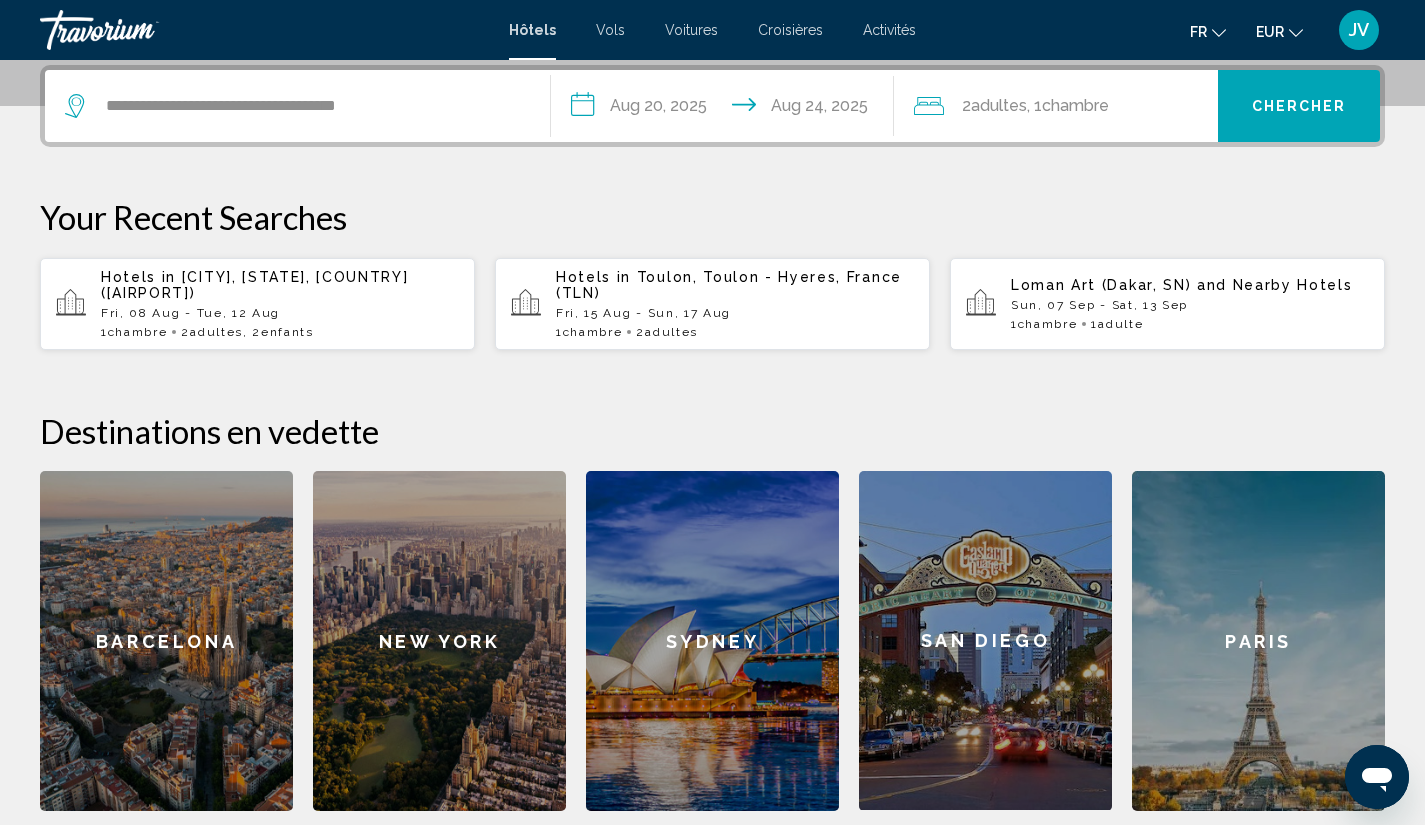 click on "2  Adulte Adultes , 1  Chambre pièces" 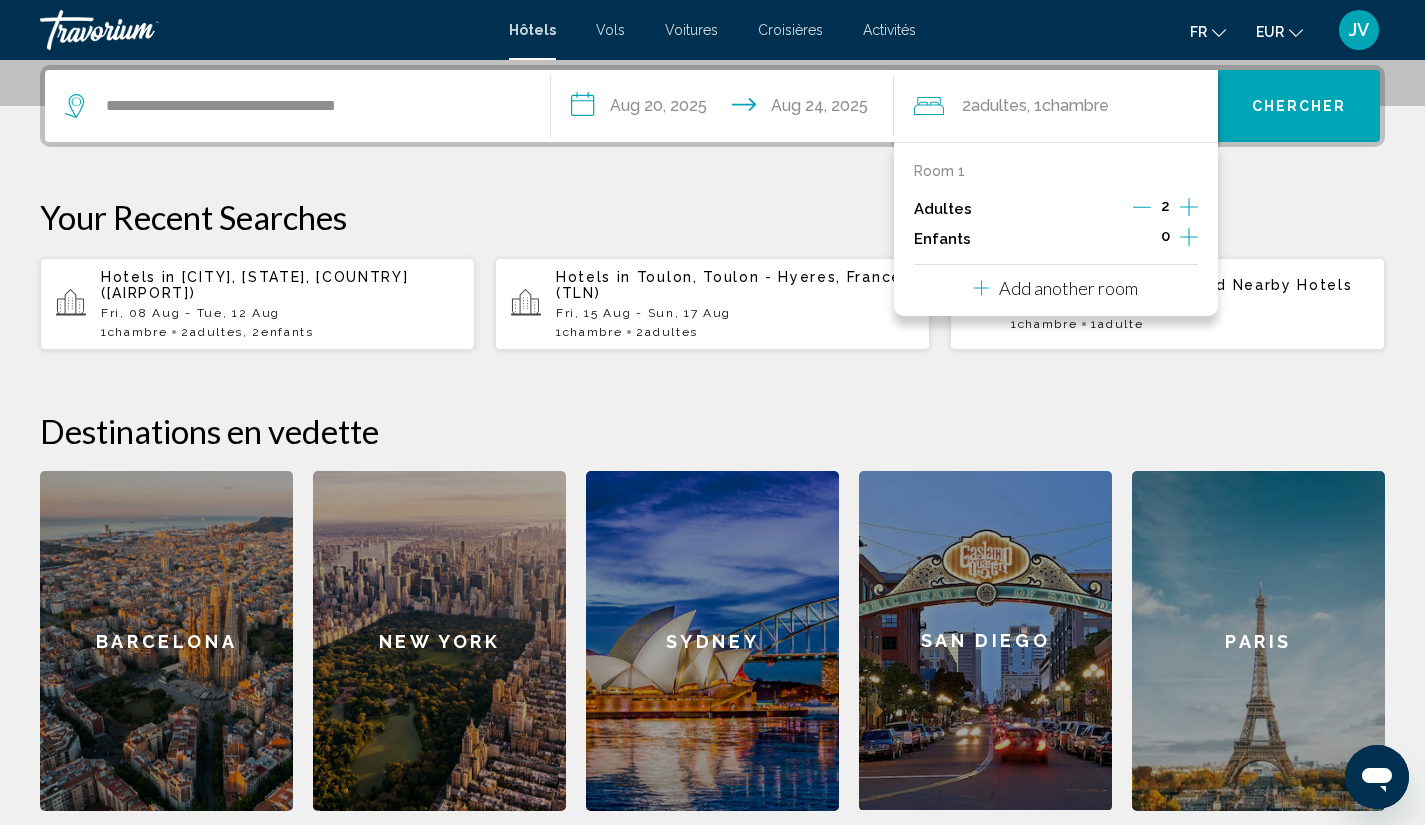 click 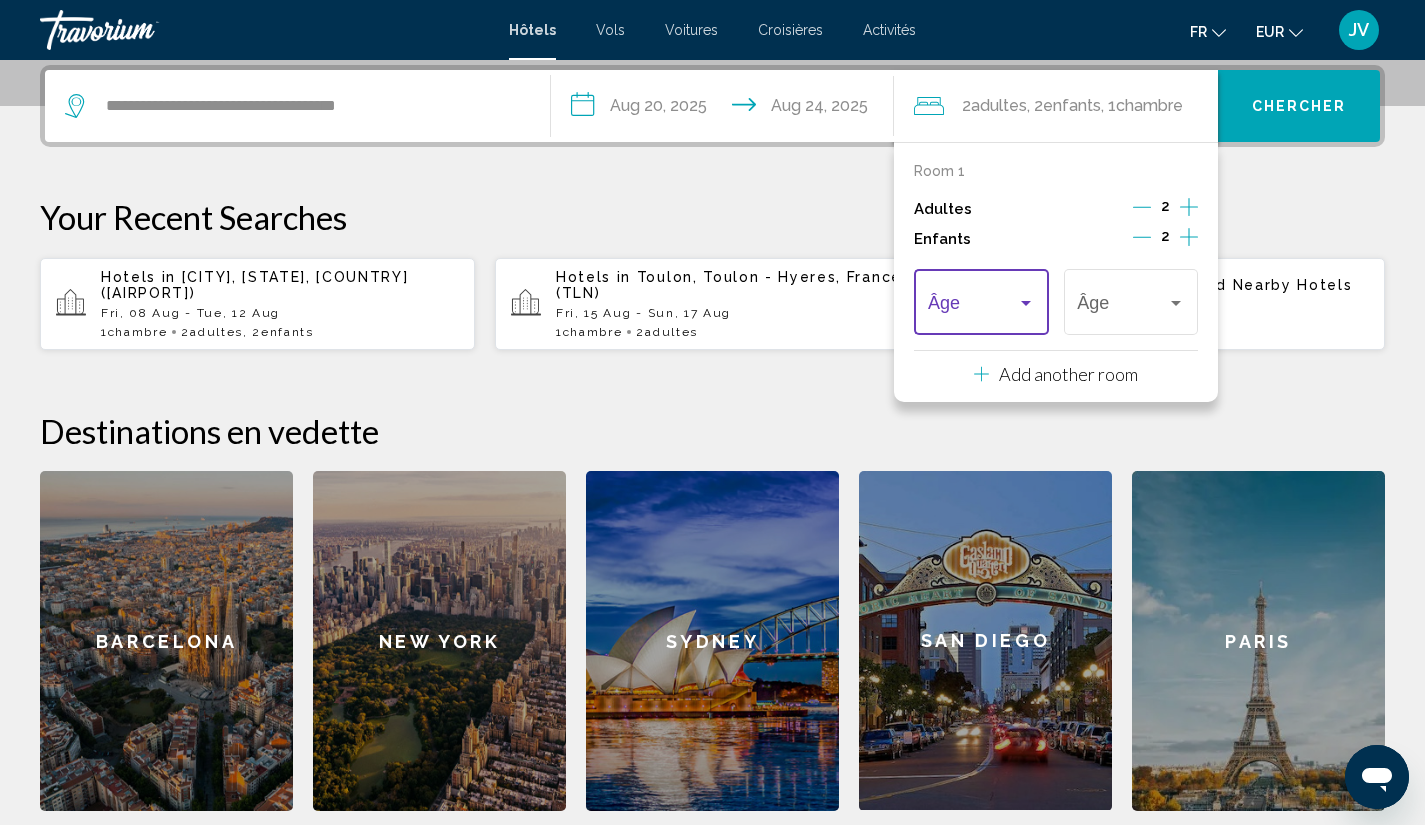 click at bounding box center [1026, 303] 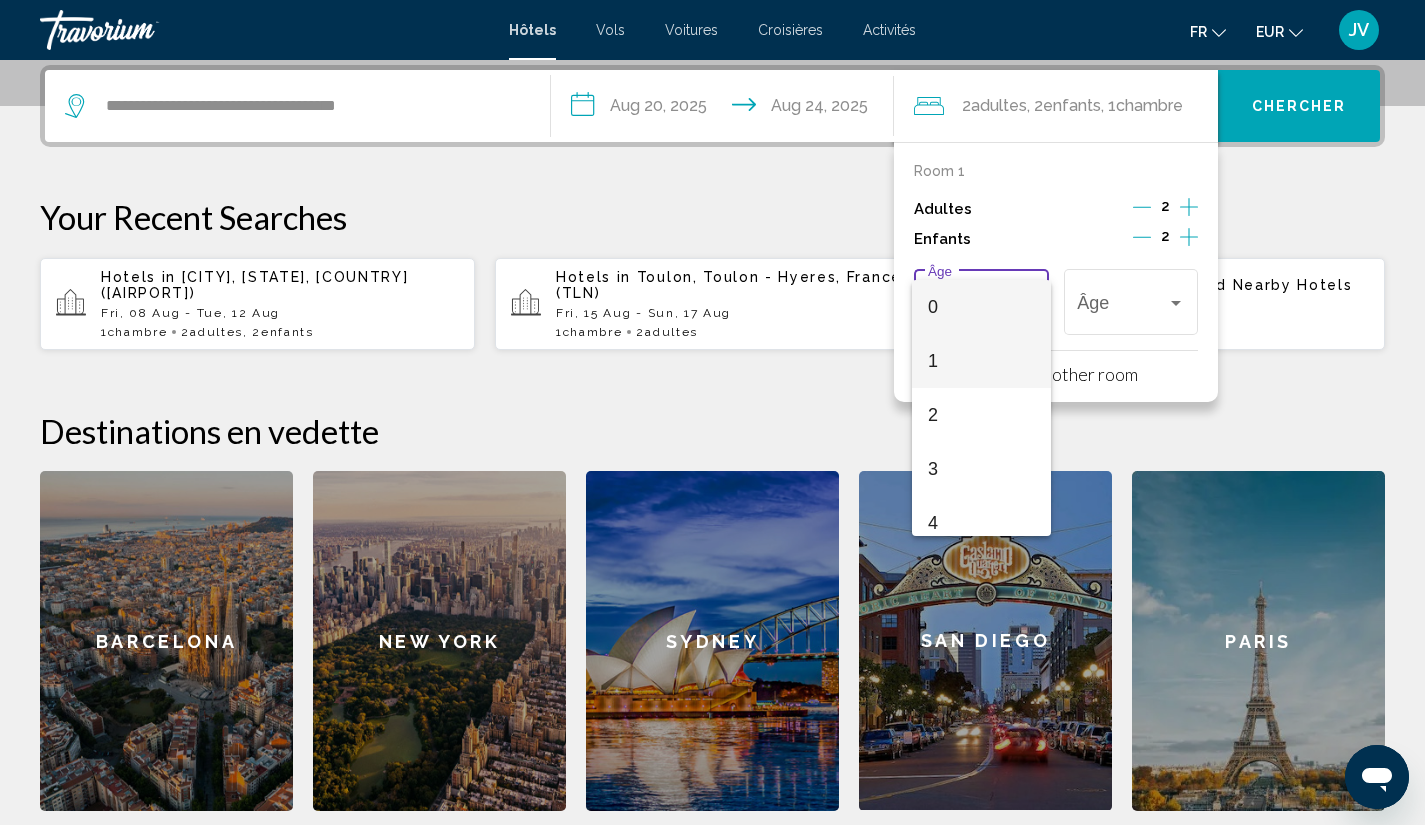 click on "1" at bounding box center (981, 361) 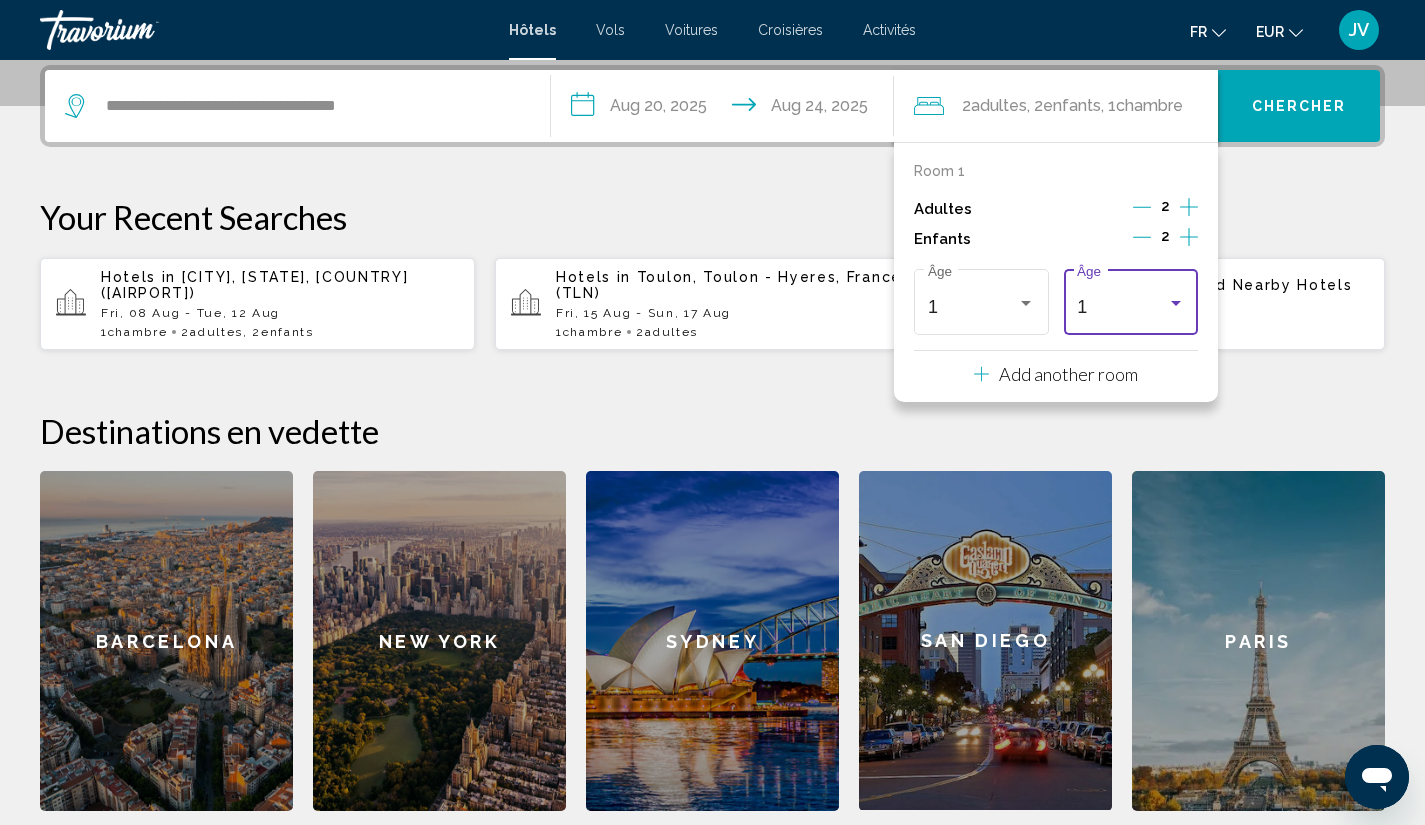 click on "1" at bounding box center (1121, 307) 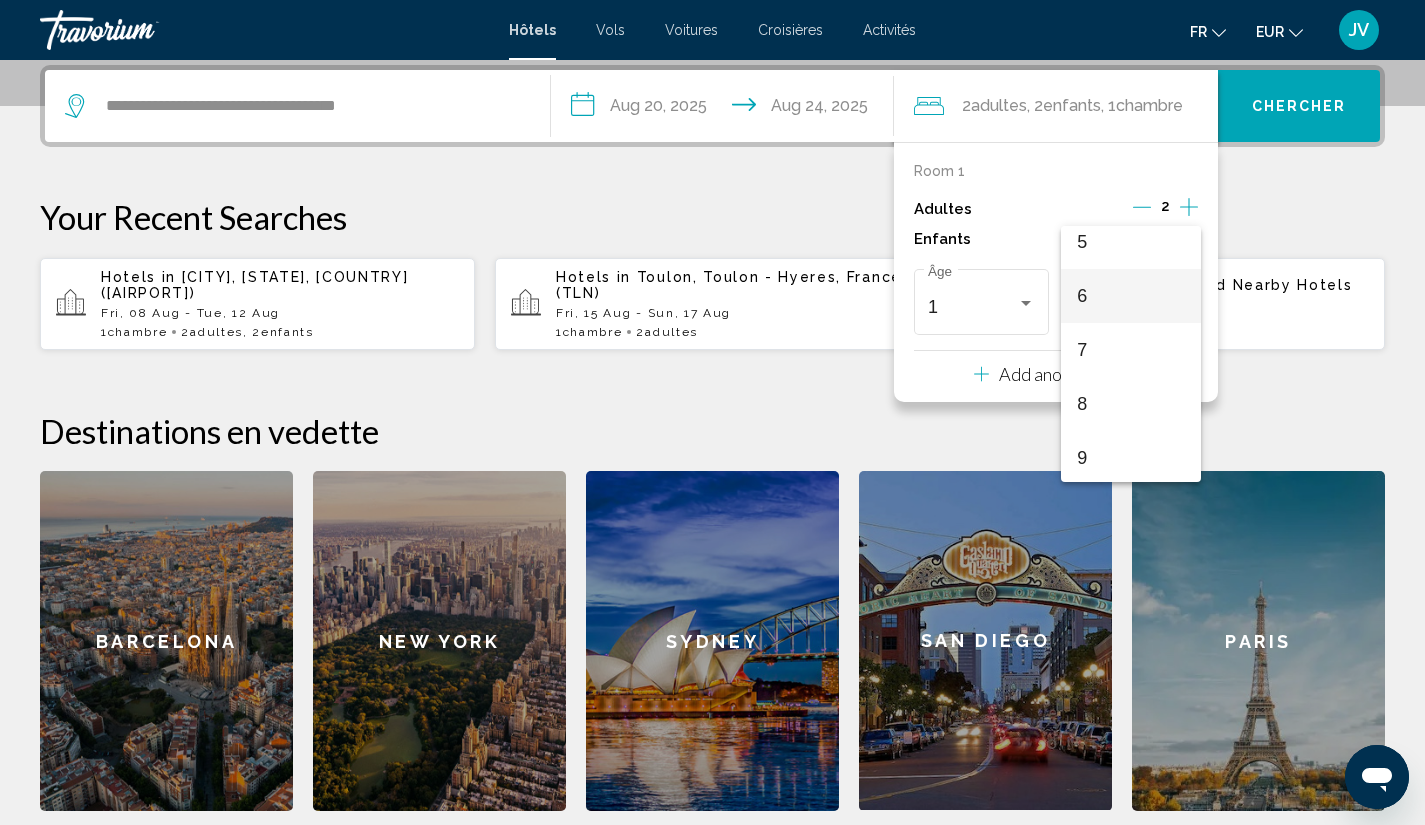 scroll, scrollTop: 288, scrollLeft: 0, axis: vertical 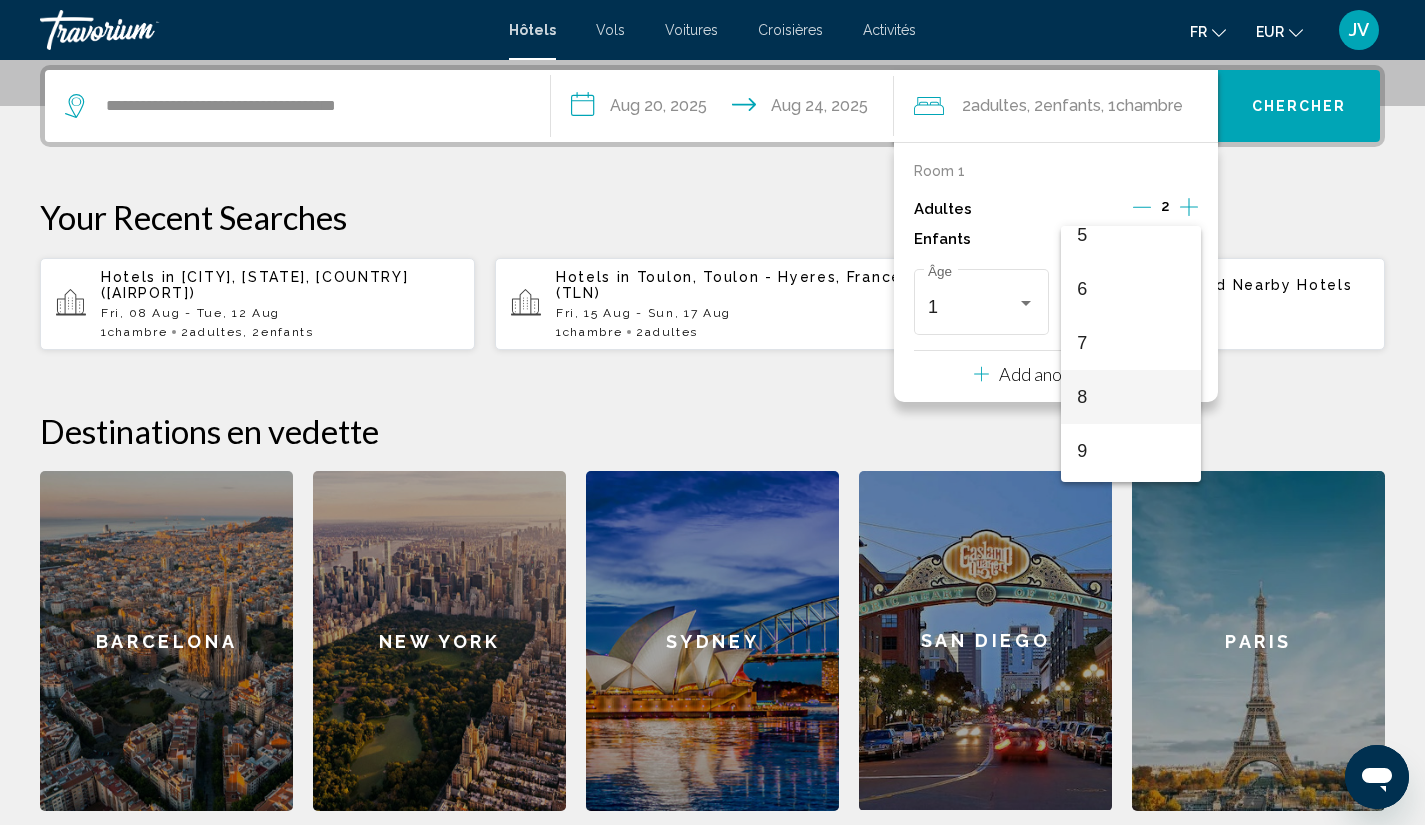 click on "8" at bounding box center [1130, 397] 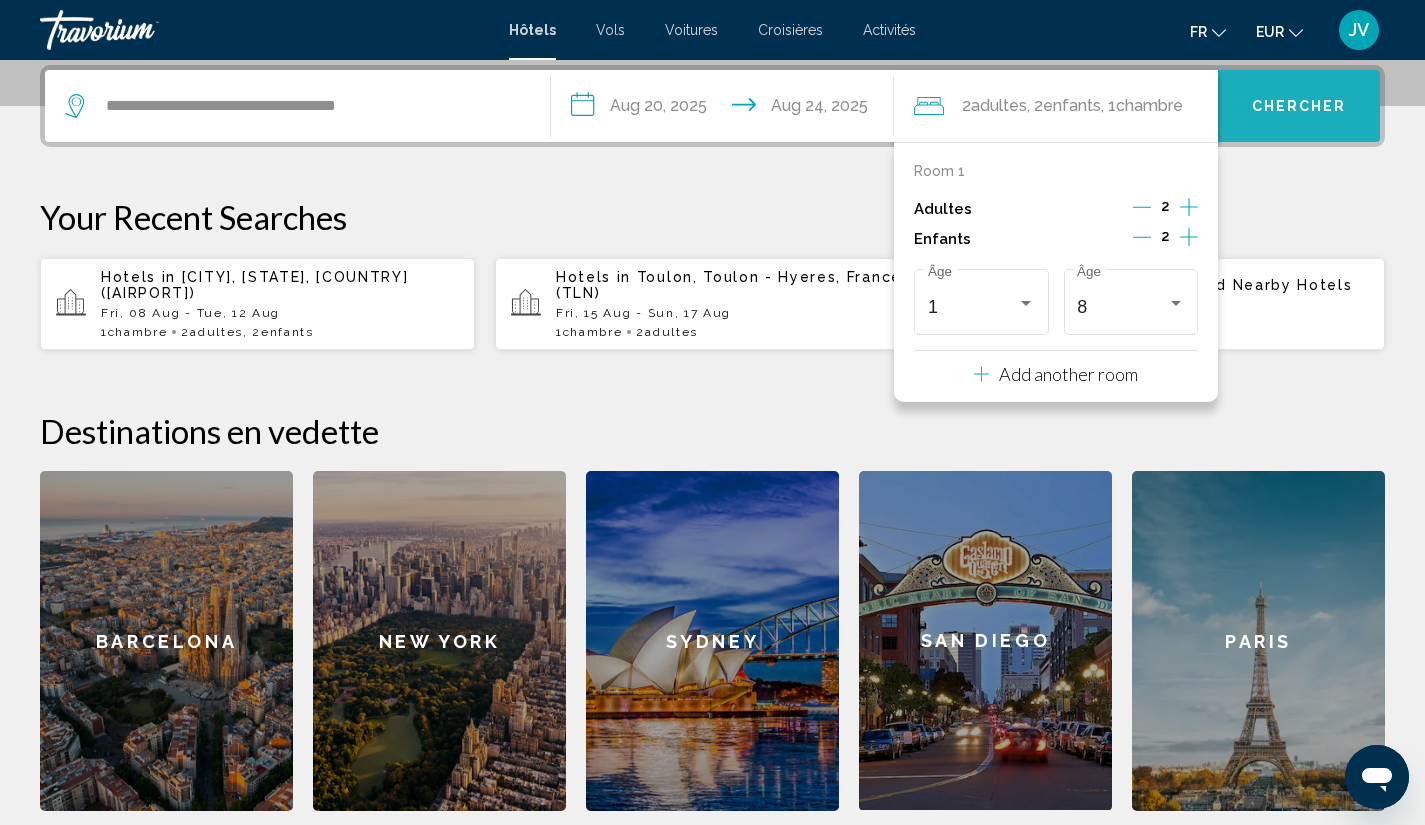 click on "Chercher" at bounding box center (1299, 106) 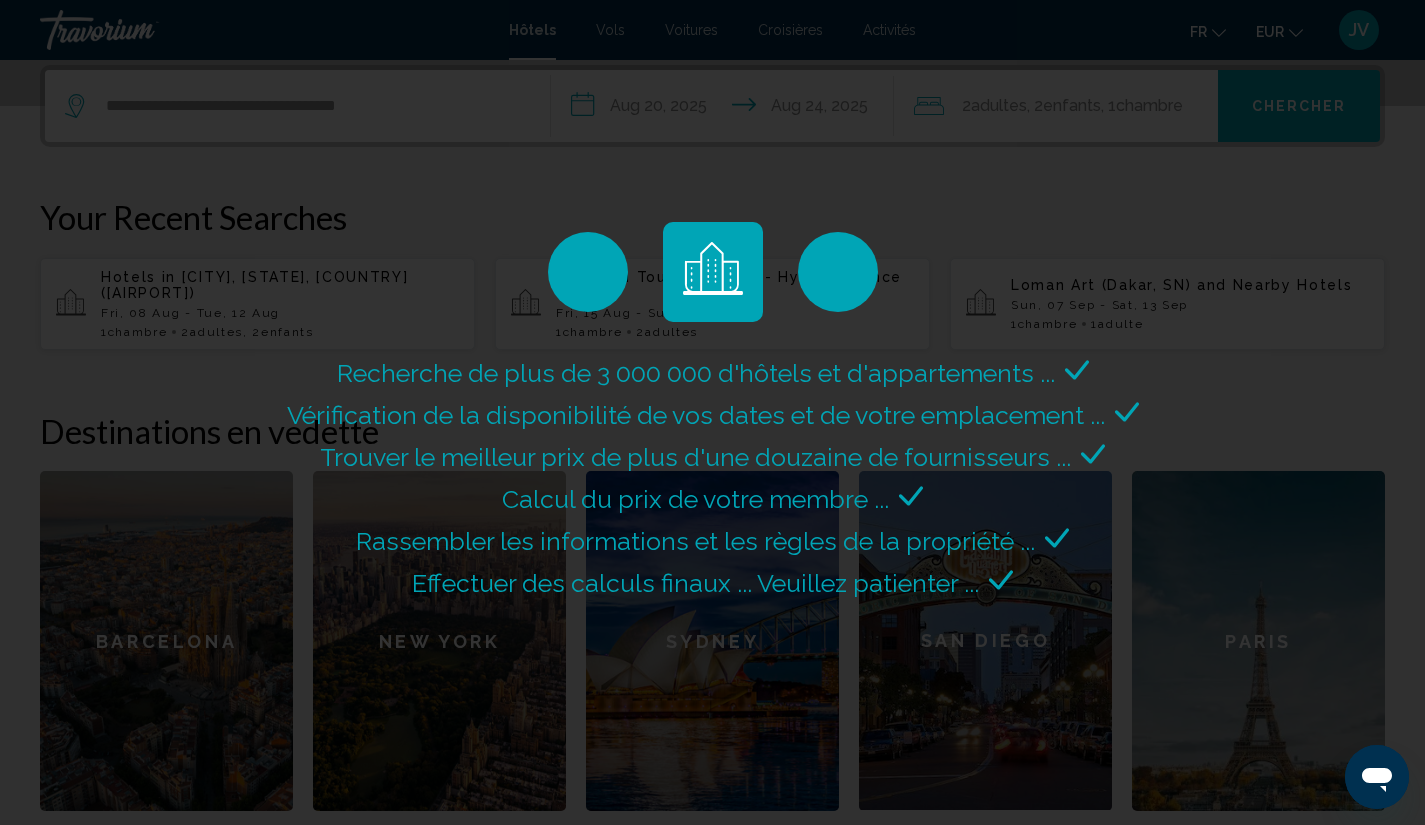scroll, scrollTop: 0, scrollLeft: 0, axis: both 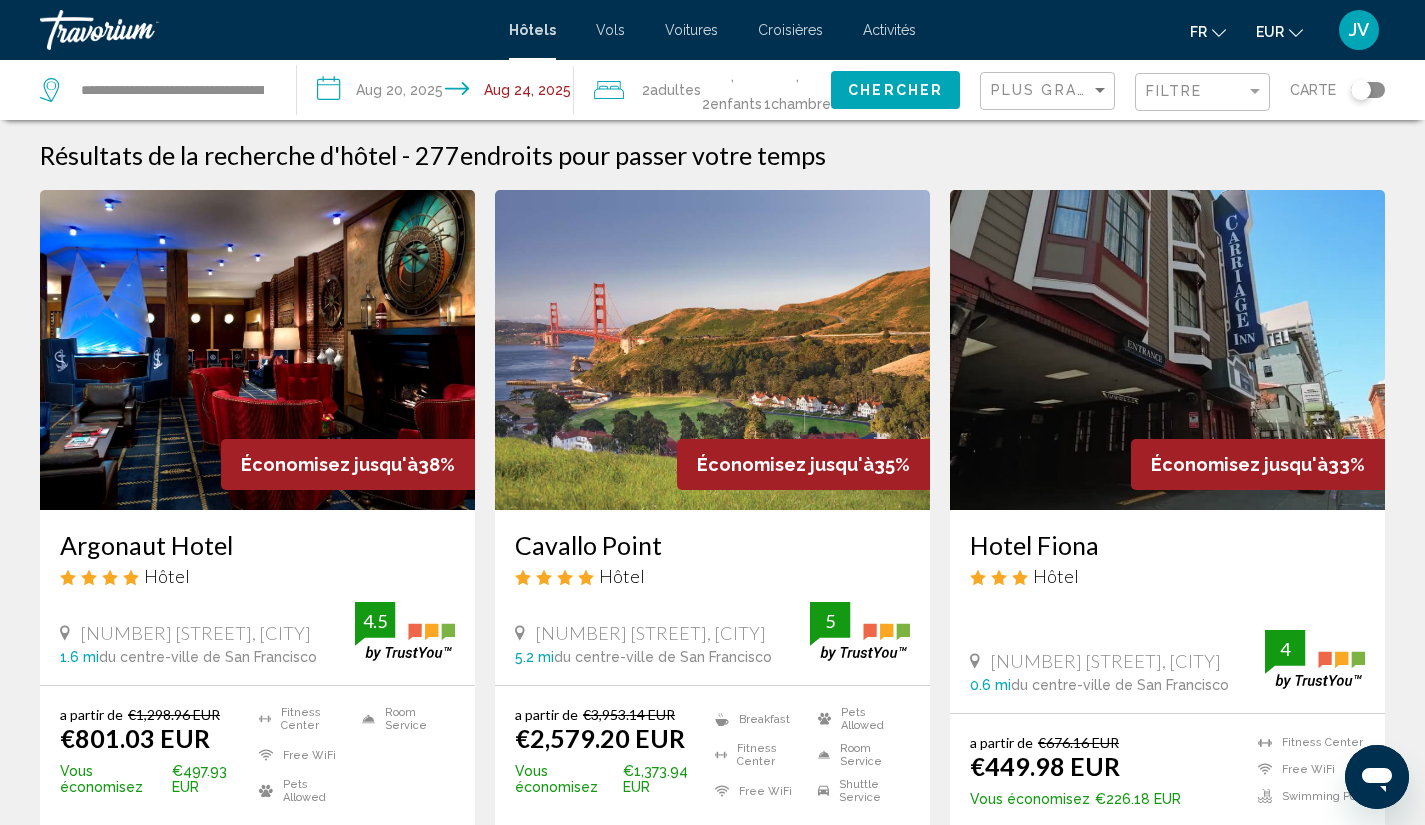click on "Filtre" 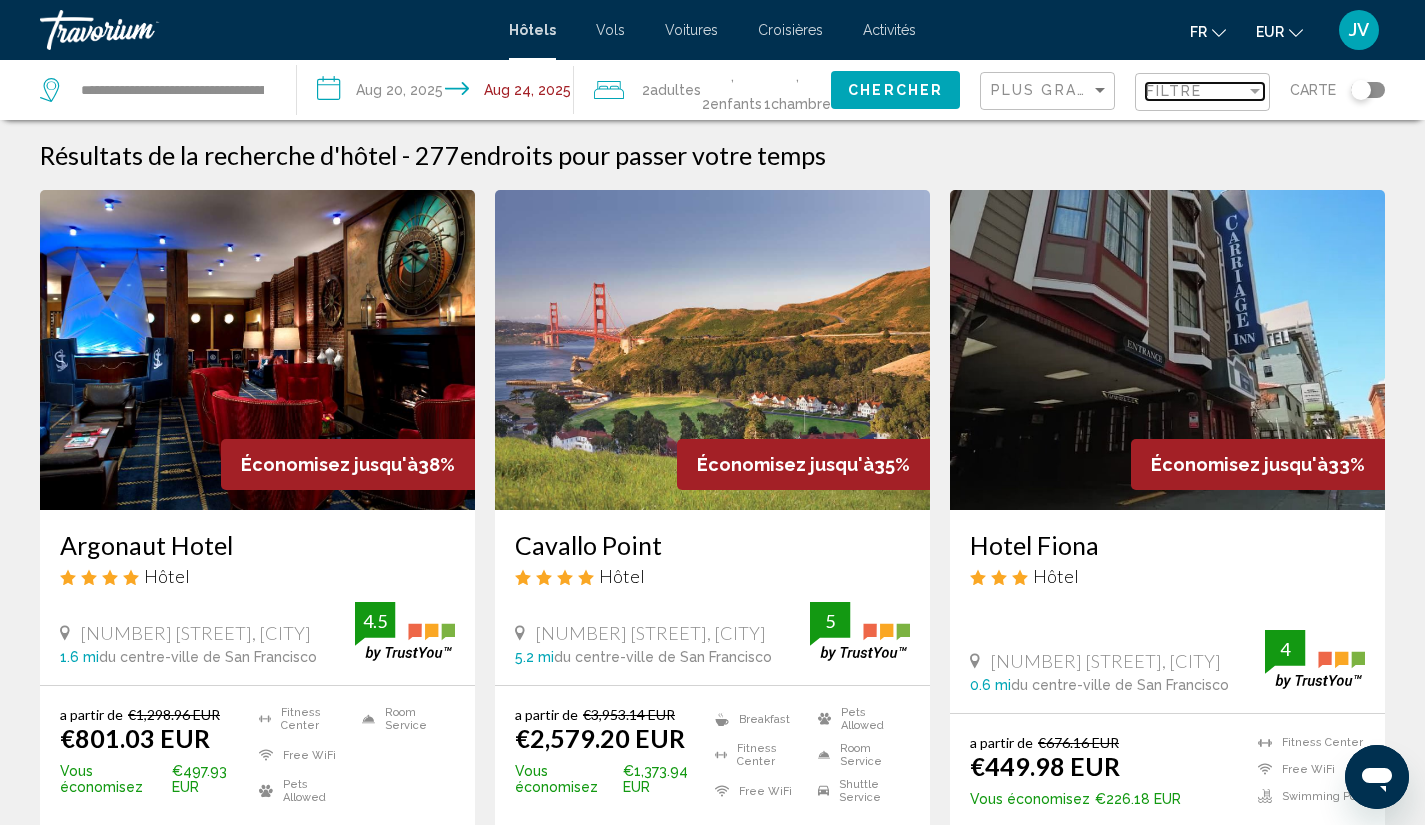 click on "Filtre" at bounding box center [1174, 91] 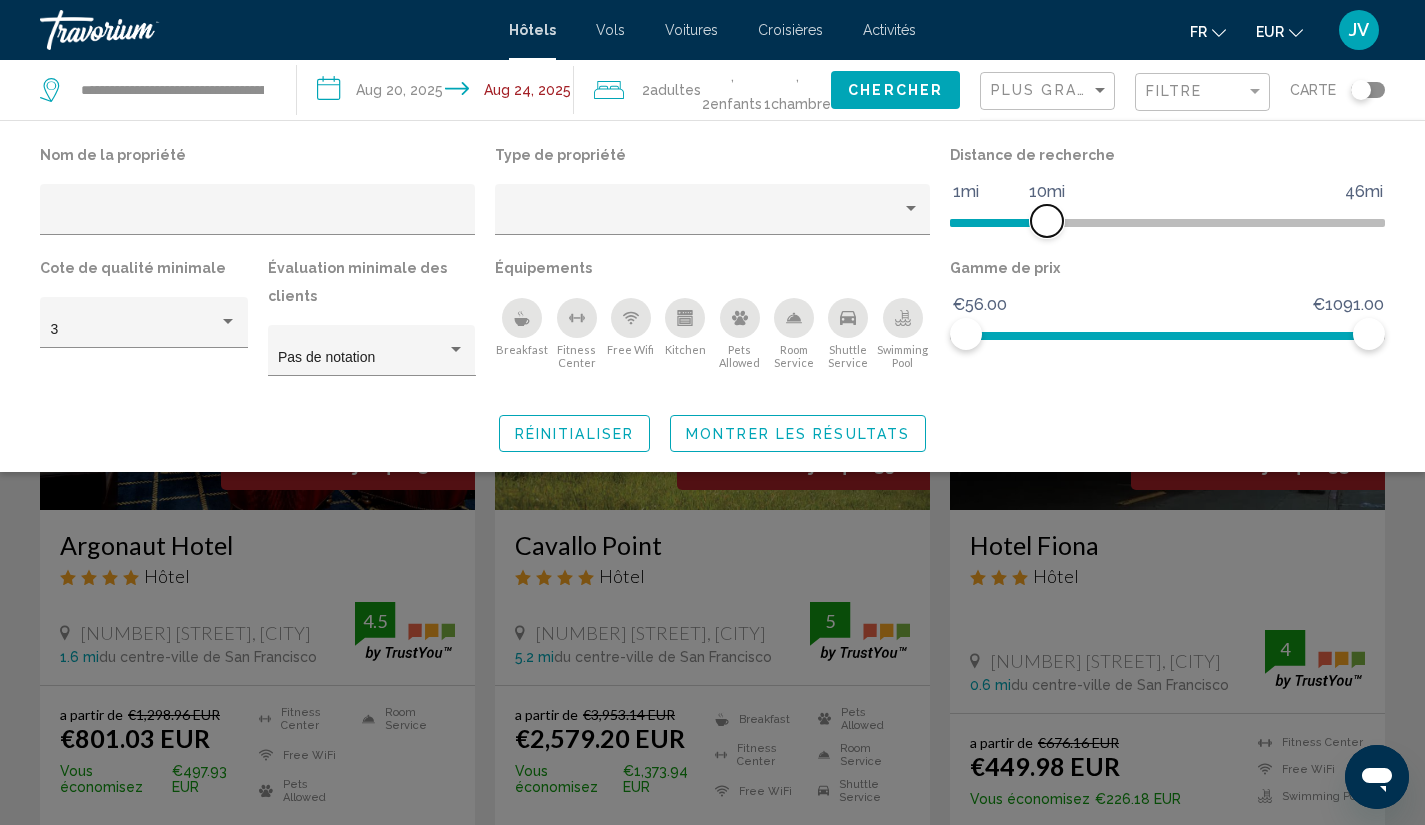drag, startPoint x: 1232, startPoint y: 213, endPoint x: 1043, endPoint y: 229, distance: 189.67604 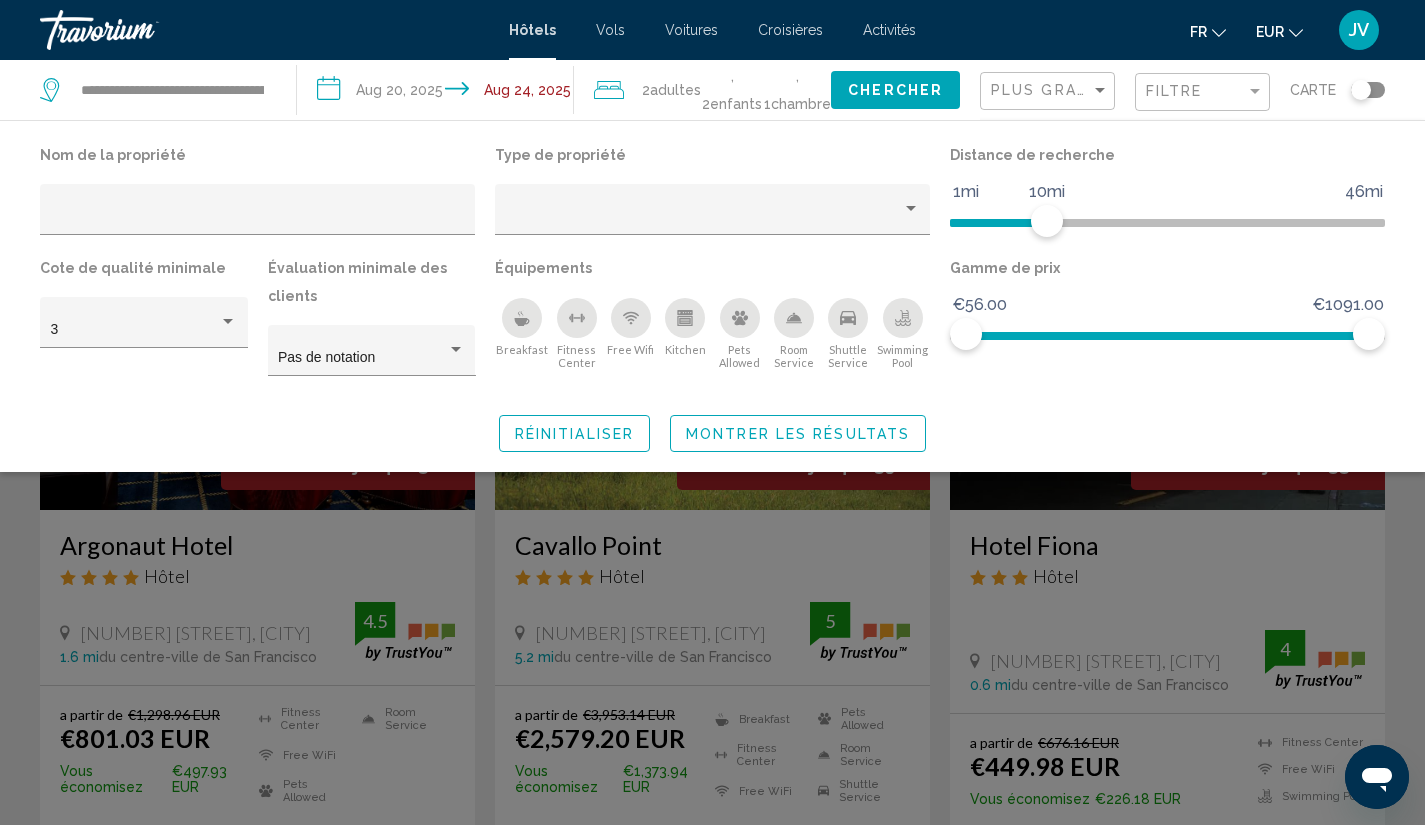 click 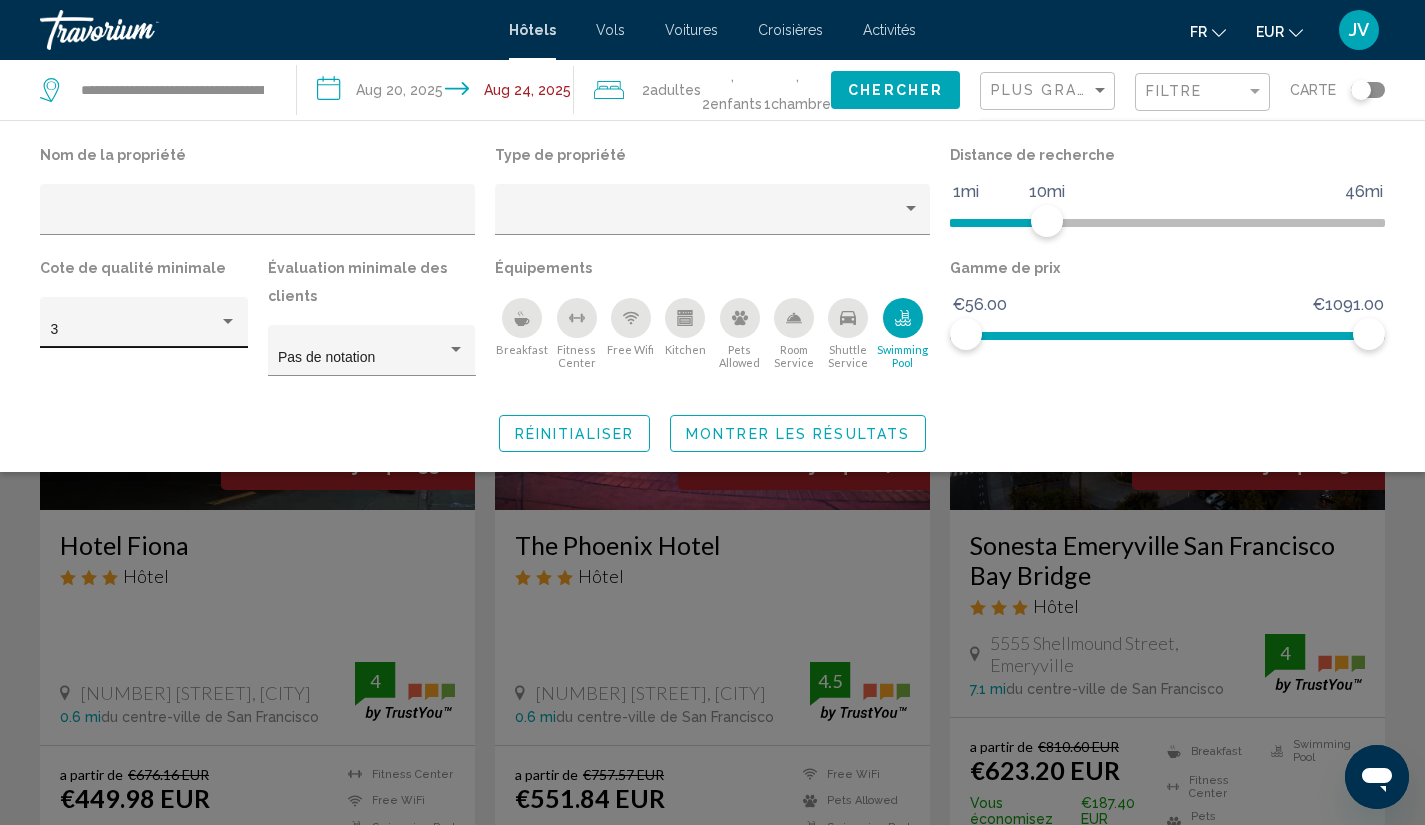 click on "3" at bounding box center [135, 330] 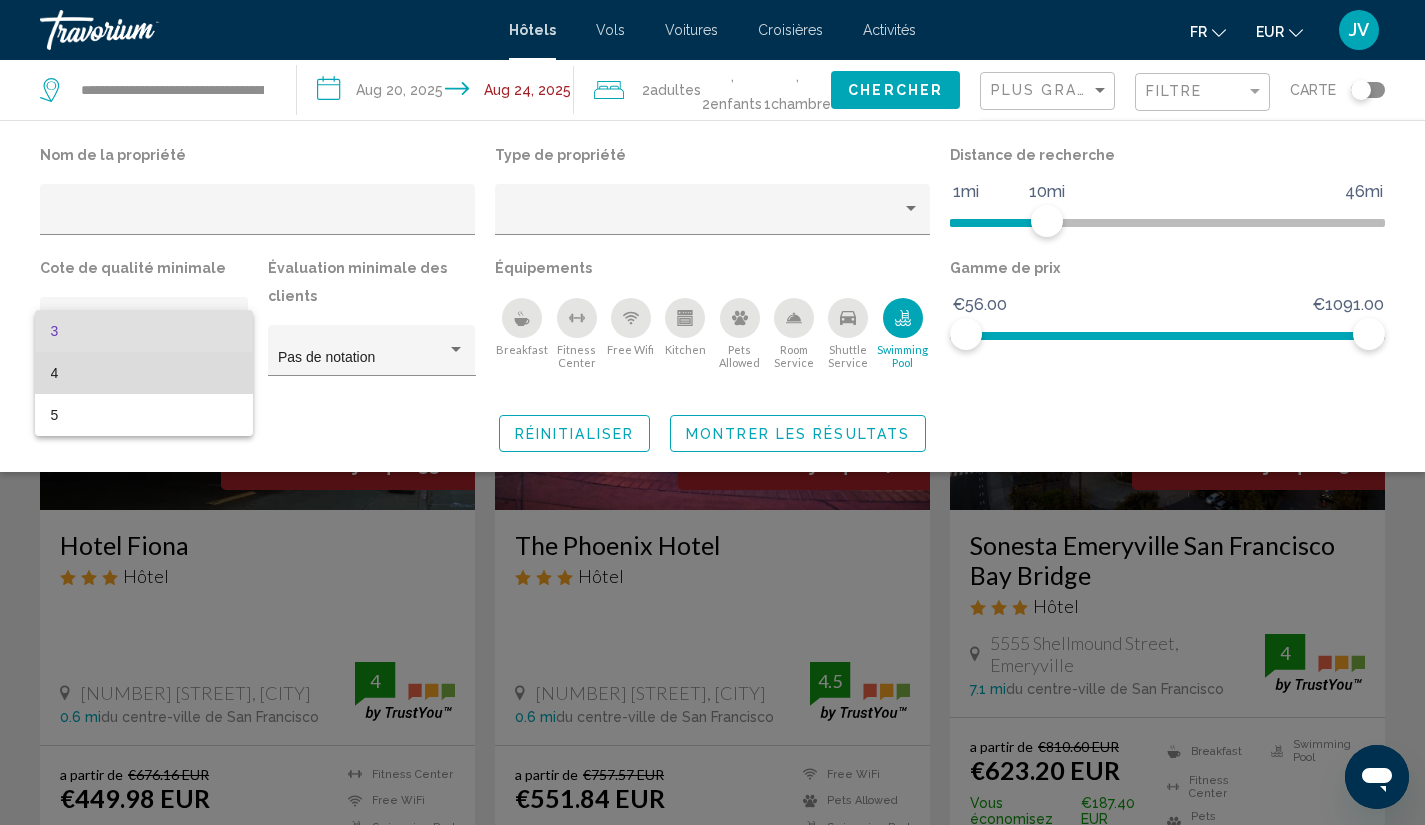 click on "4" at bounding box center [144, 373] 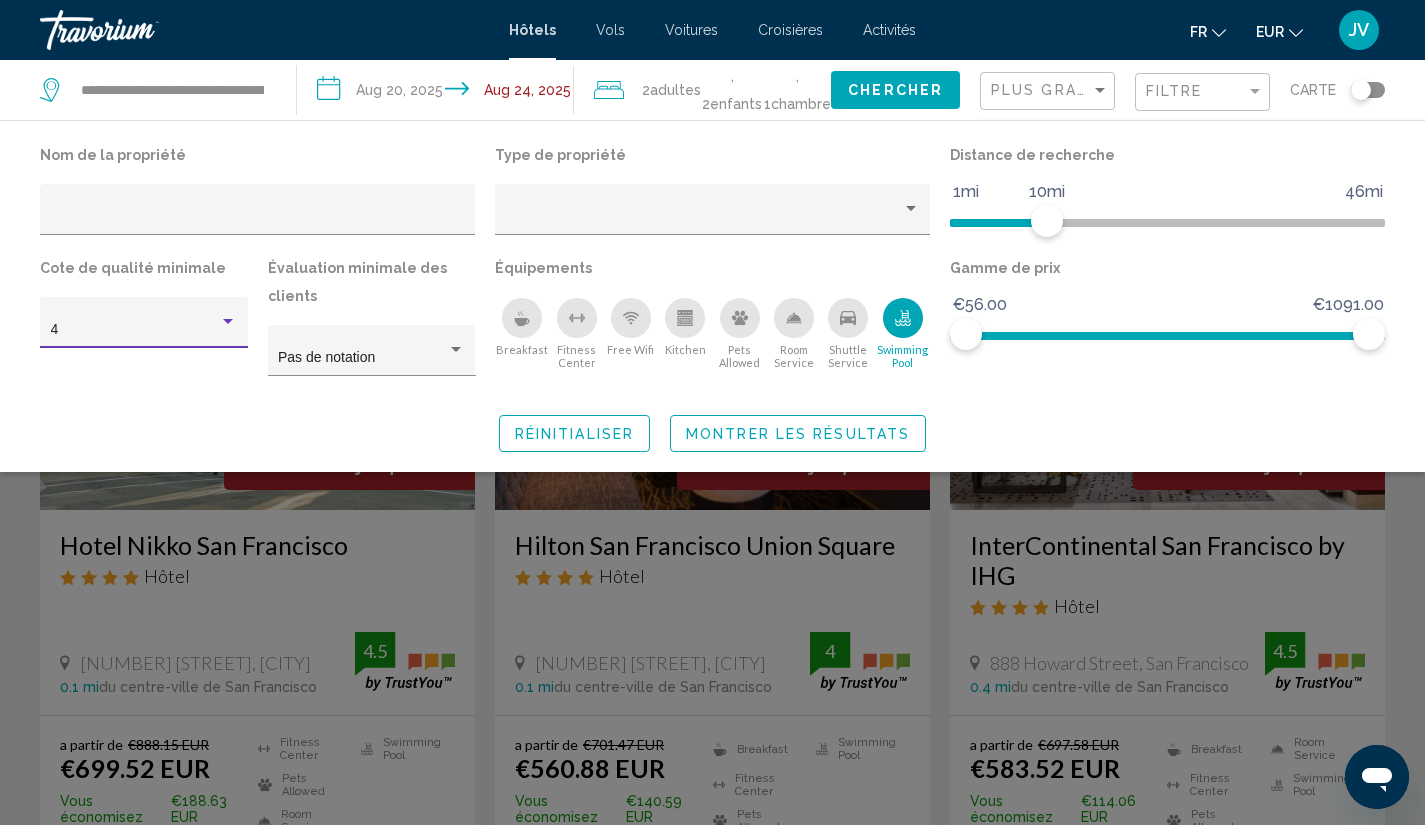 click on "Montrer les résultats" 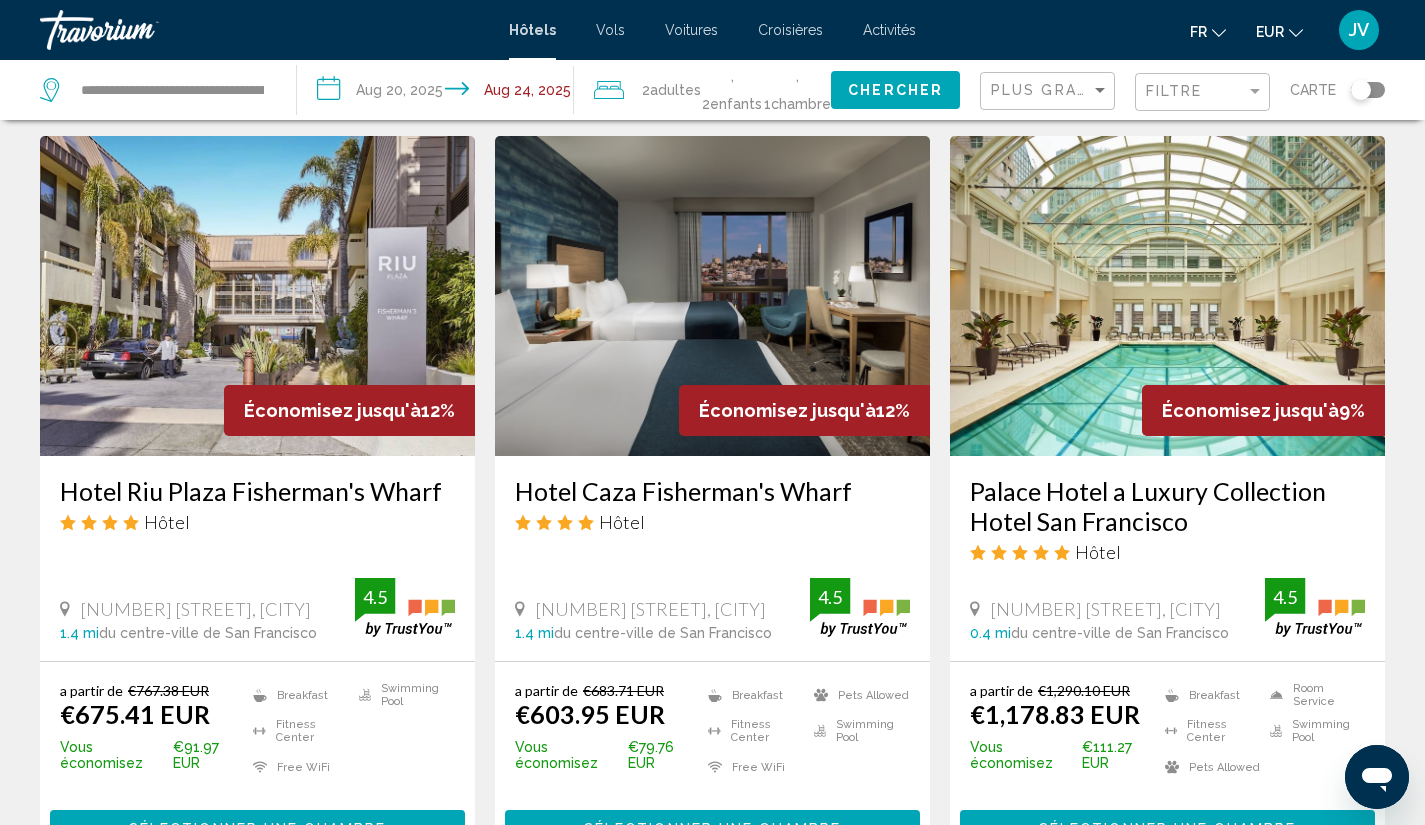 scroll, scrollTop: 909, scrollLeft: 0, axis: vertical 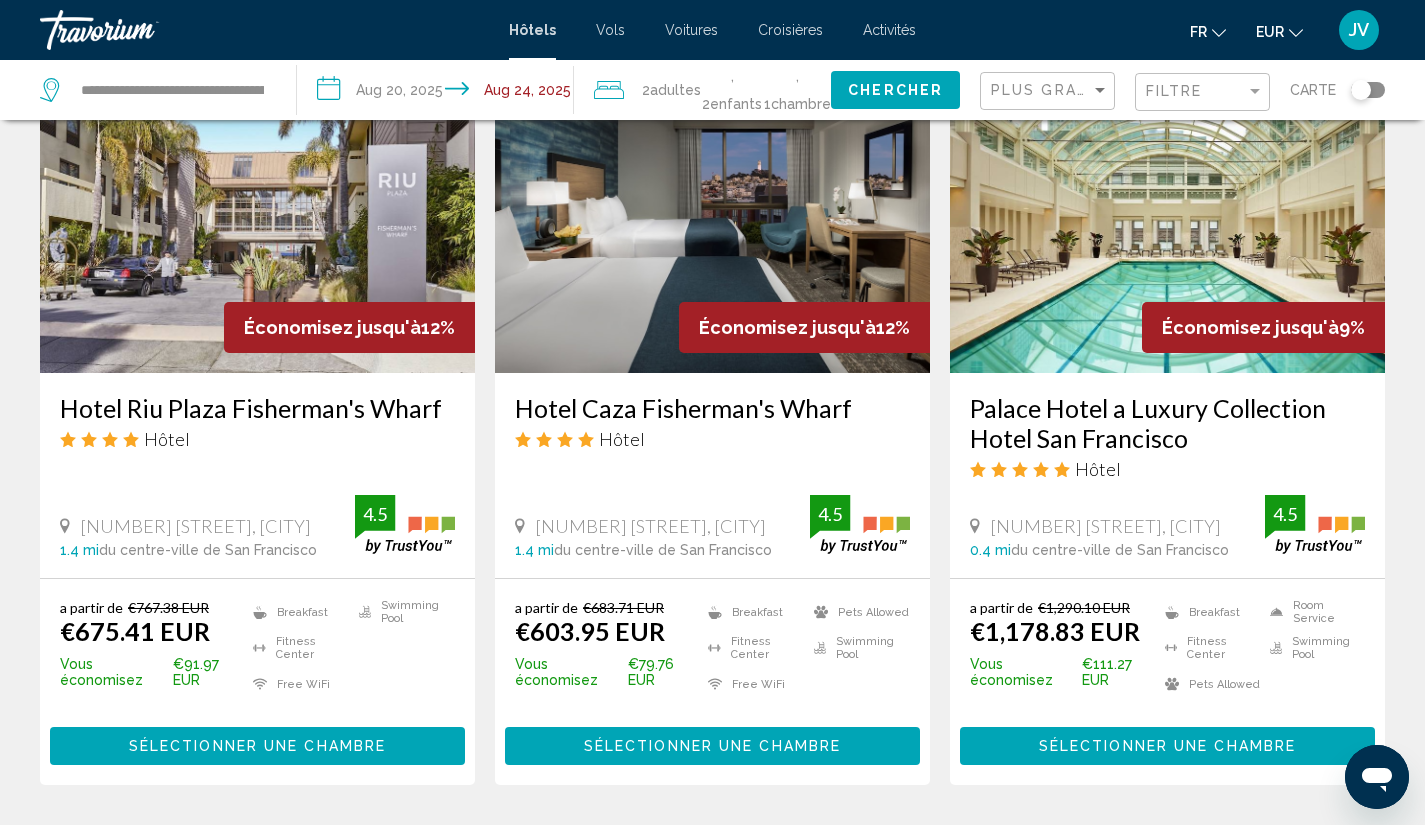 click on "Sélectionner une chambre" at bounding box center (257, 747) 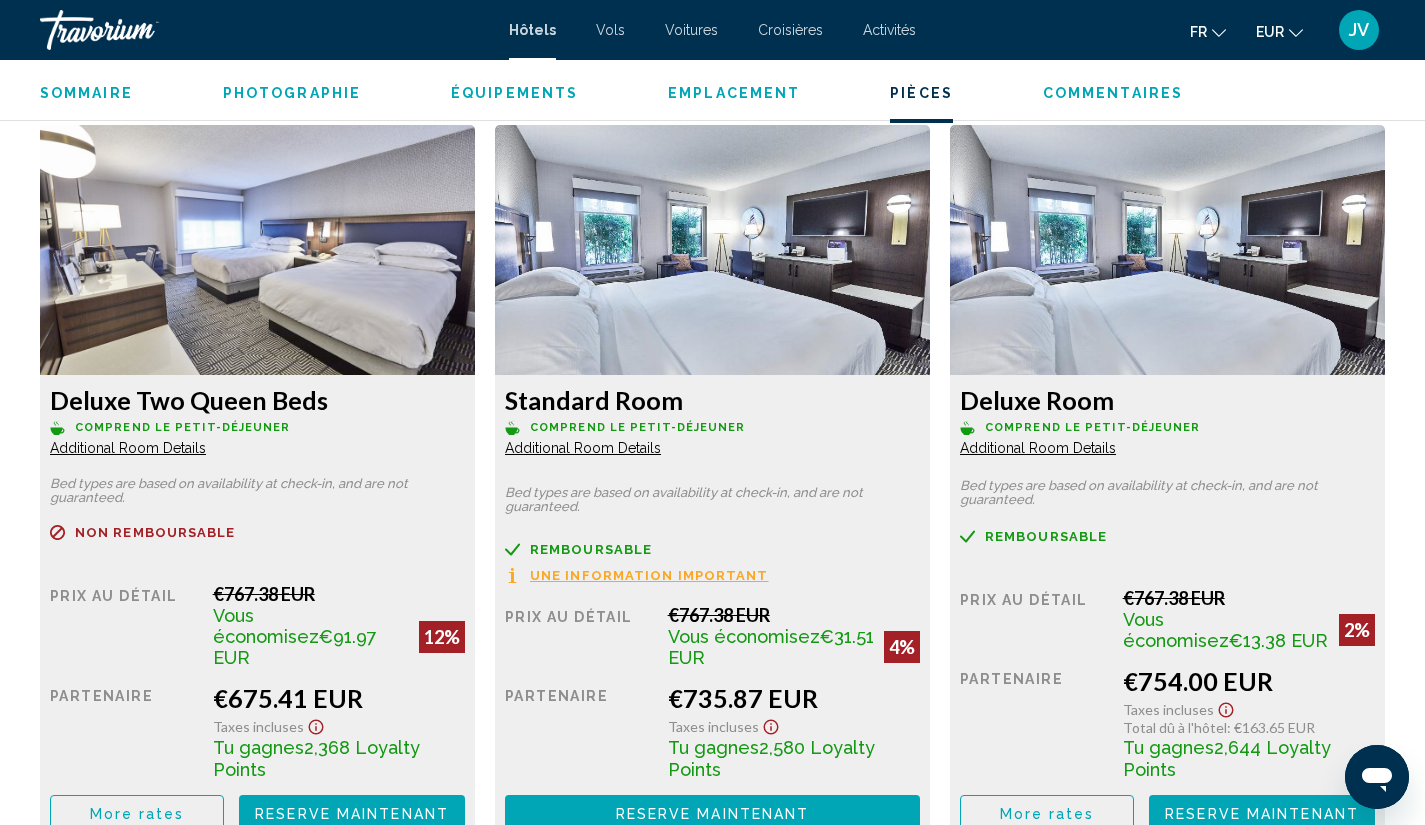scroll, scrollTop: 2725, scrollLeft: 0, axis: vertical 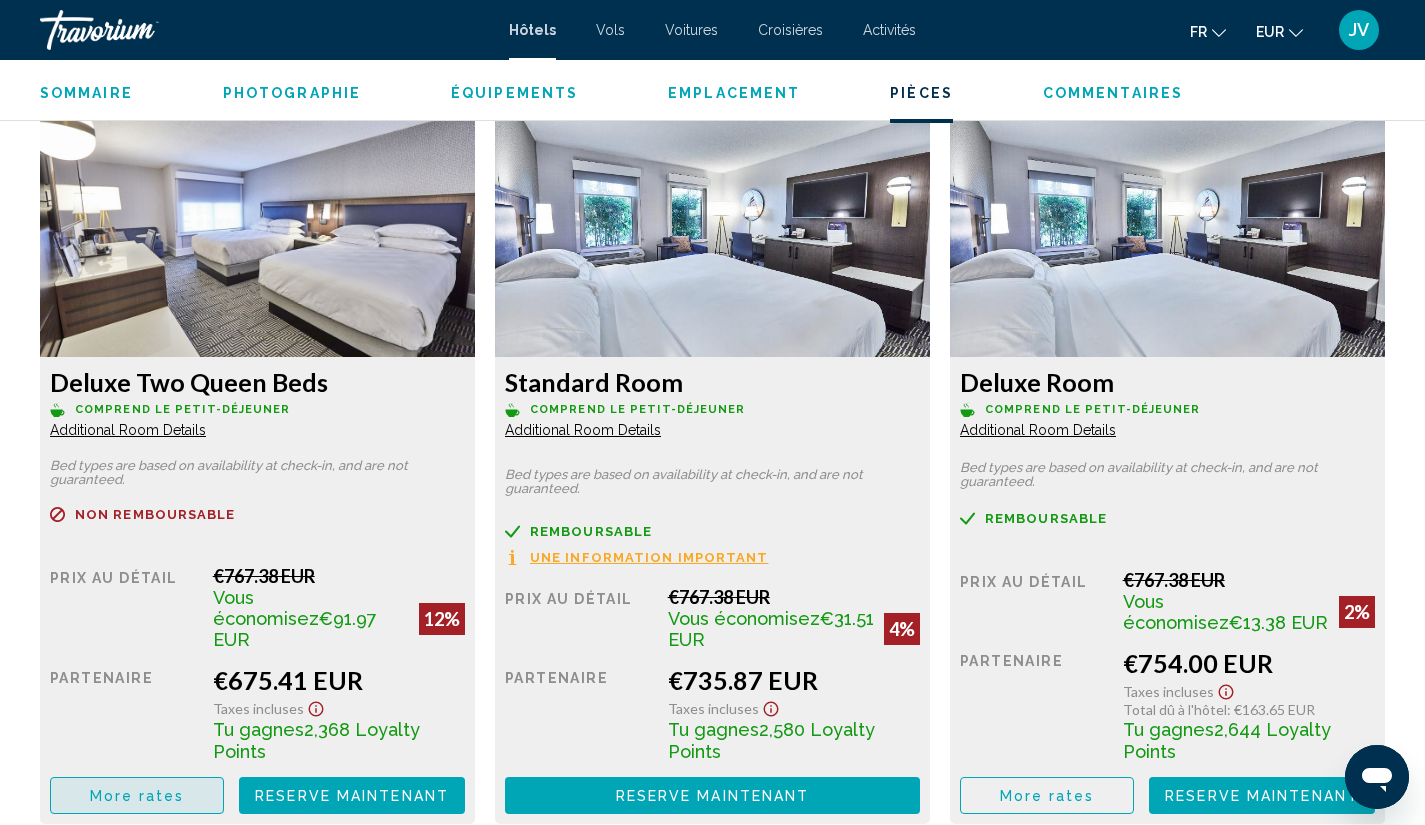click on "More rates" at bounding box center (137, 796) 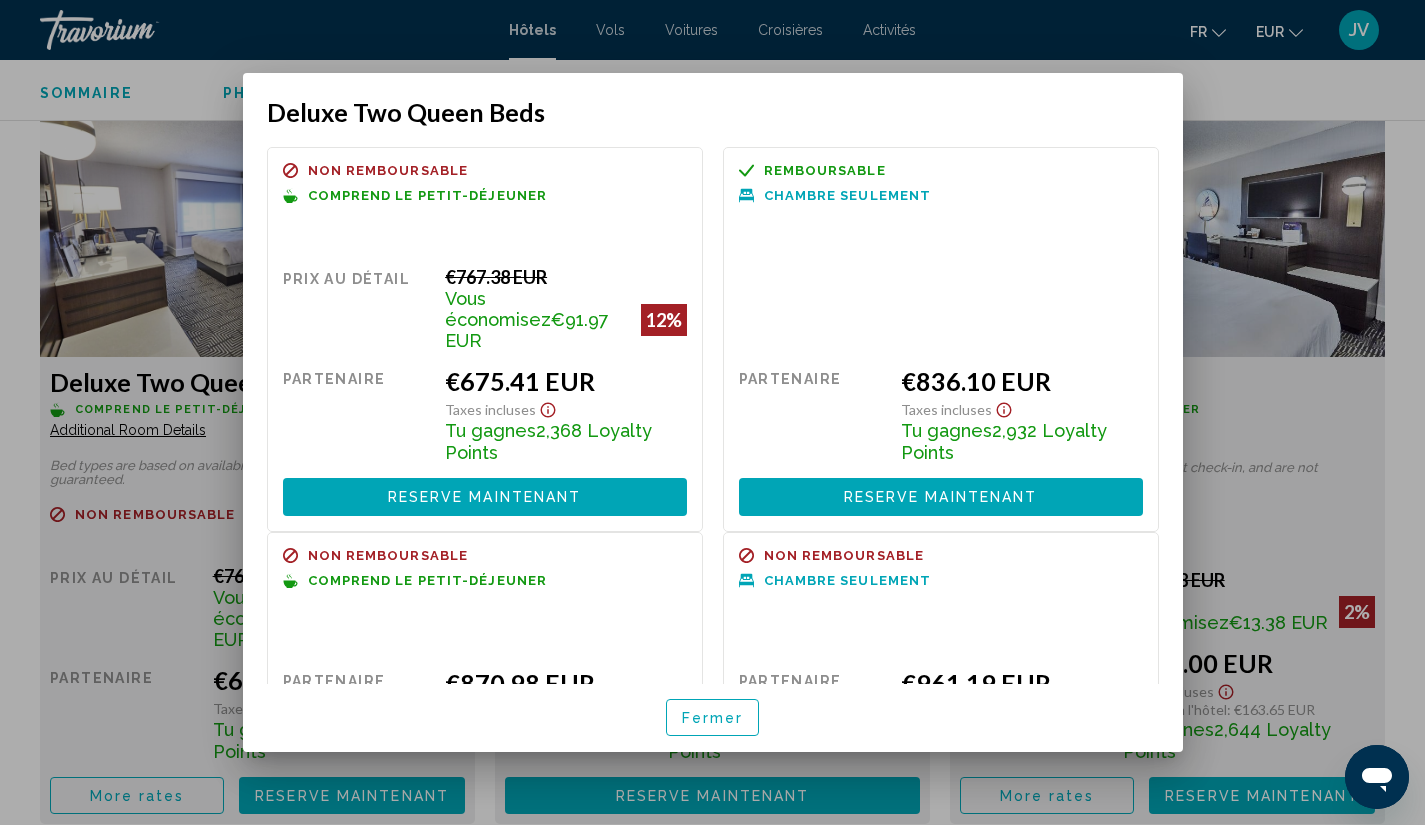 scroll, scrollTop: 127, scrollLeft: 0, axis: vertical 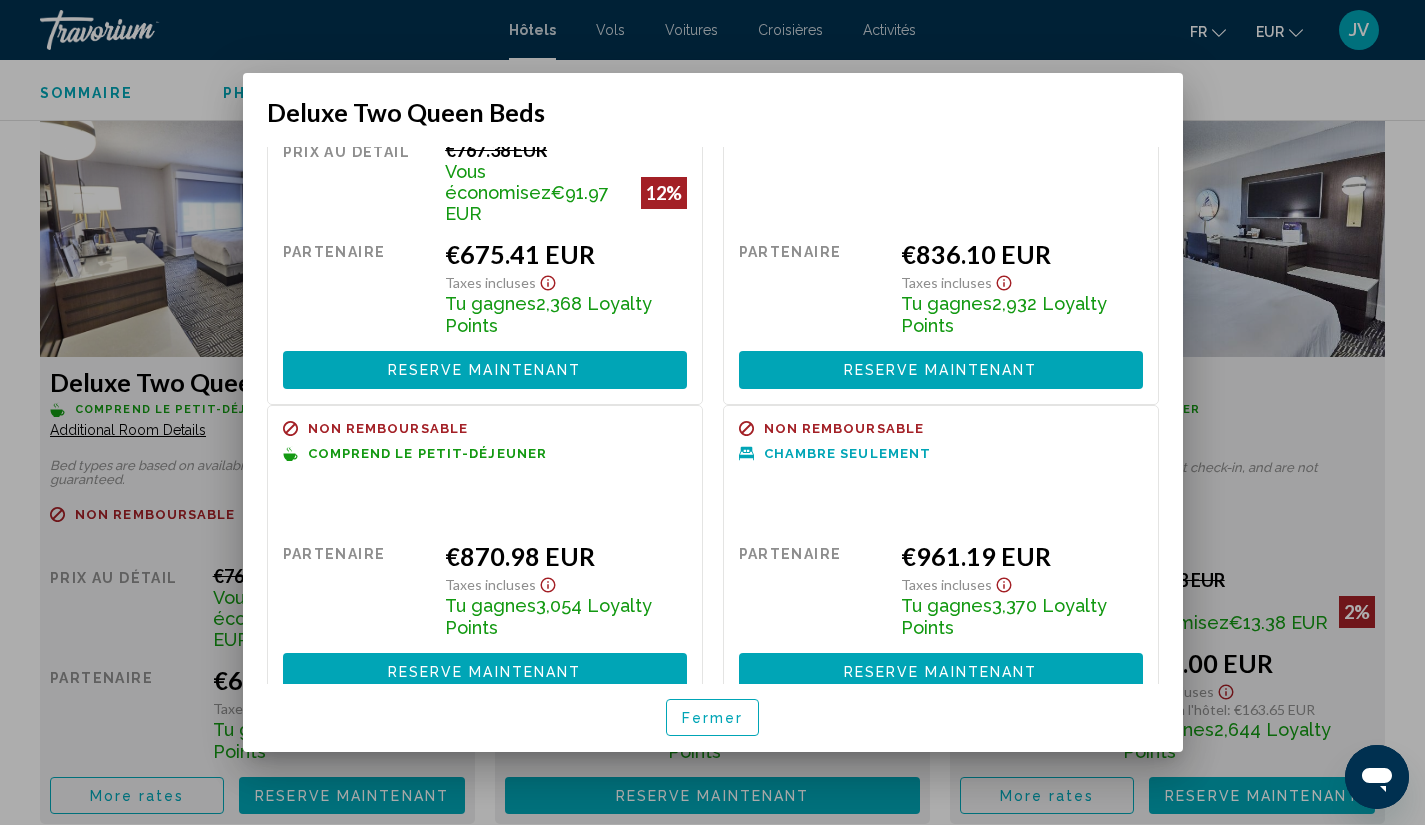 click at bounding box center [712, 412] 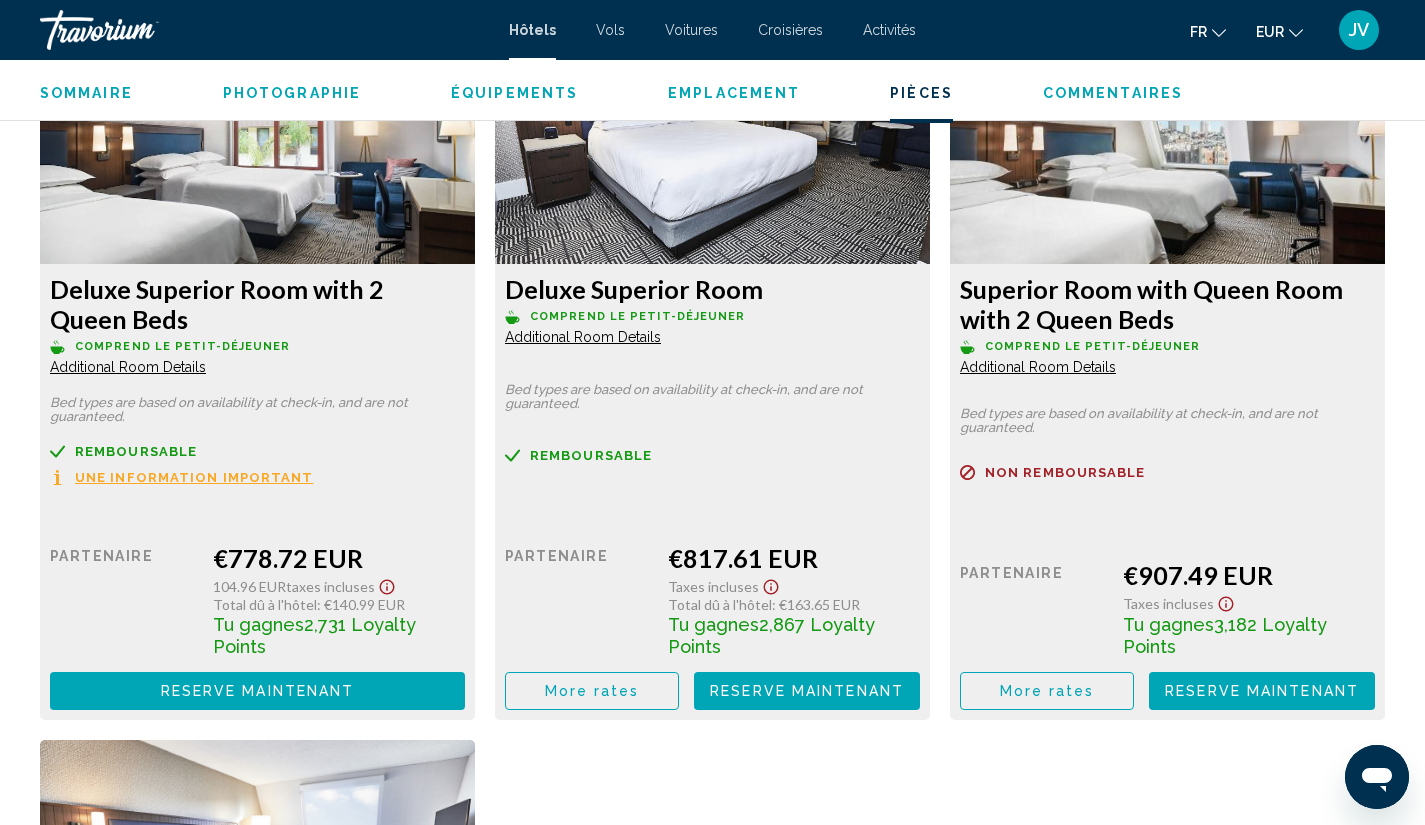 scroll, scrollTop: 3558, scrollLeft: 0, axis: vertical 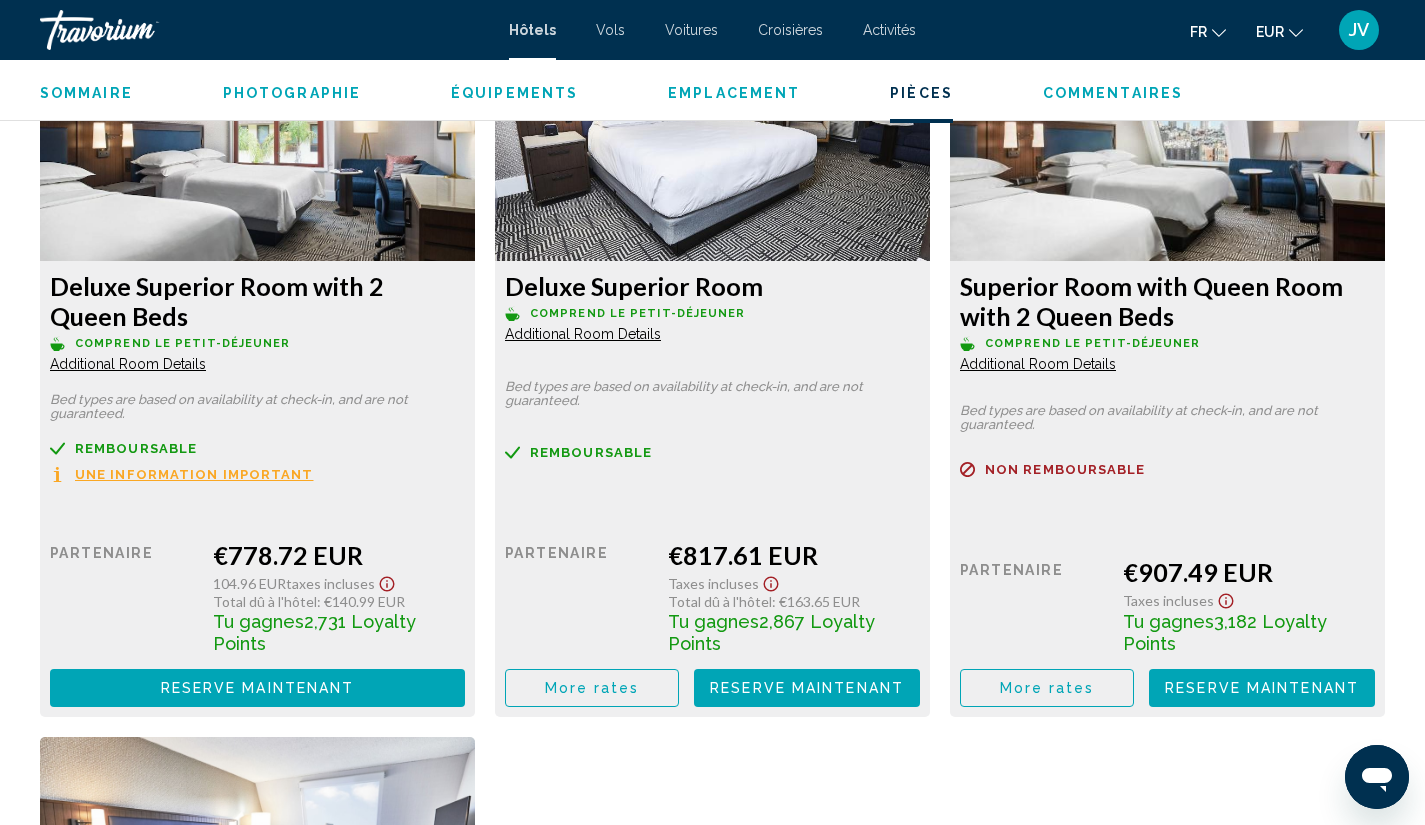 click on "Reserve maintenant" at bounding box center (352, -37) 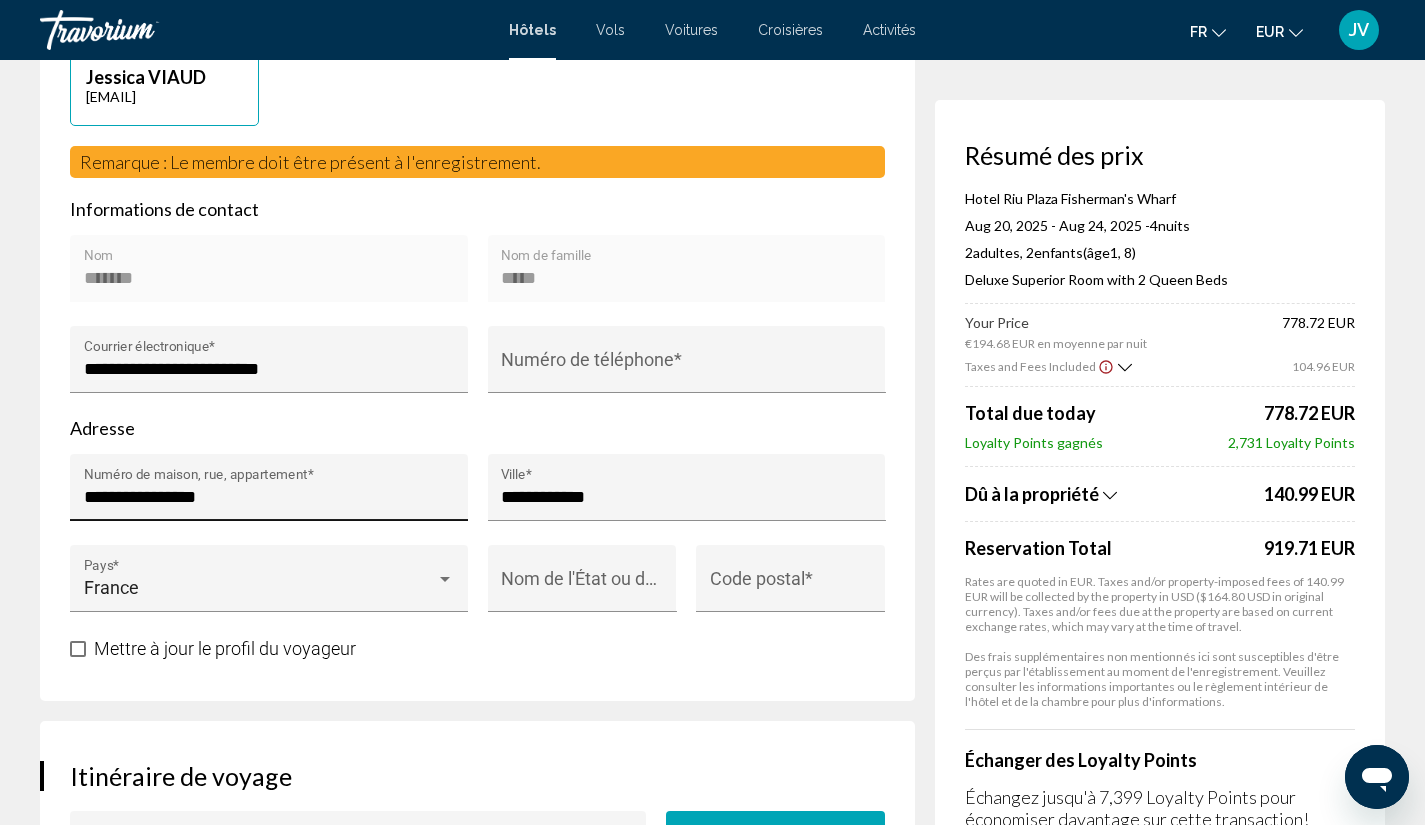 scroll, scrollTop: 814, scrollLeft: 0, axis: vertical 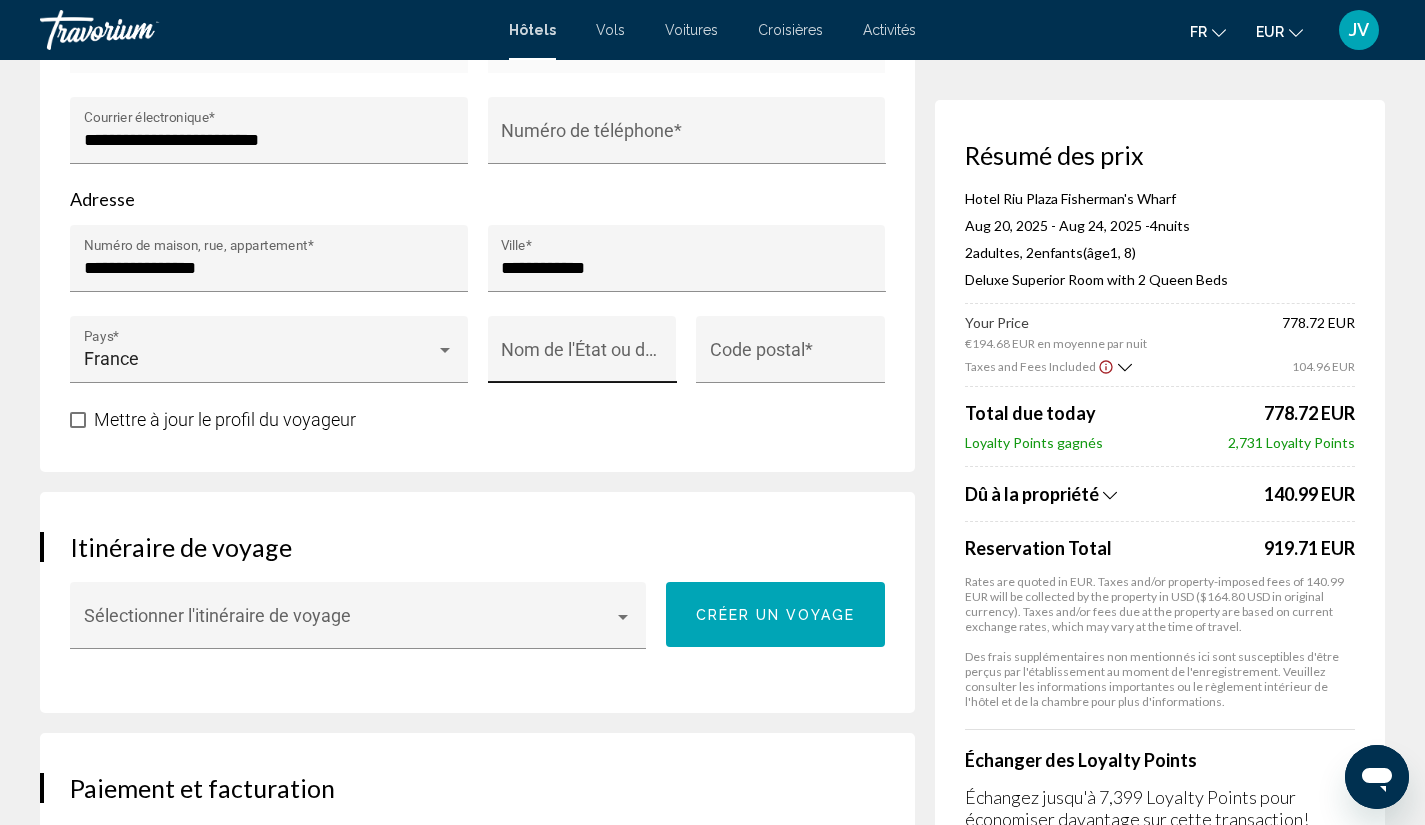 click on "Nom de l'État ou de la province  *" at bounding box center (582, 355) 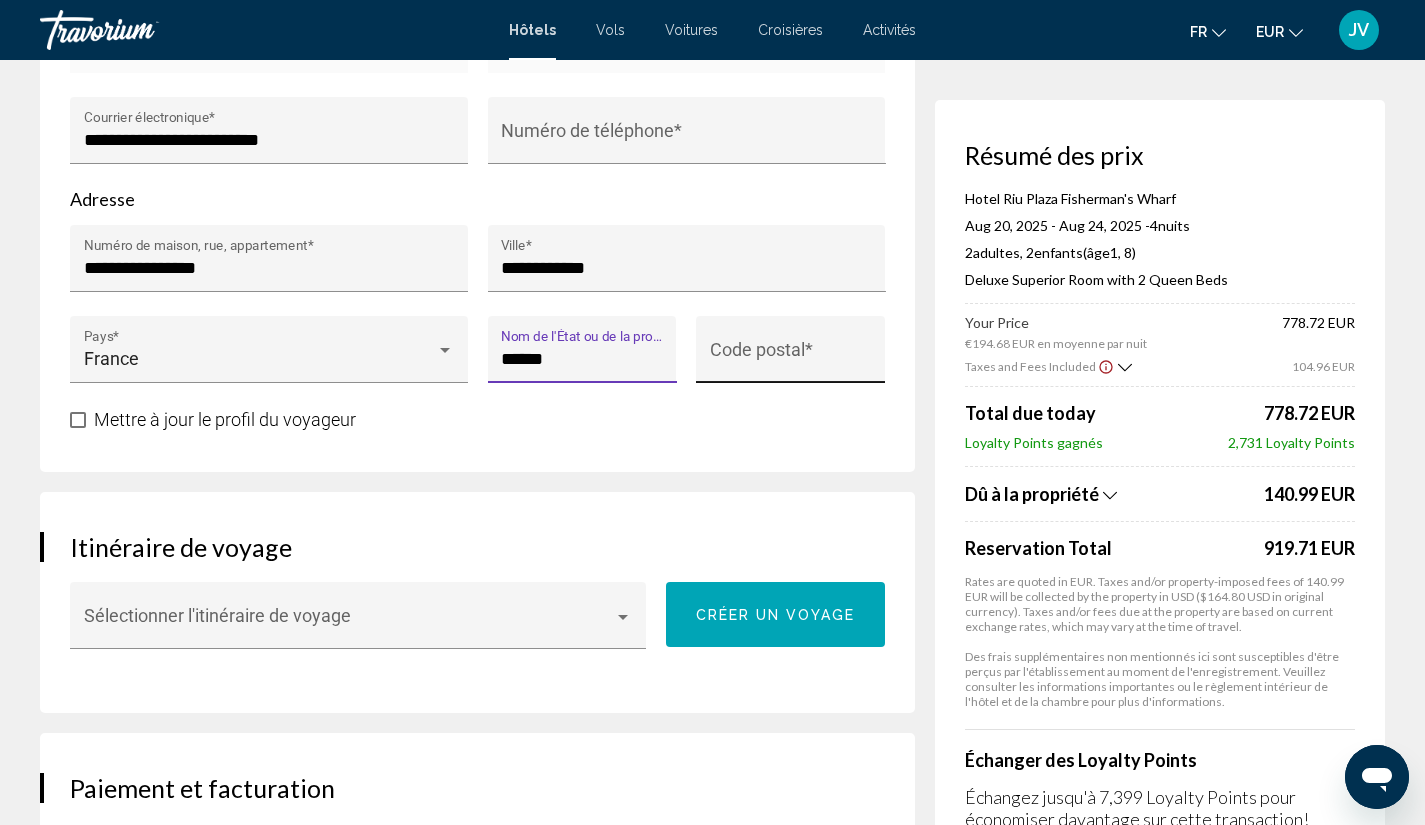type on "******" 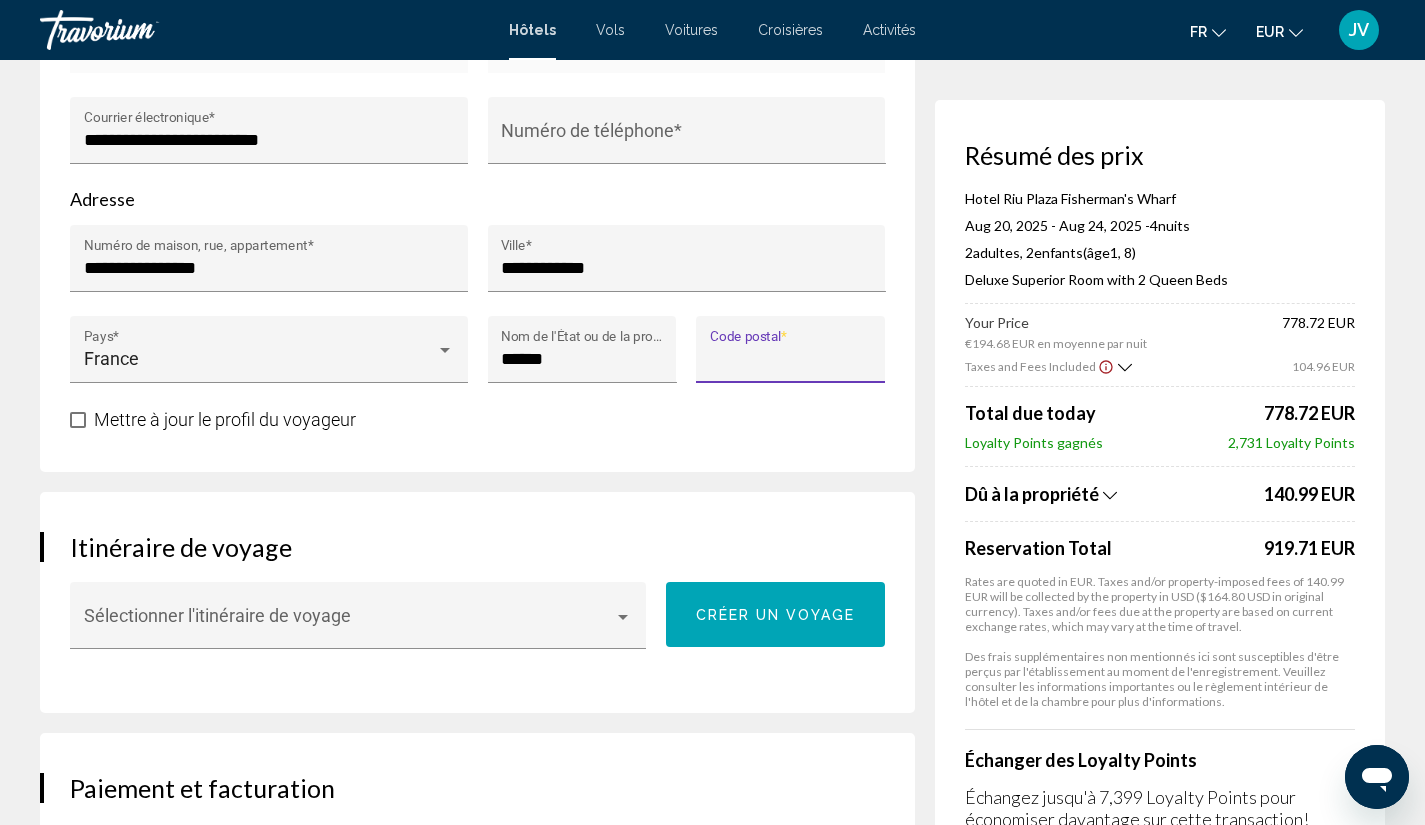 click on "Code postal  *" at bounding box center (791, 359) 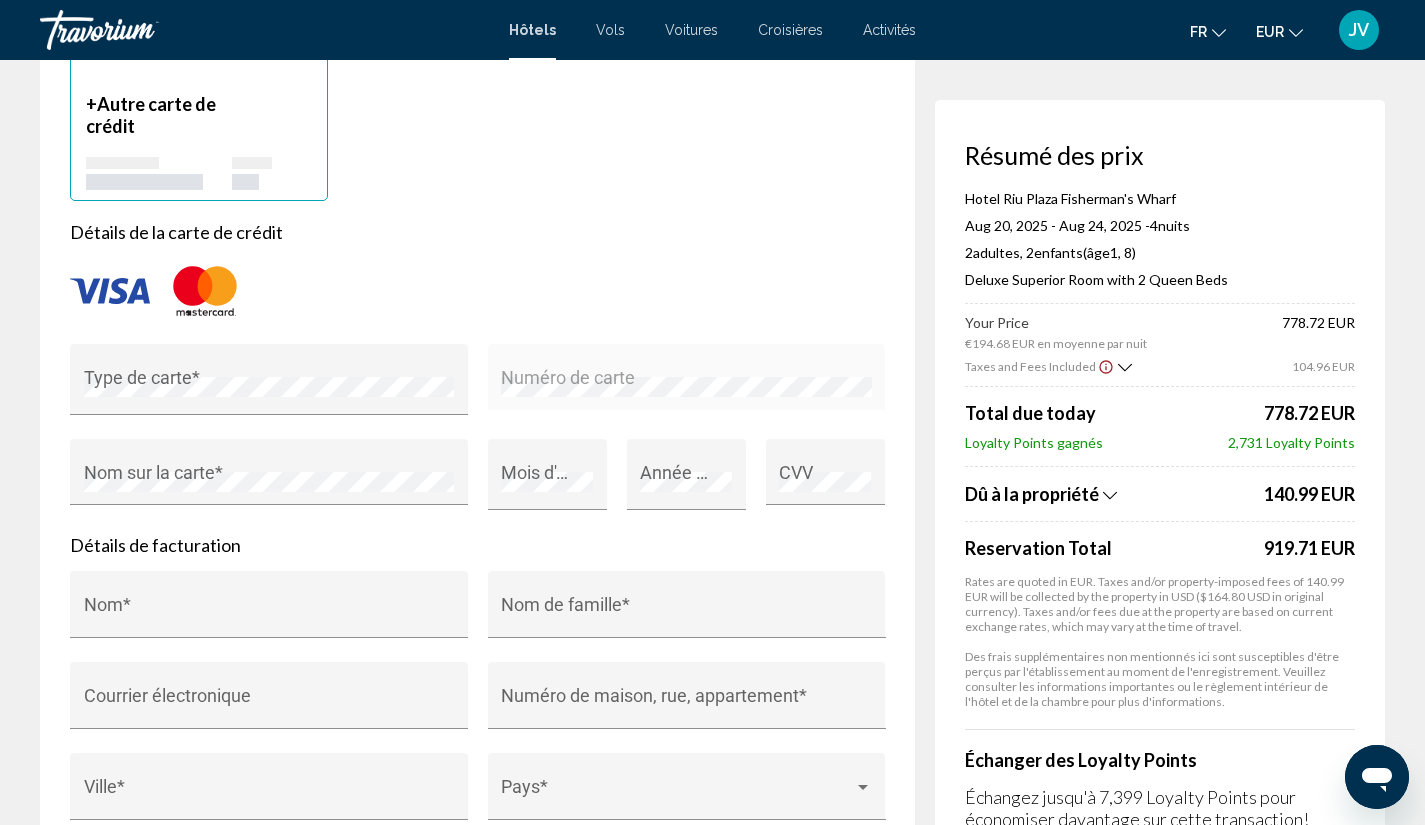 scroll, scrollTop: 1663, scrollLeft: 0, axis: vertical 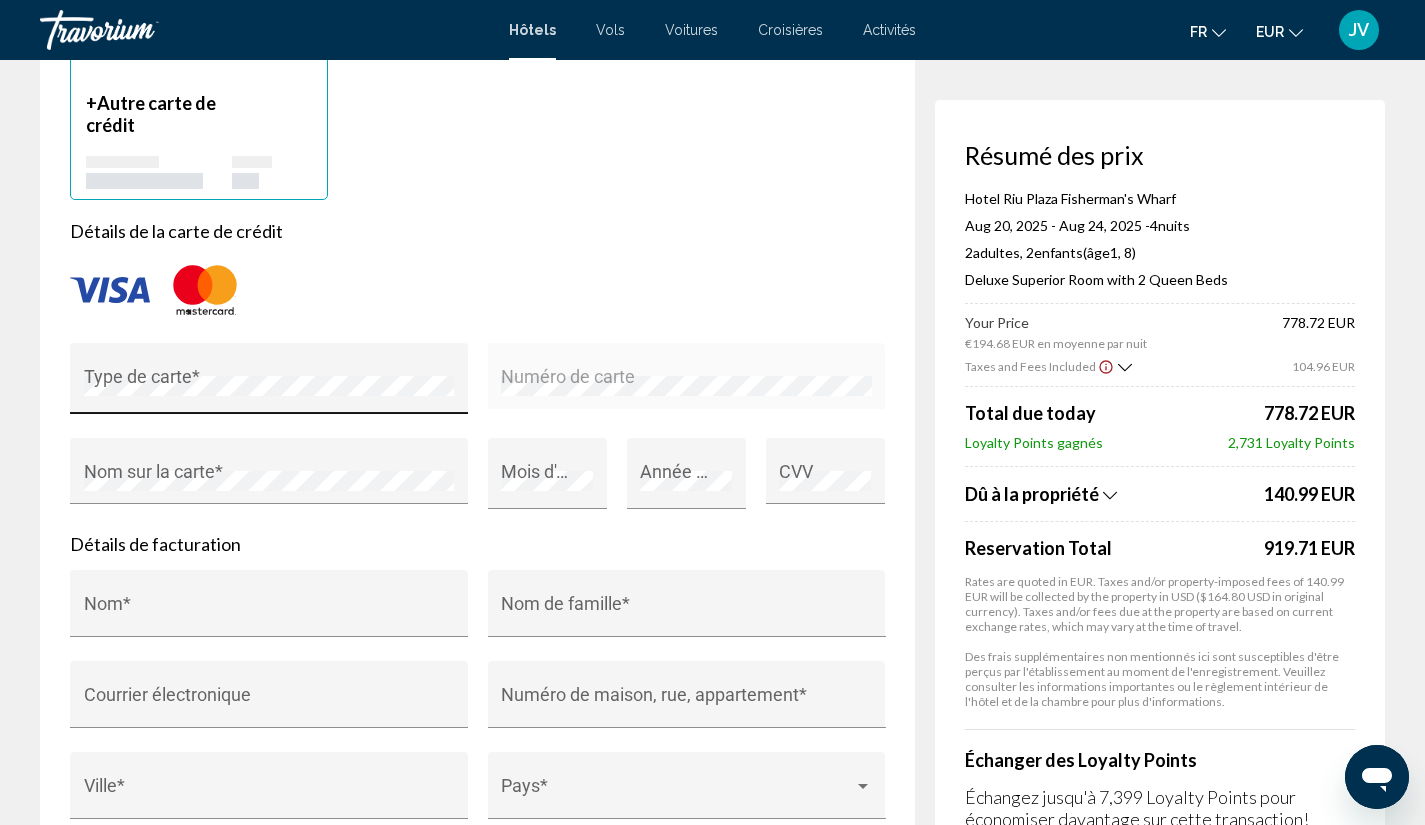 type on "*****" 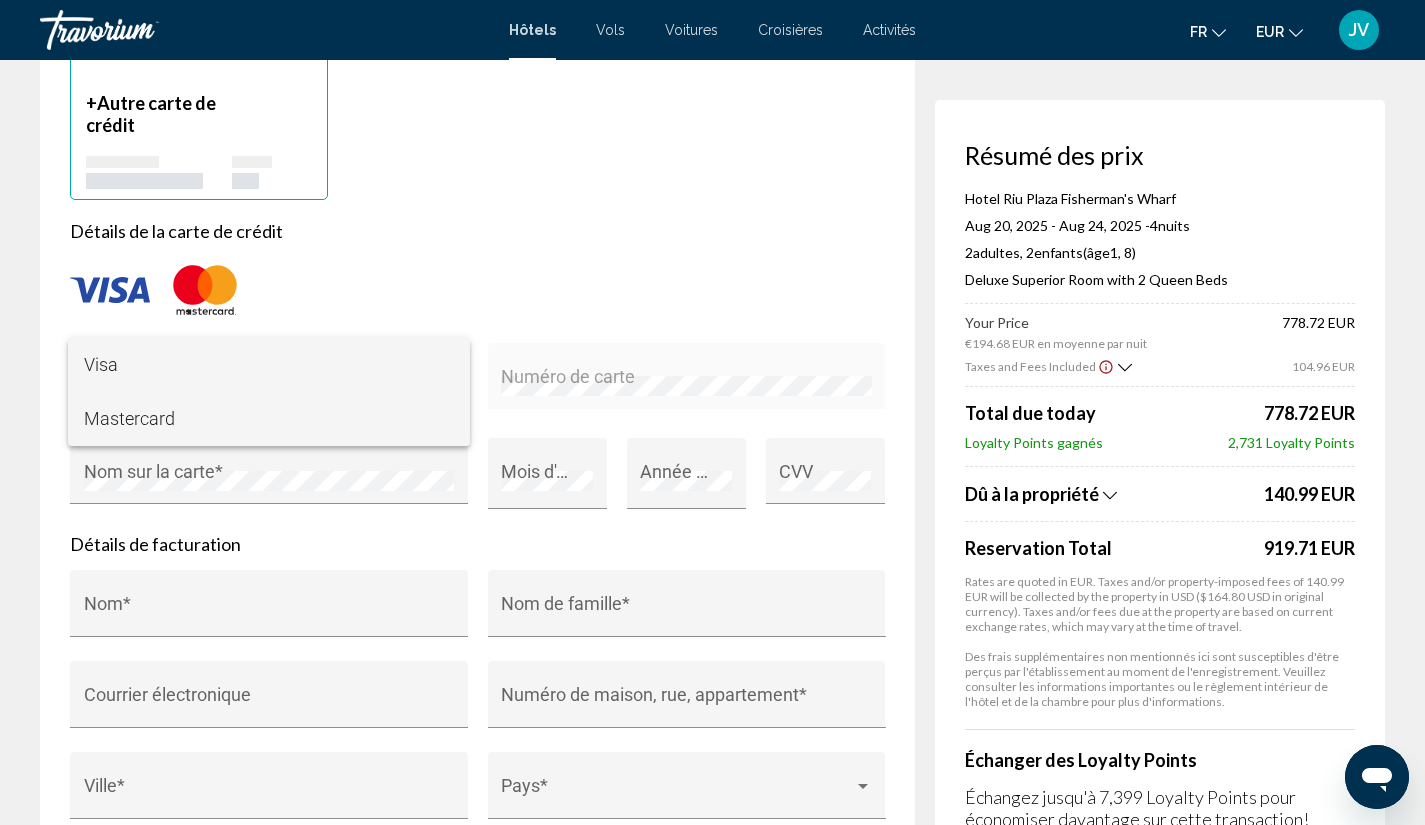 click on "Mastercard" at bounding box center [269, 419] 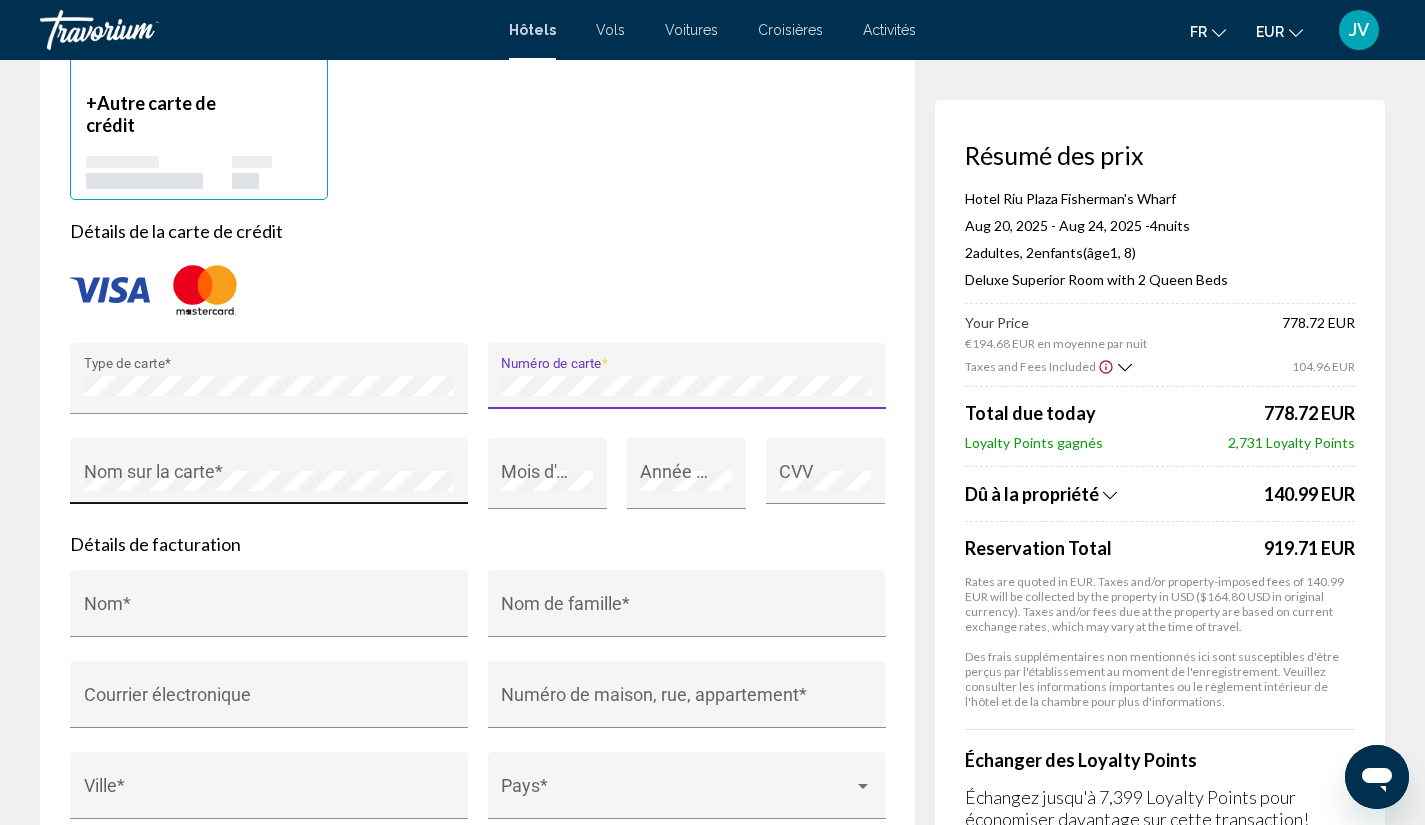 click on "Nom sur la carte  *" at bounding box center (269, 477) 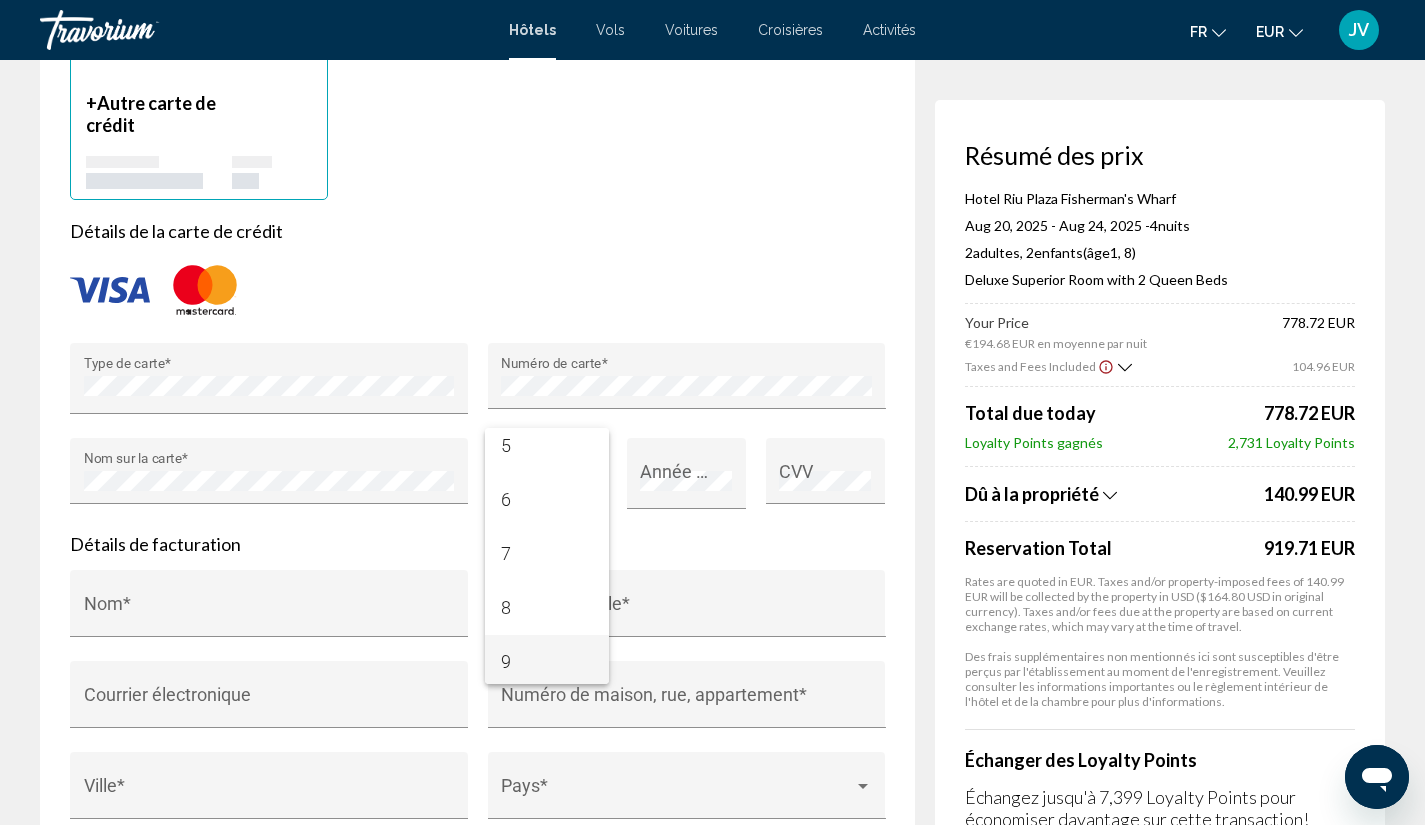 click on "9" at bounding box center (547, 662) 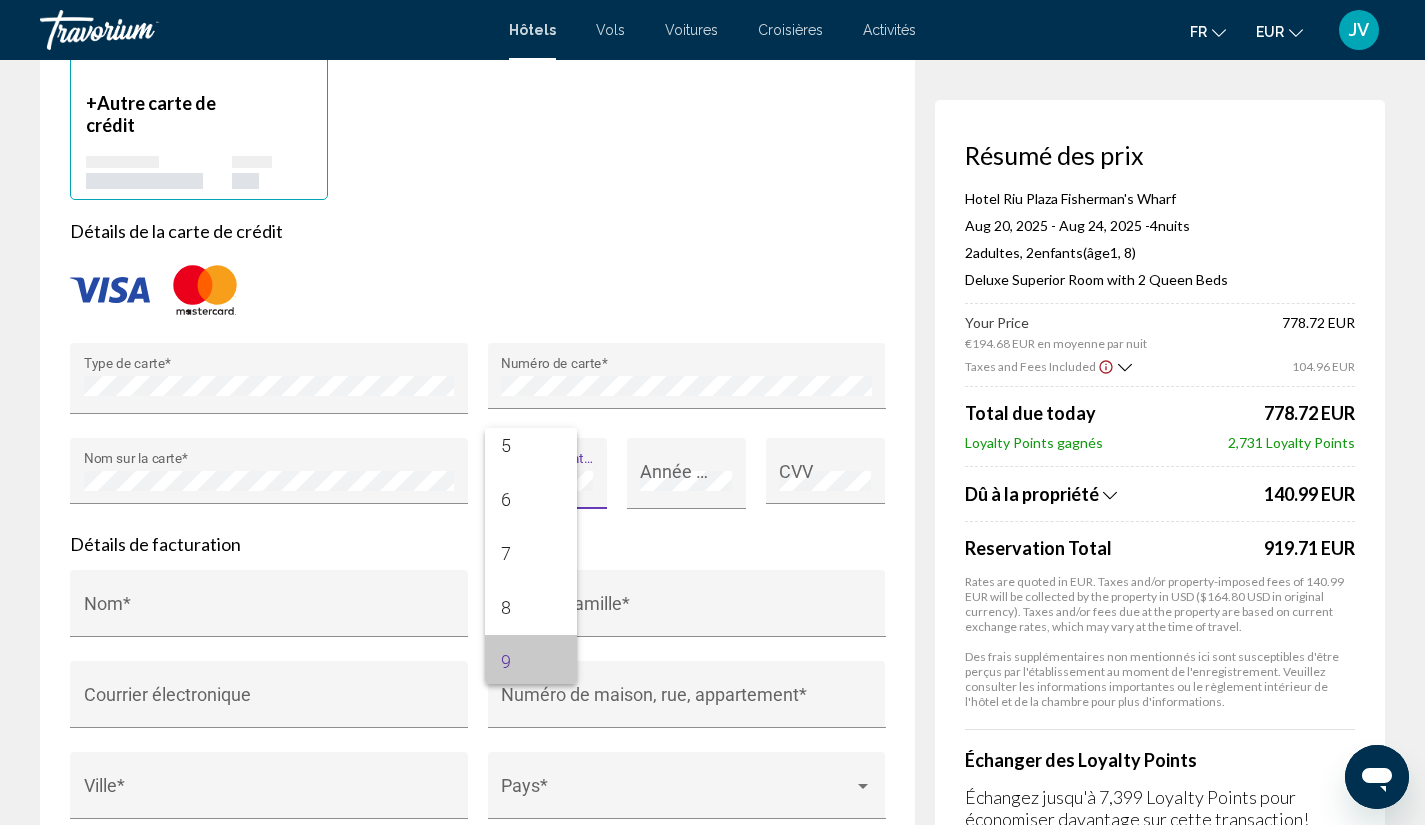 scroll, scrollTop: 230, scrollLeft: 0, axis: vertical 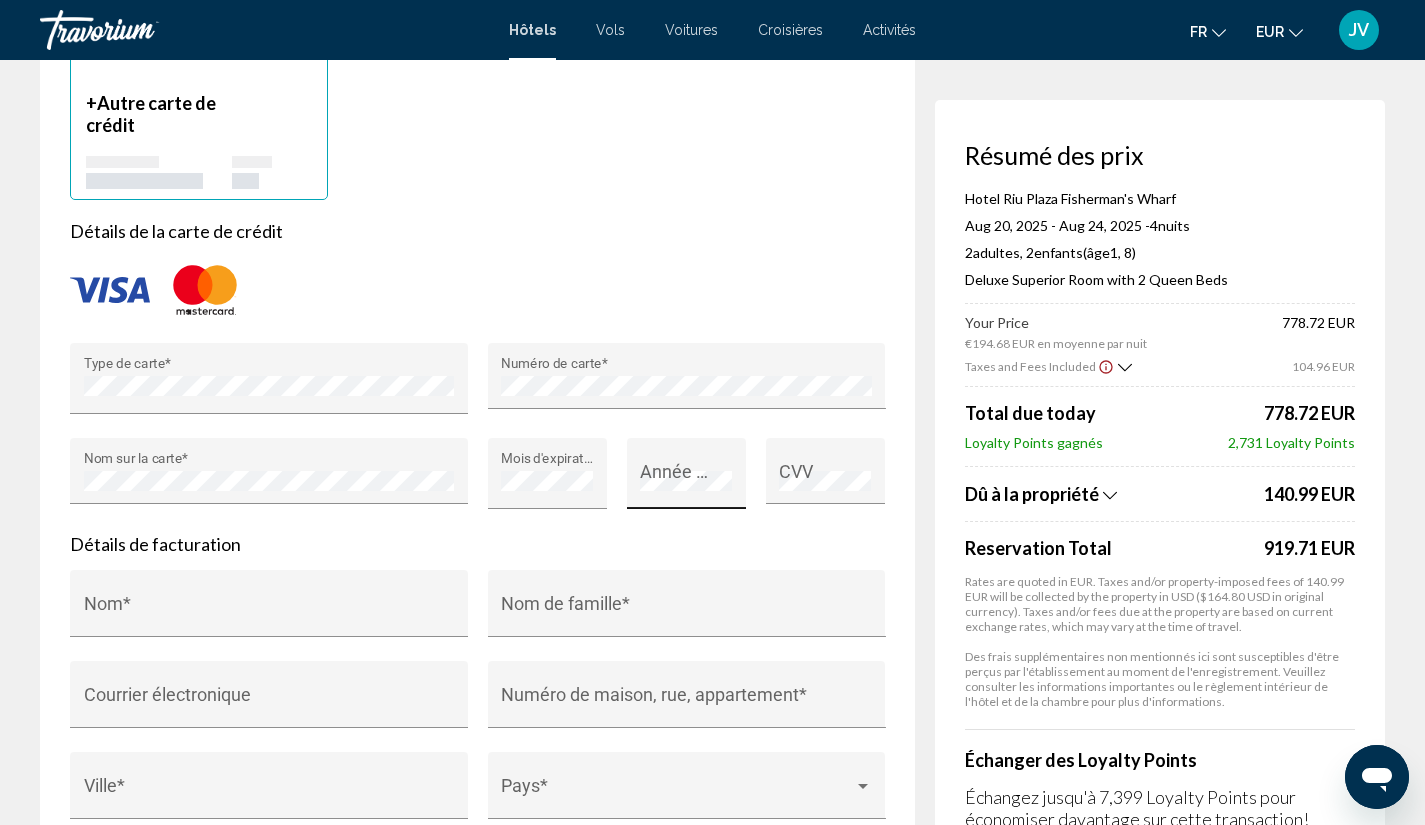 click on "Année d'expiration  *" at bounding box center [686, 480] 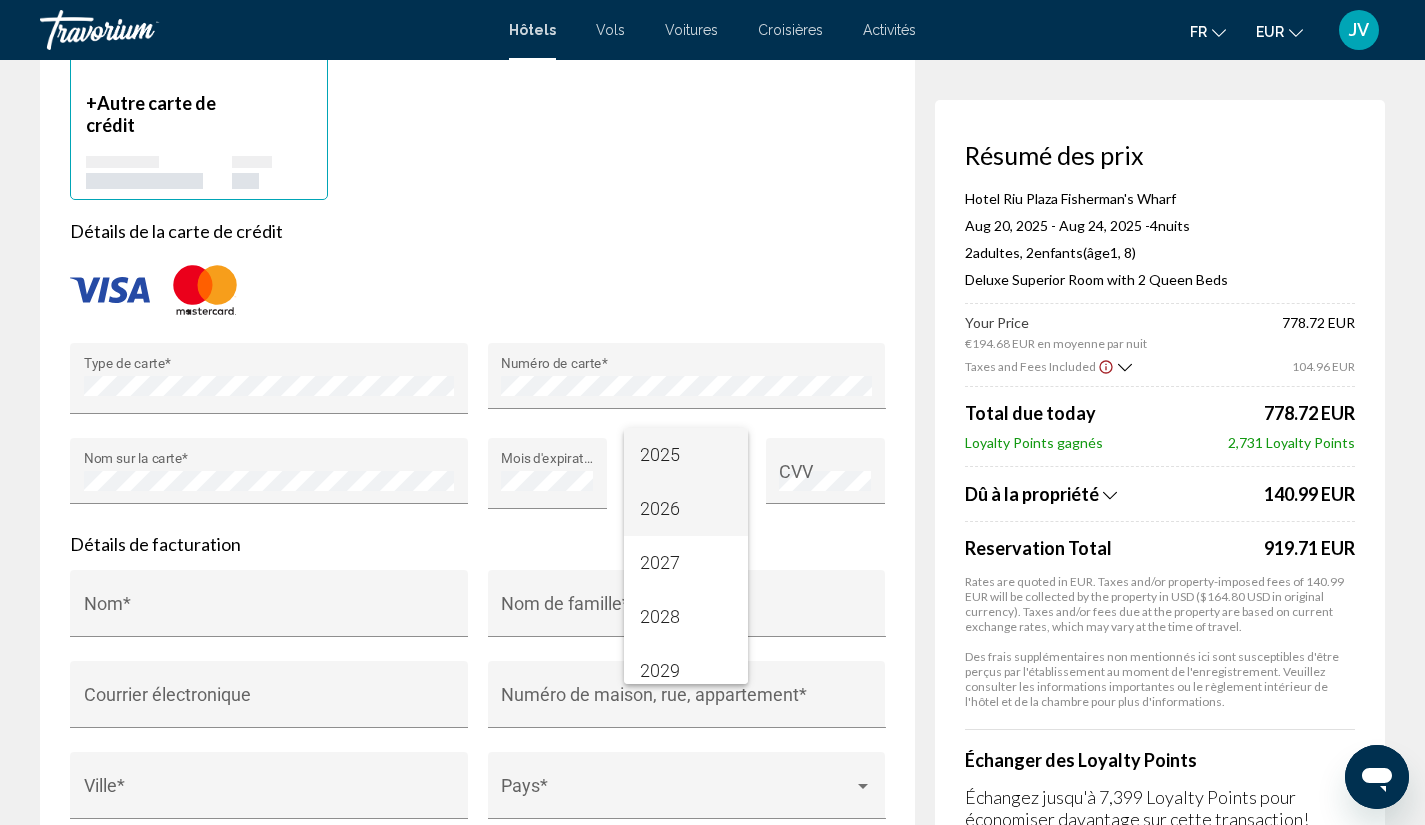 click on "2026" at bounding box center (686, 509) 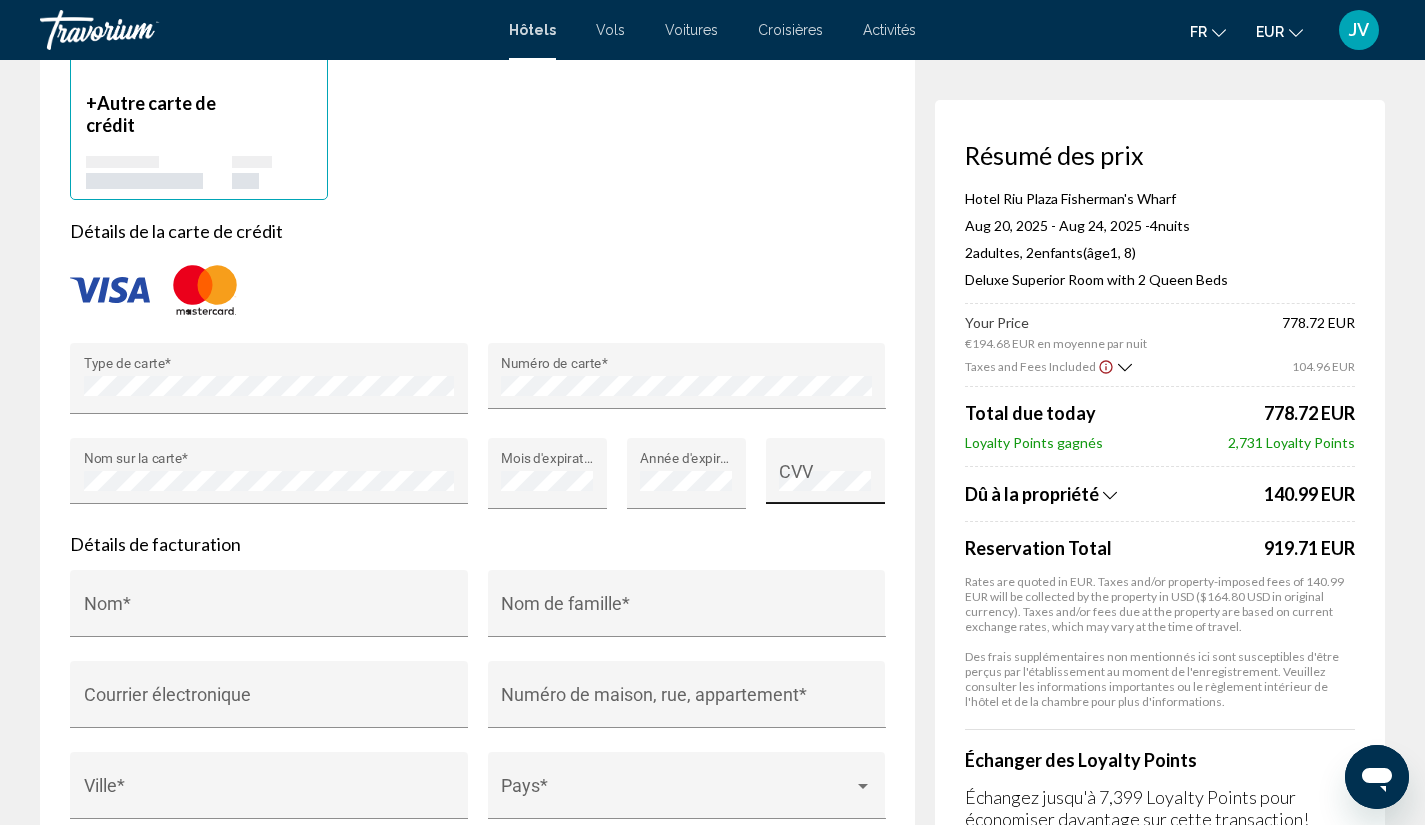 click on "CVV" at bounding box center (825, 477) 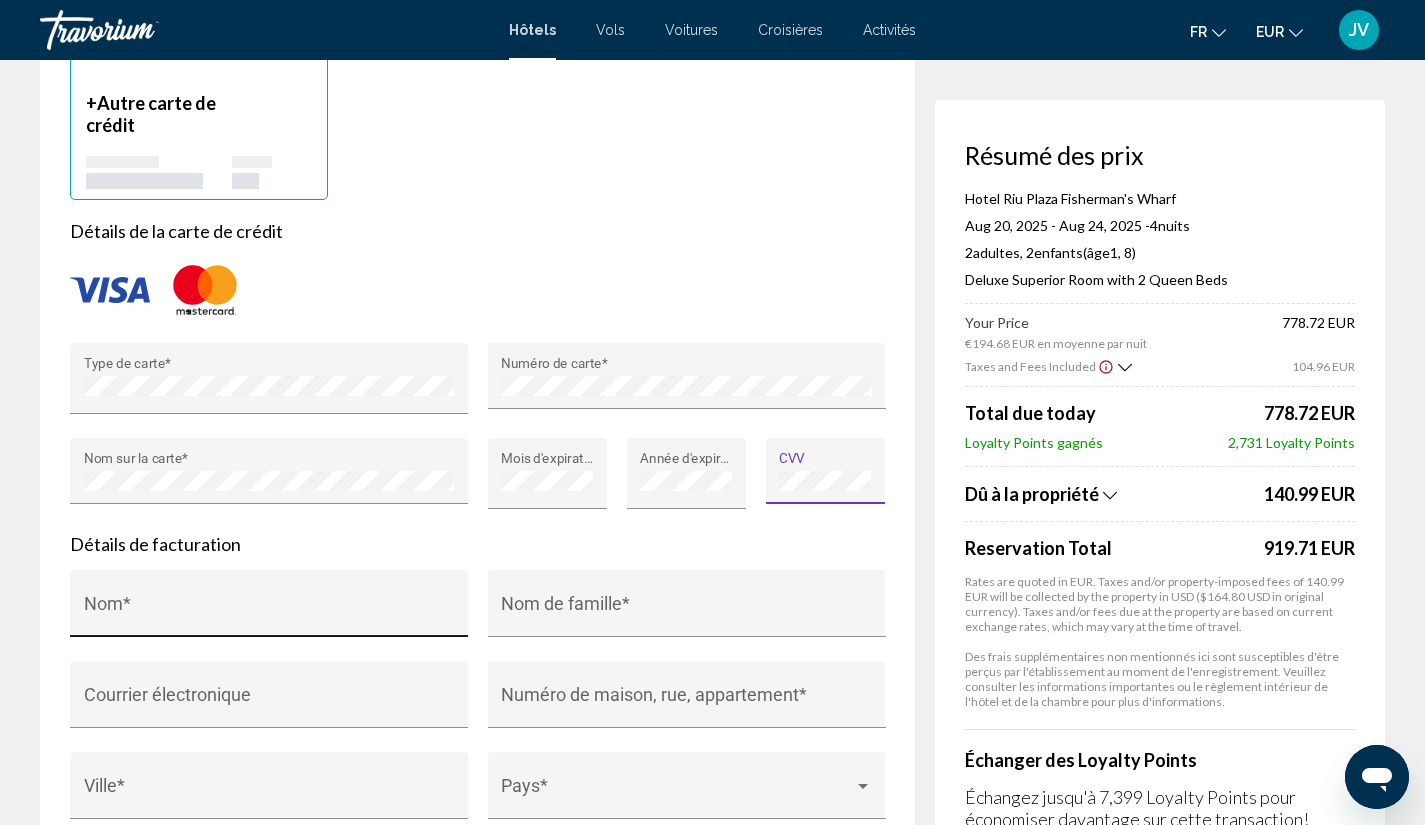 click on "Nom  *" at bounding box center (269, 609) 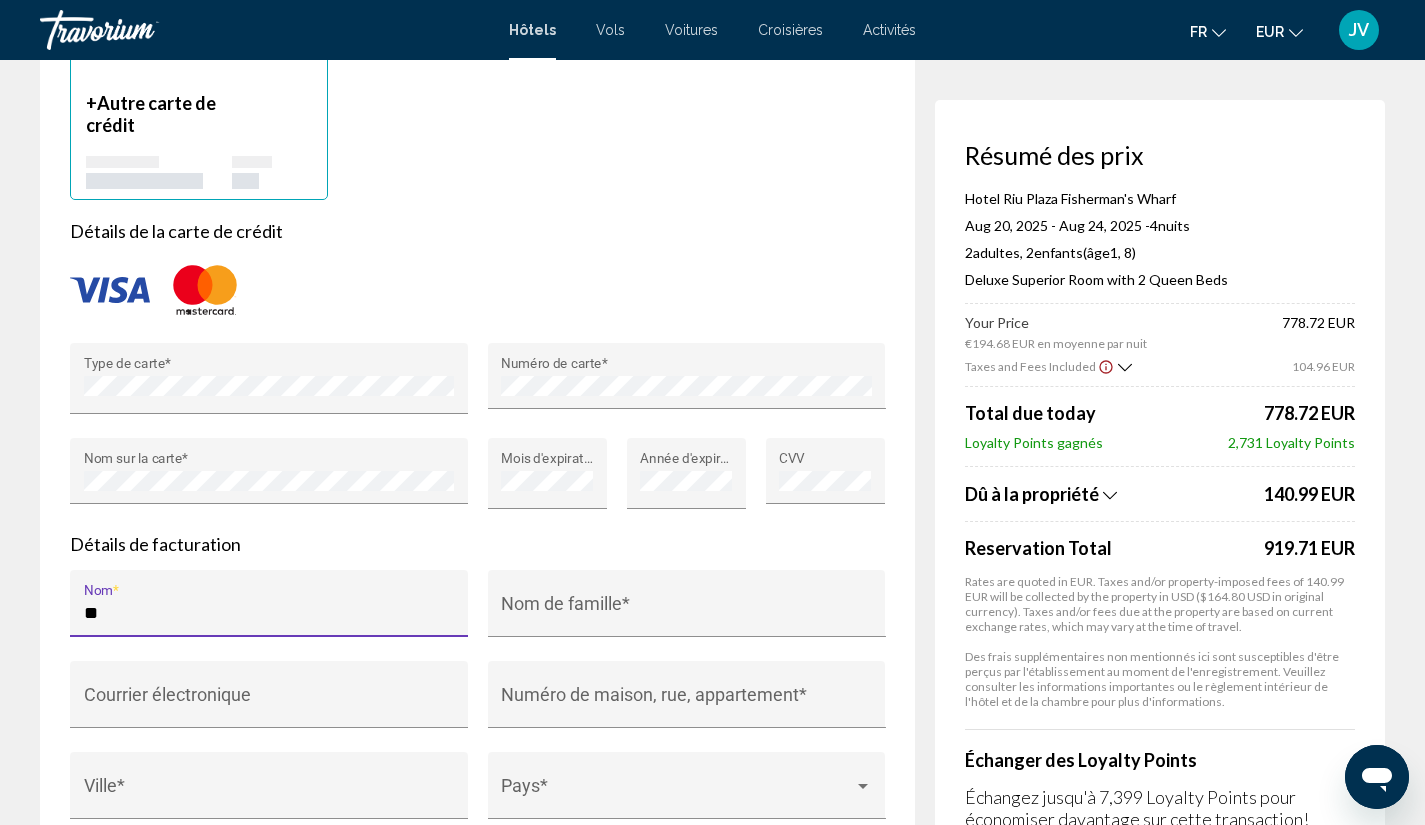 type on "*" 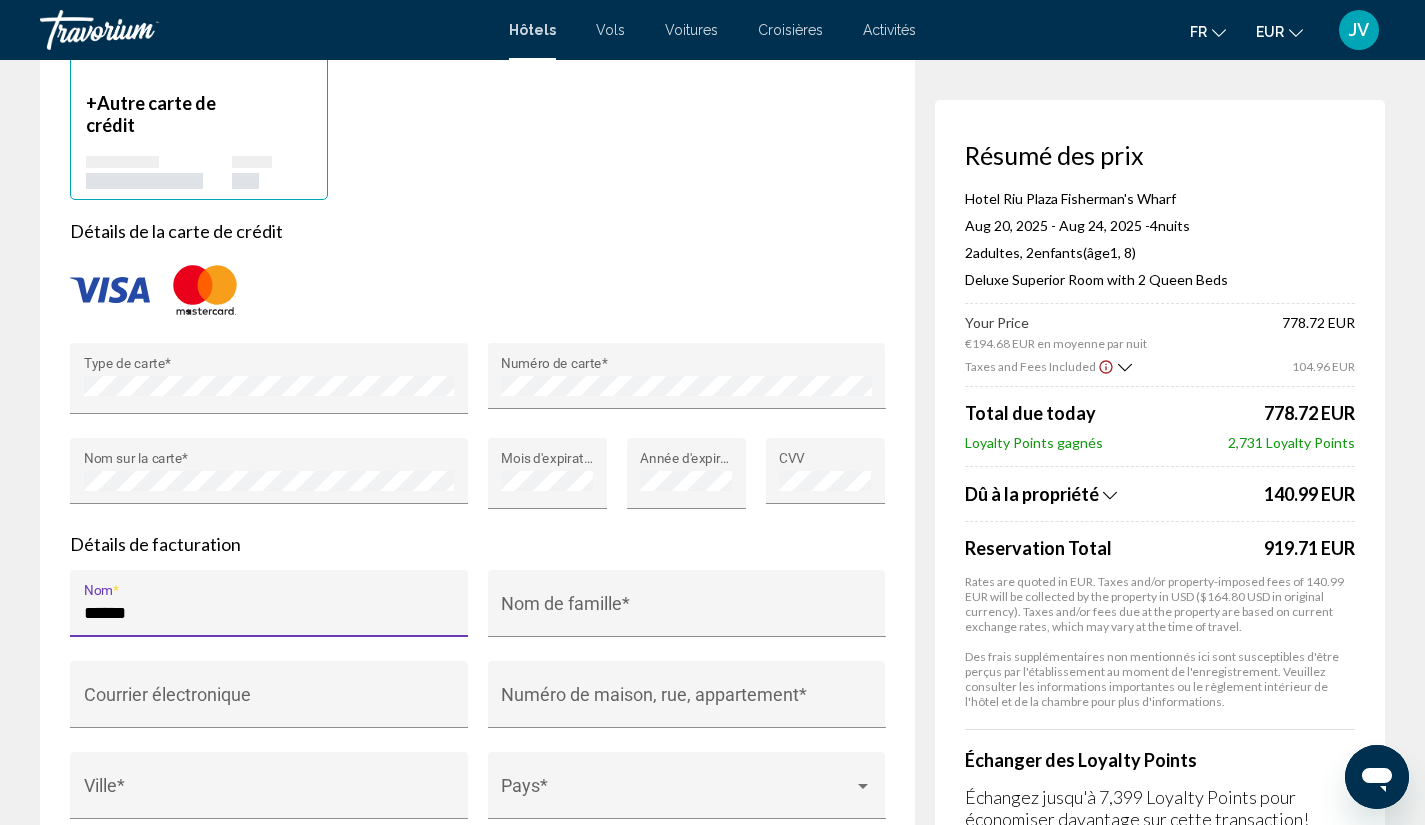 type on "******" 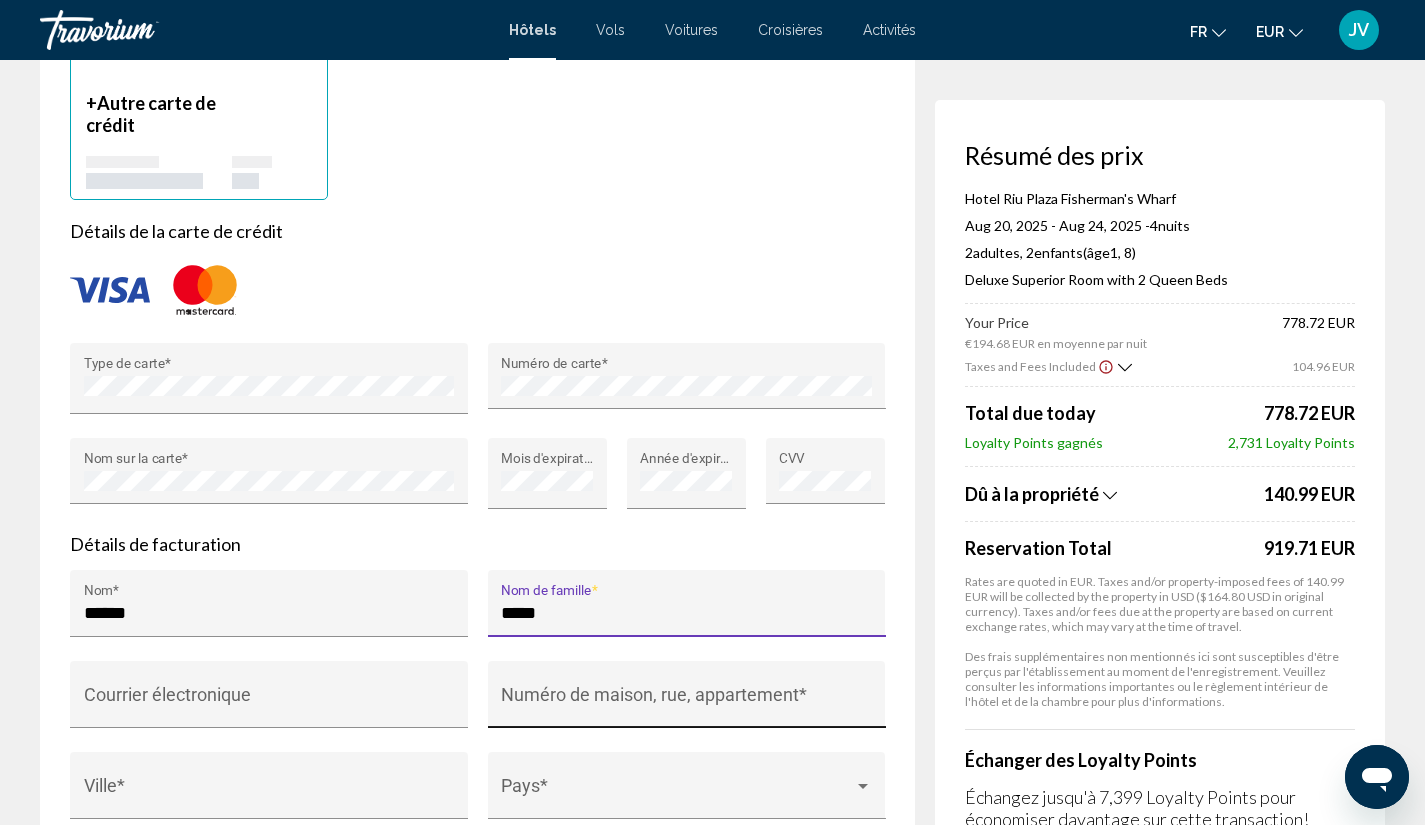 type on "*****" 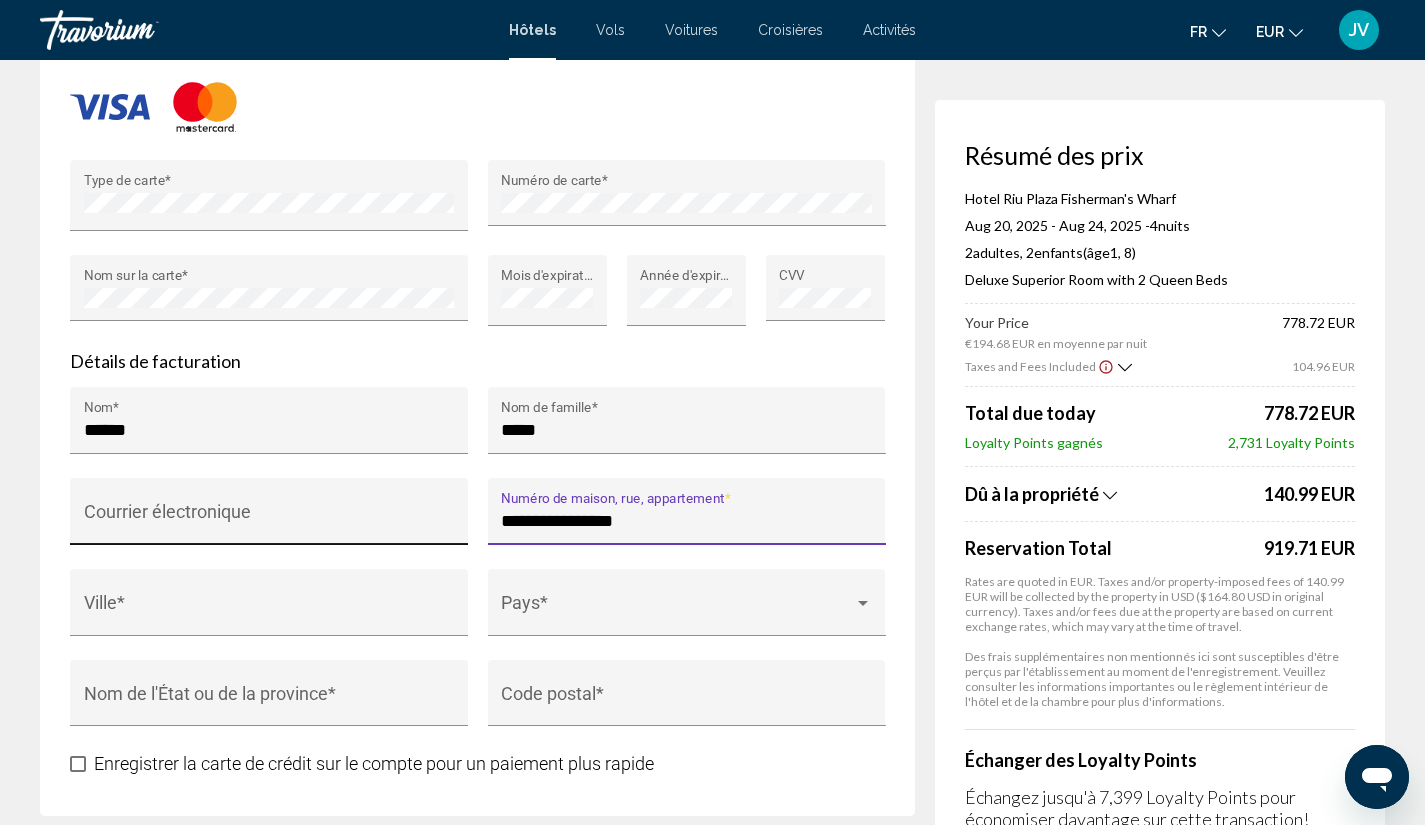 scroll, scrollTop: 1847, scrollLeft: 0, axis: vertical 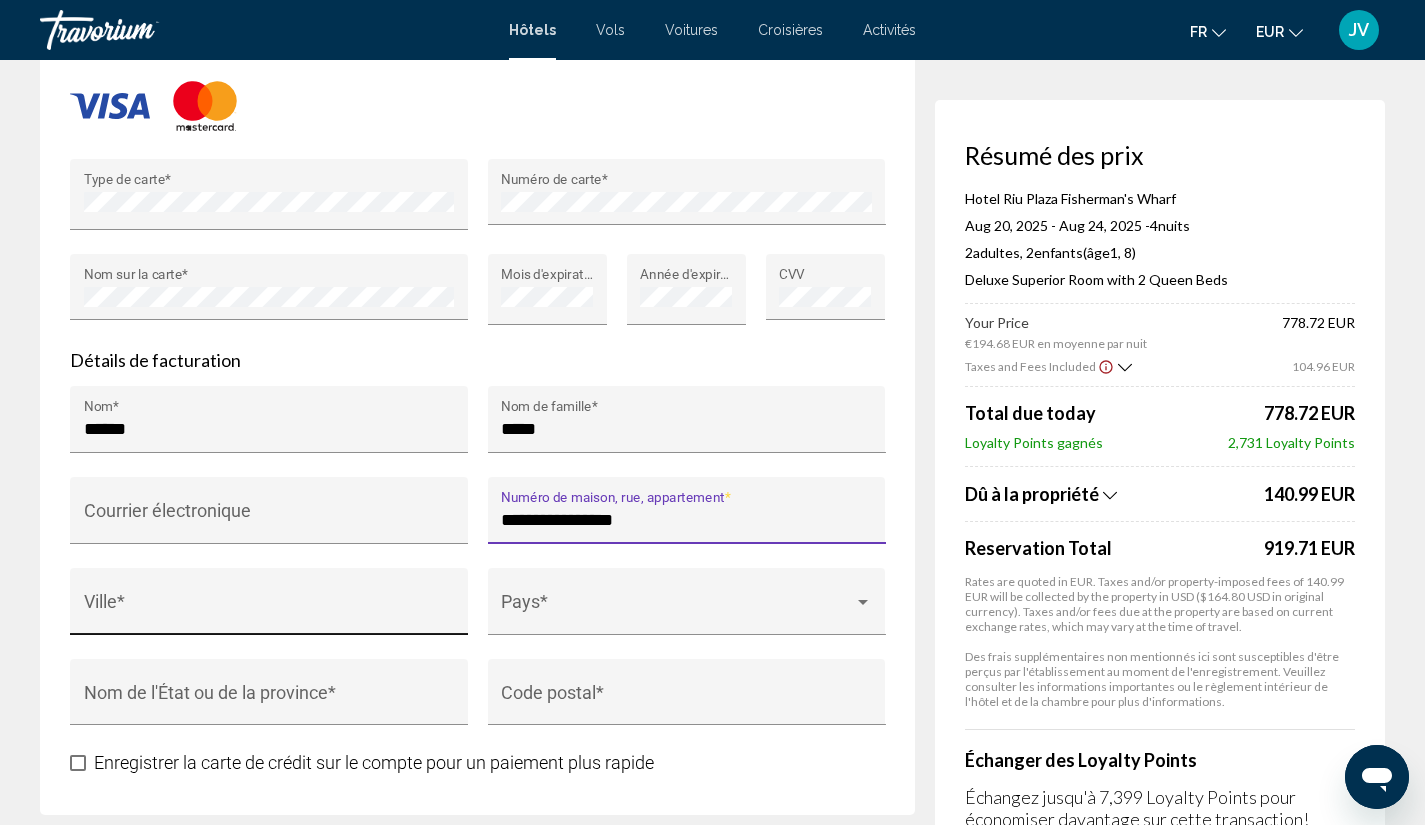 type on "**********" 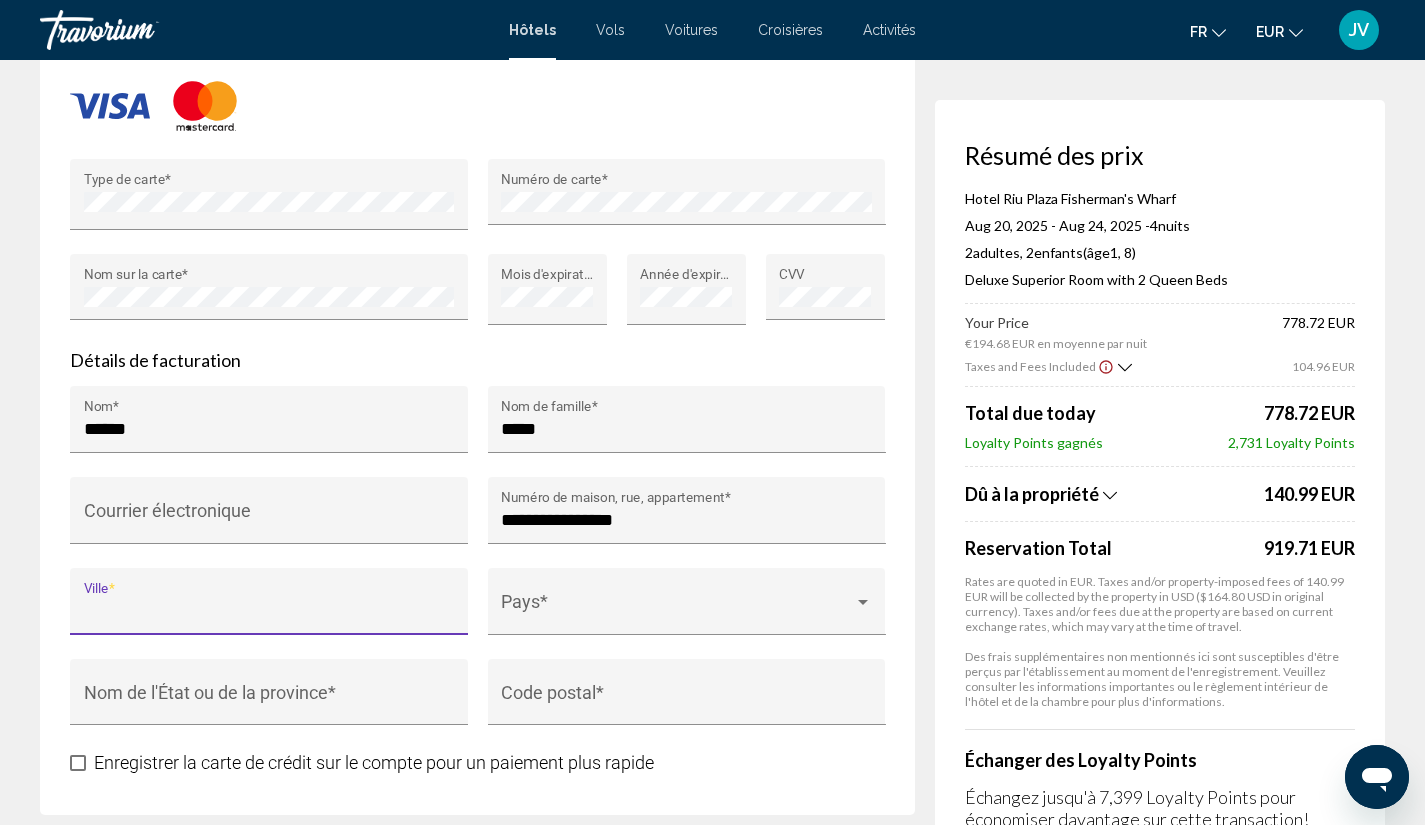 click on "Ville  *" at bounding box center (269, 611) 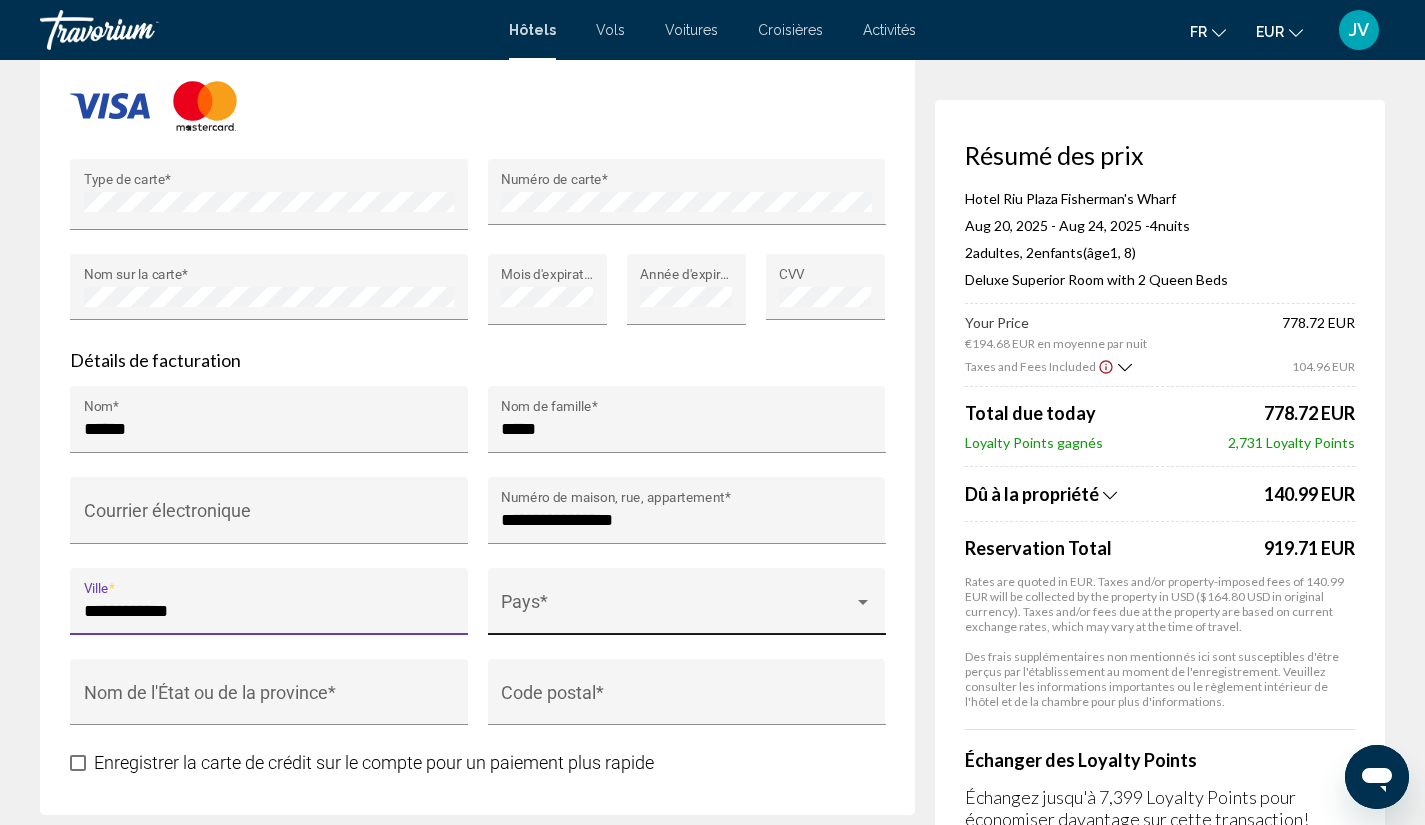 type on "**********" 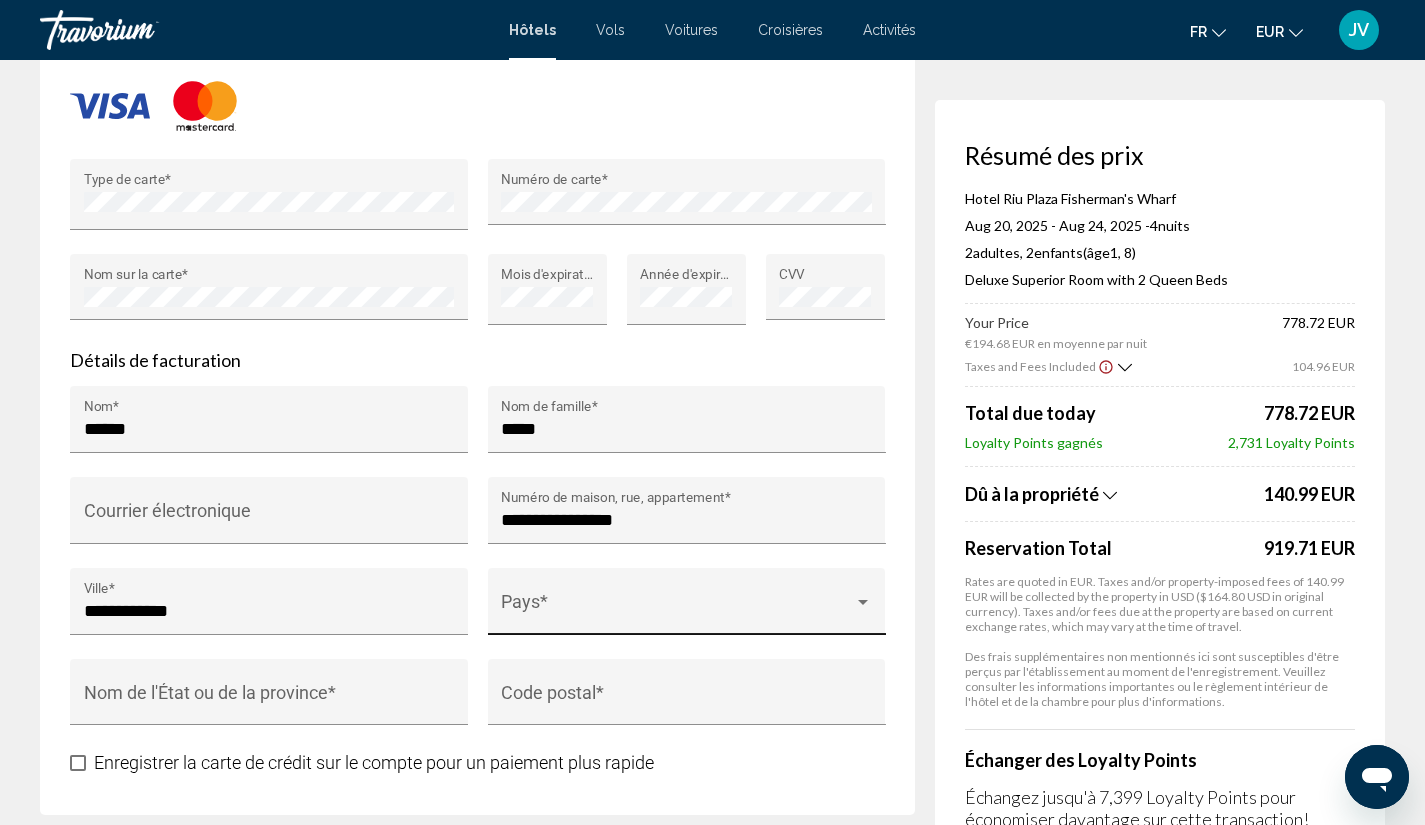 click on "Pays  *" at bounding box center [686, 607] 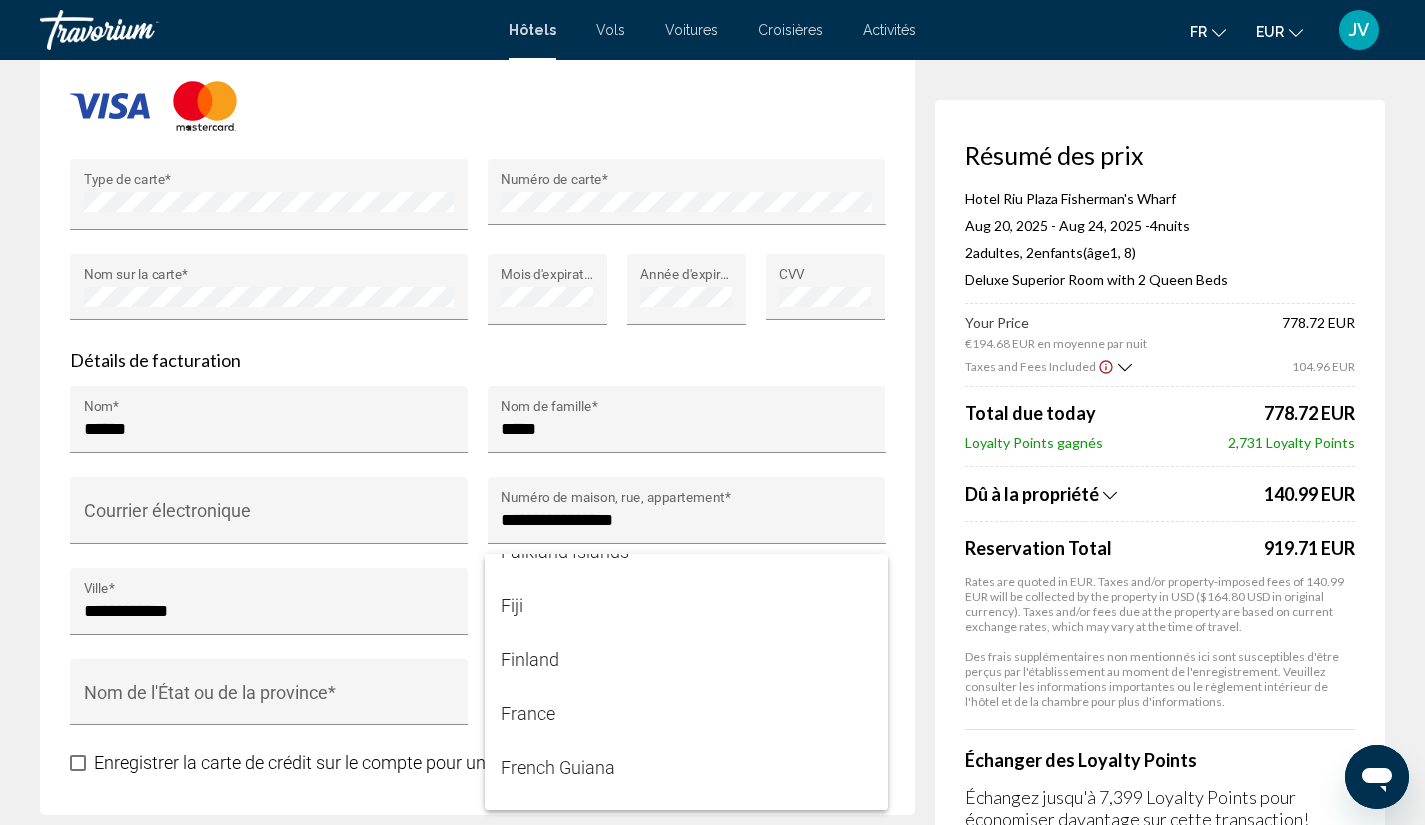 scroll, scrollTop: 4042, scrollLeft: 0, axis: vertical 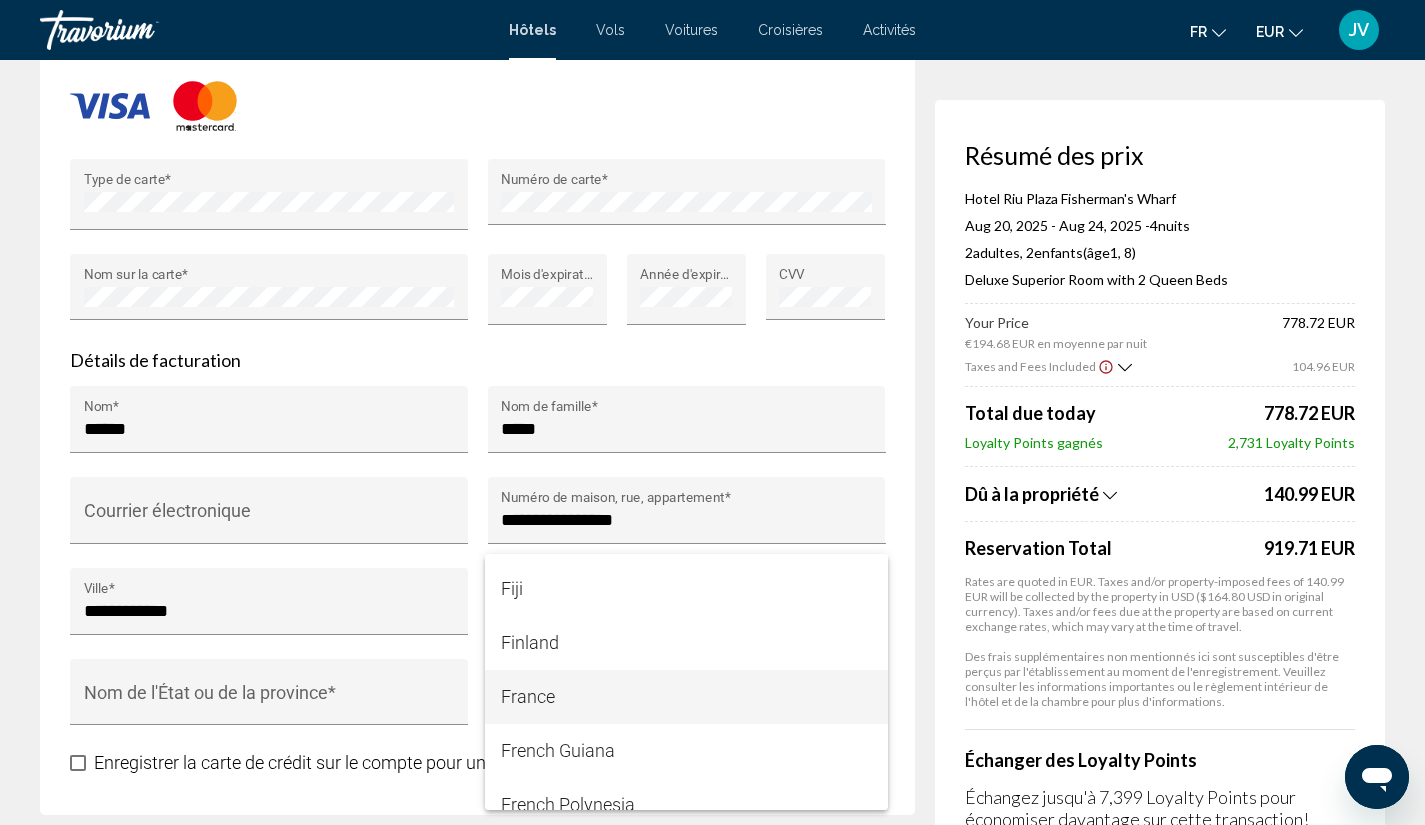 click on "France" at bounding box center [686, 697] 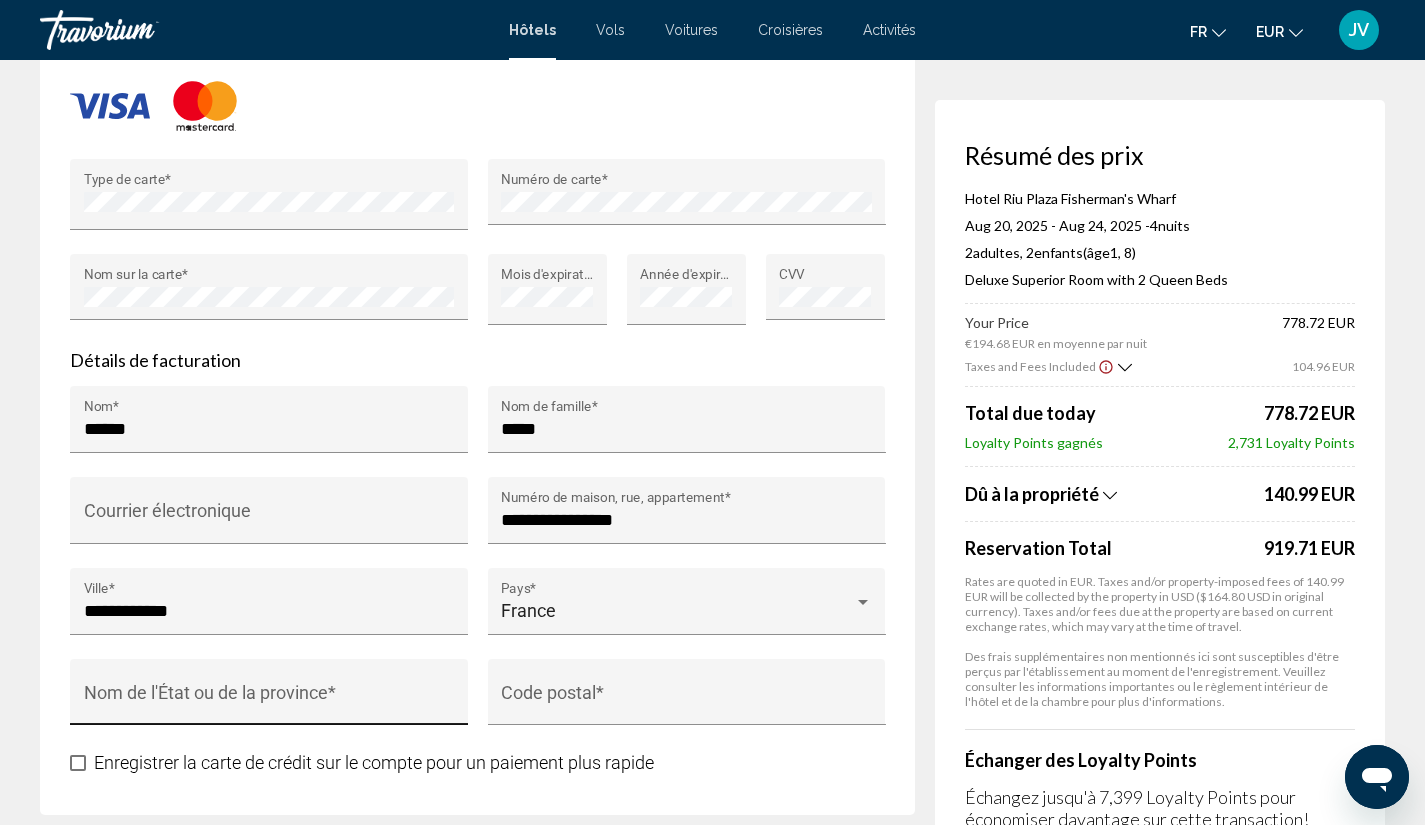 click on "Nom de l'État ou de la province  *" at bounding box center (269, 698) 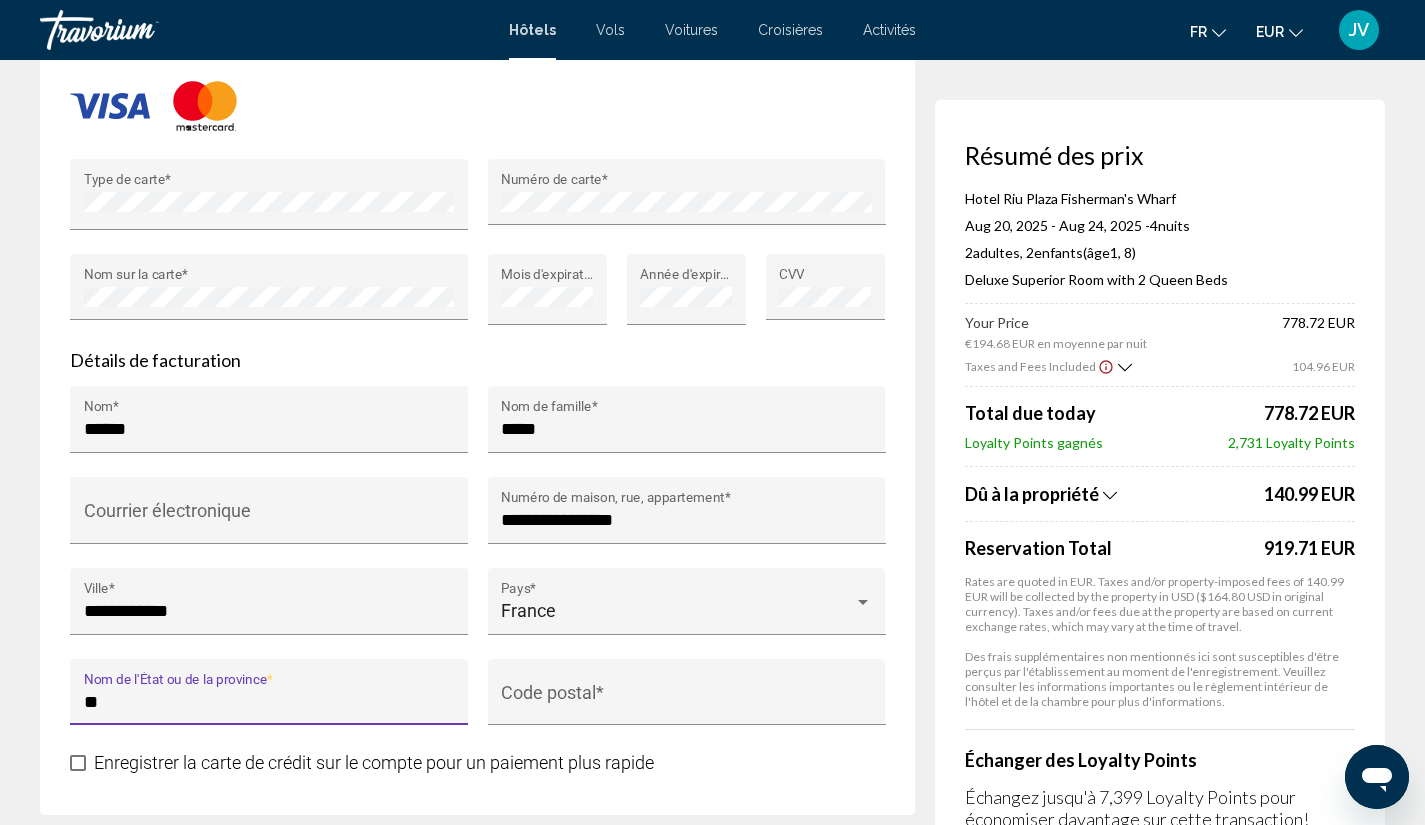 type on "*" 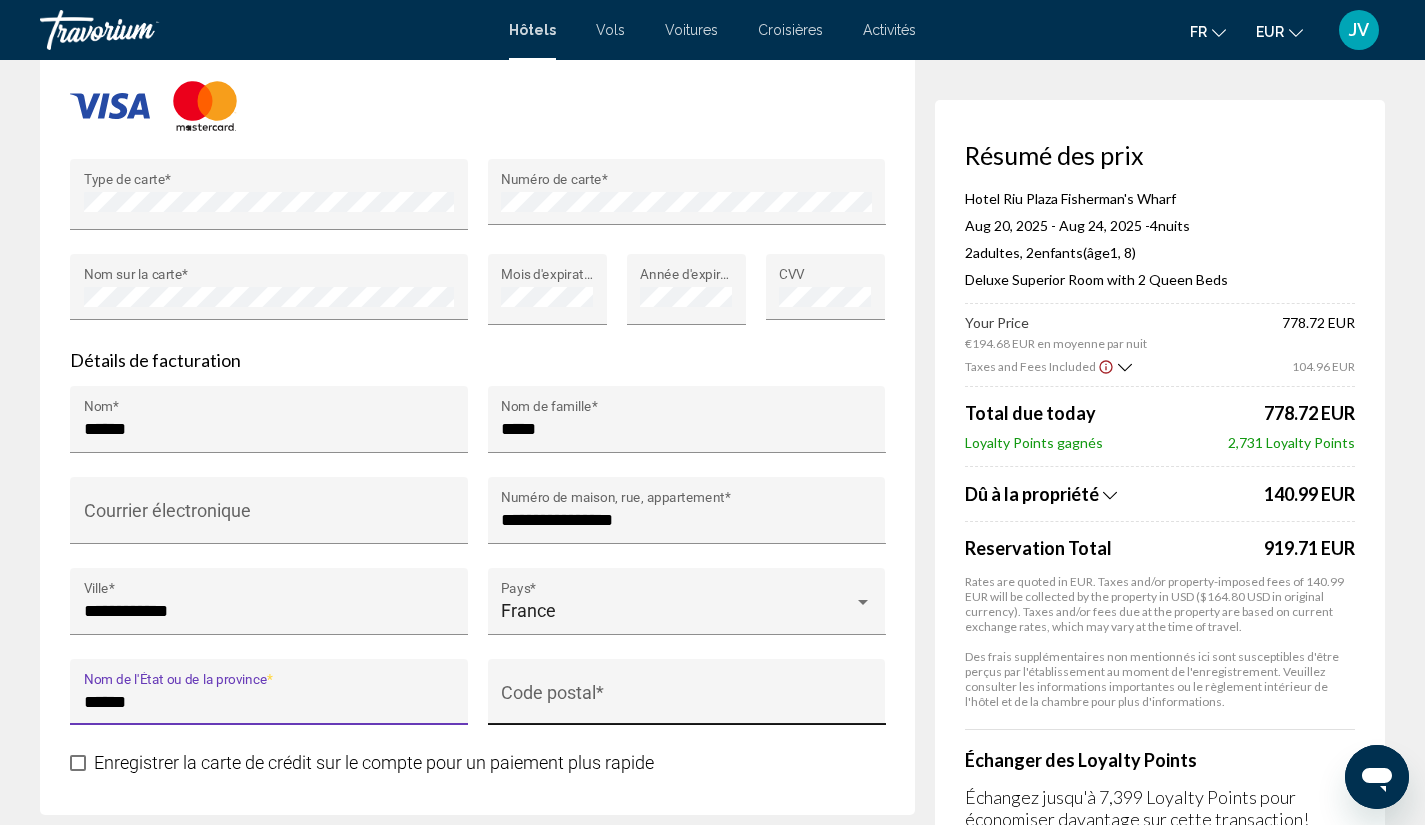 type on "******" 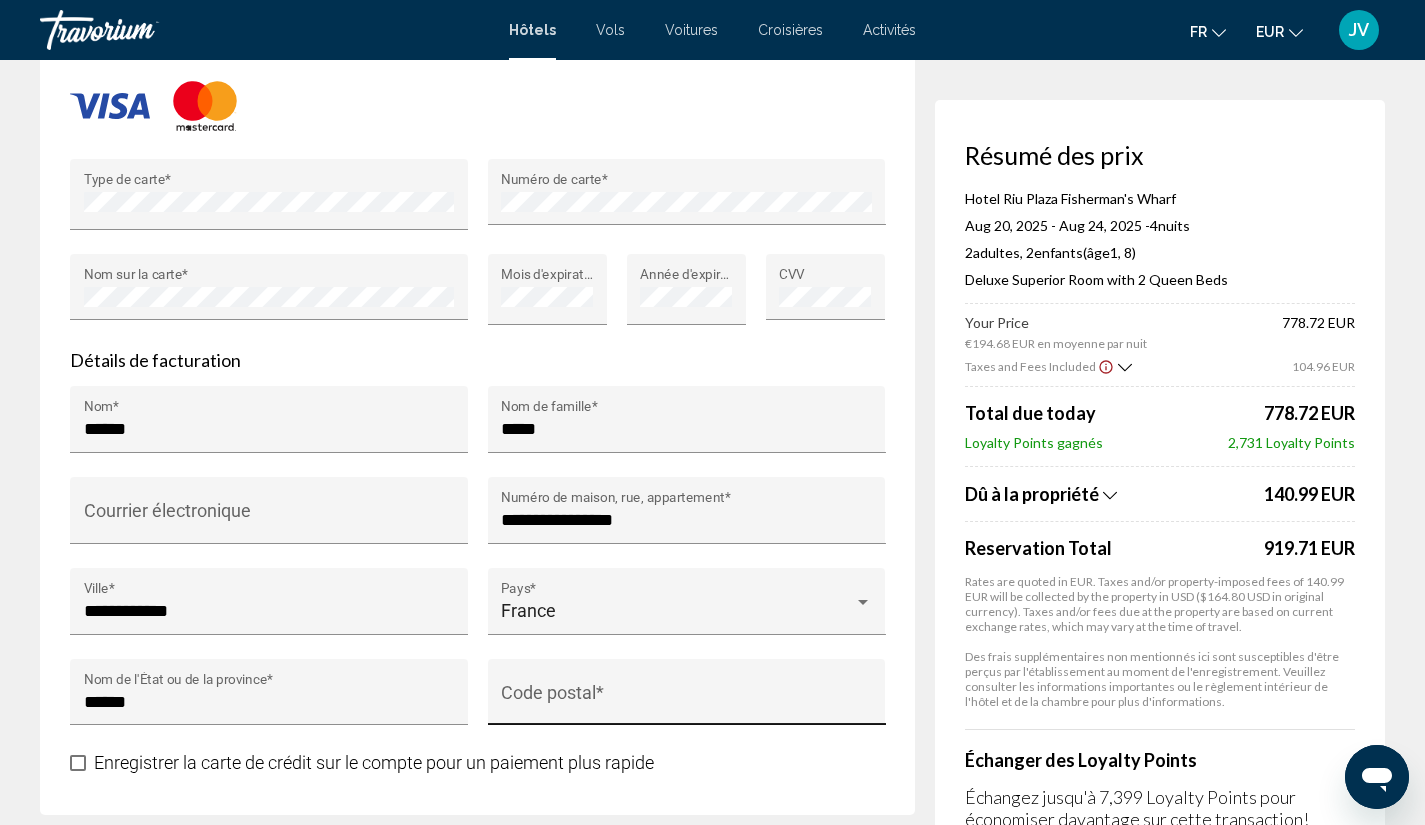 click on "Code postal  *" at bounding box center [686, 698] 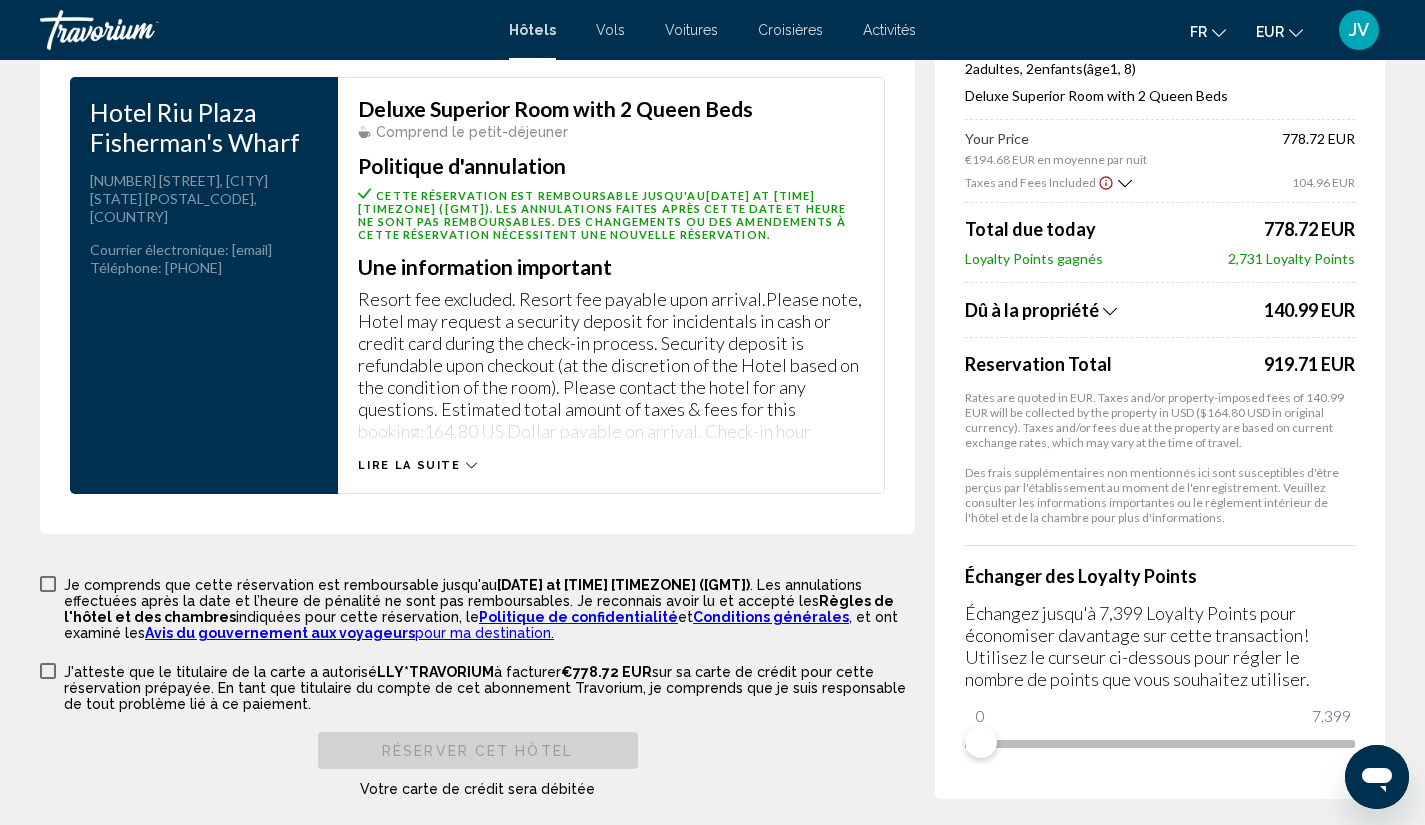 scroll, scrollTop: 2696, scrollLeft: 0, axis: vertical 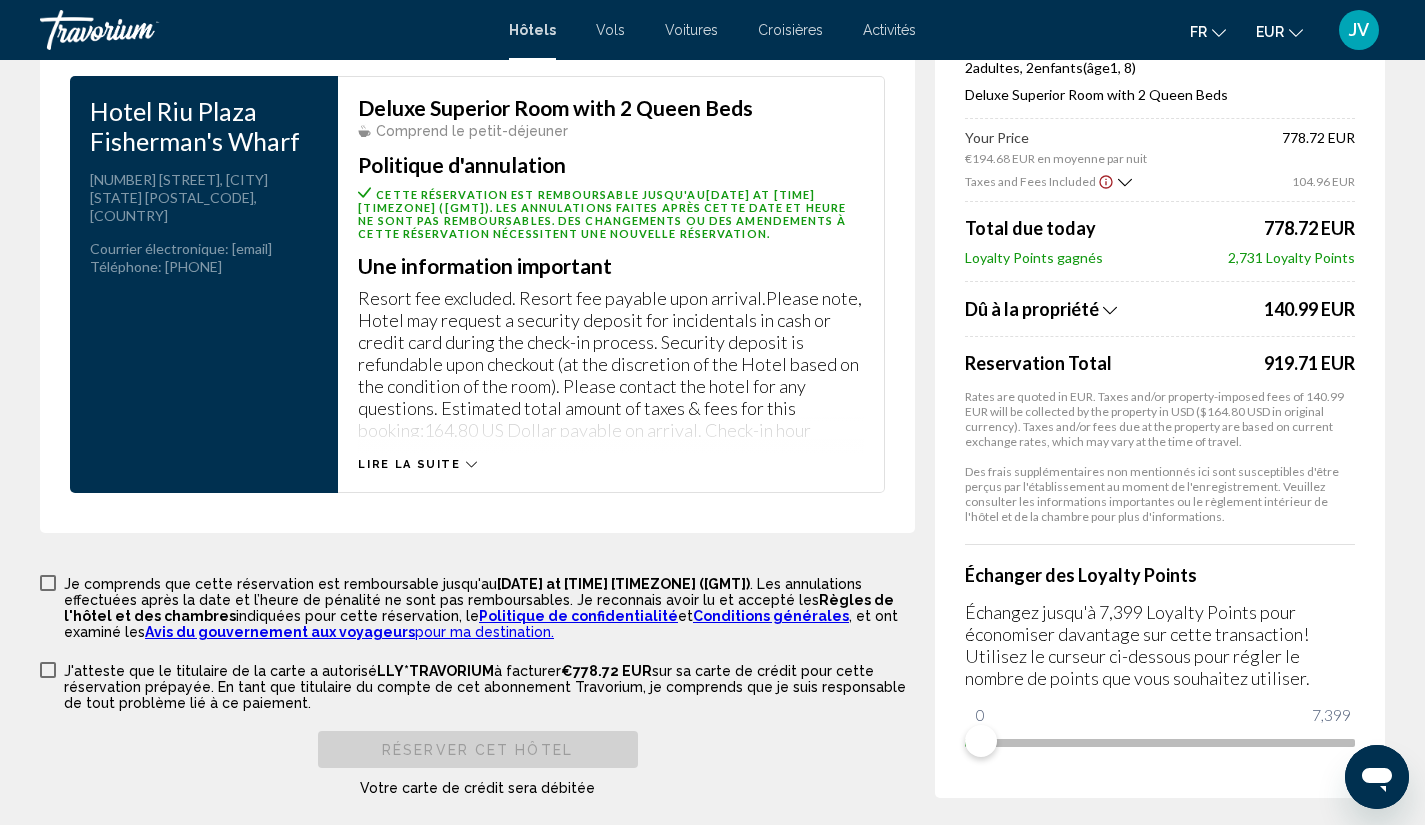 type on "*****" 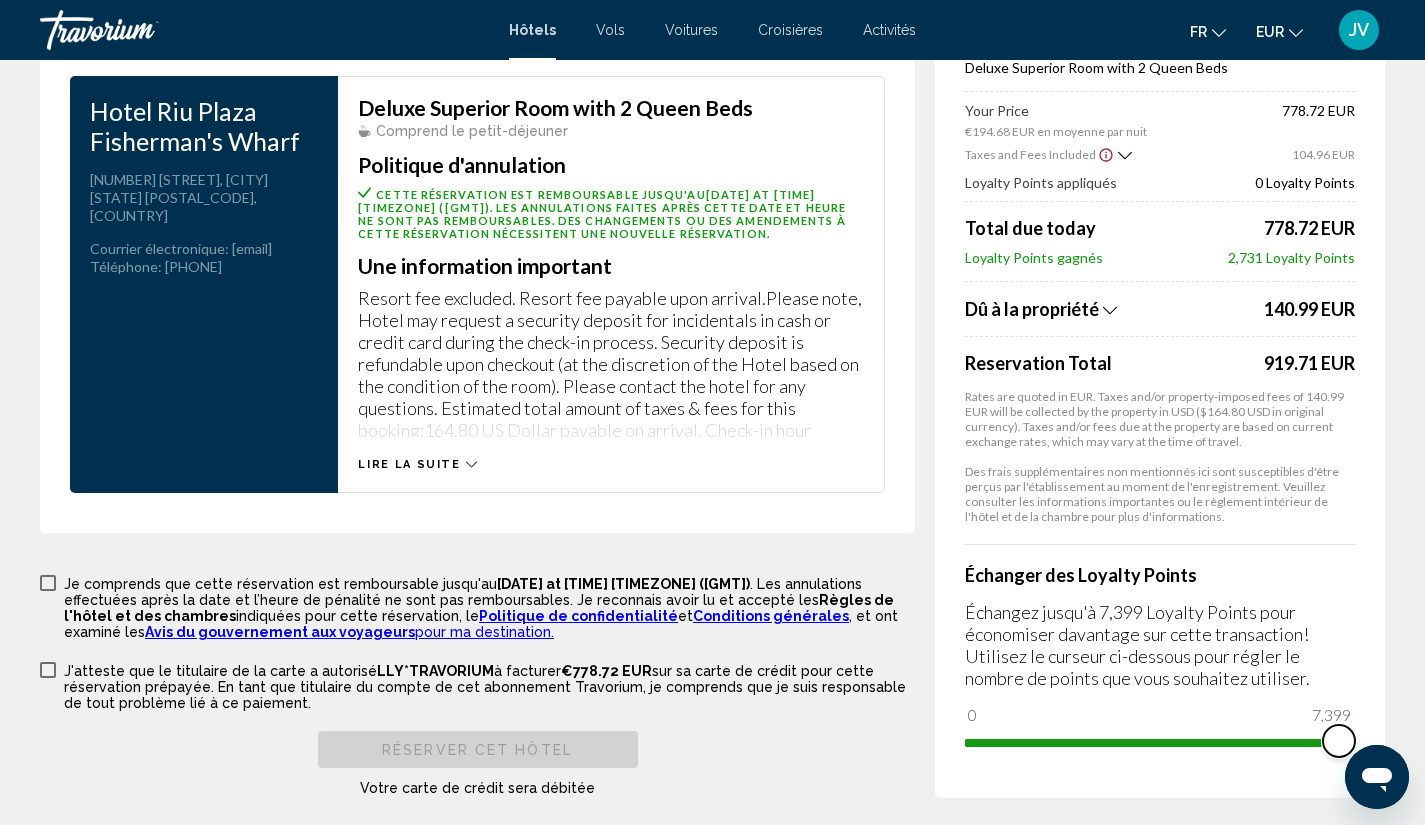 drag, startPoint x: 979, startPoint y: 721, endPoint x: 1356, endPoint y: 717, distance: 377.0212 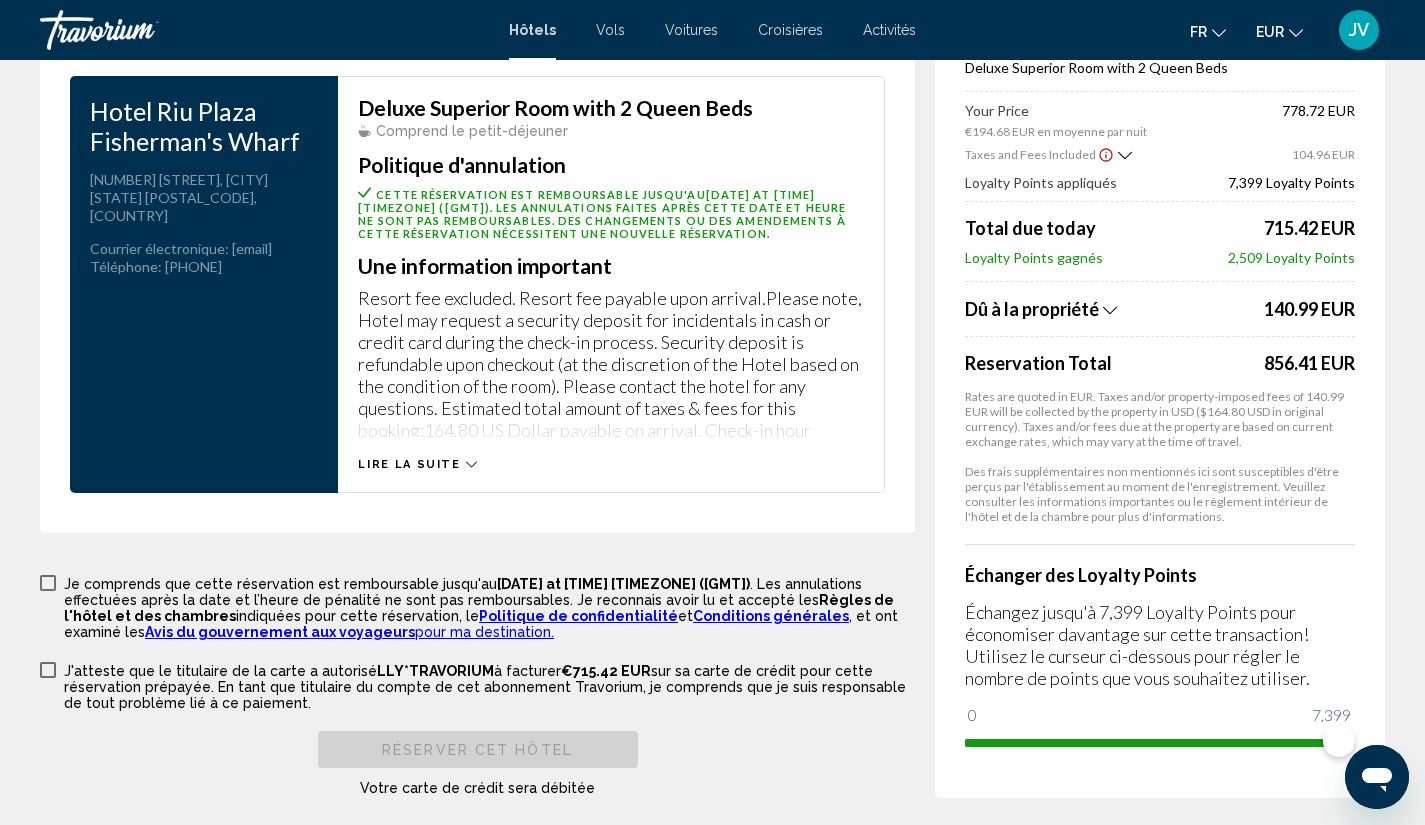click on "**********" at bounding box center [487, -874] 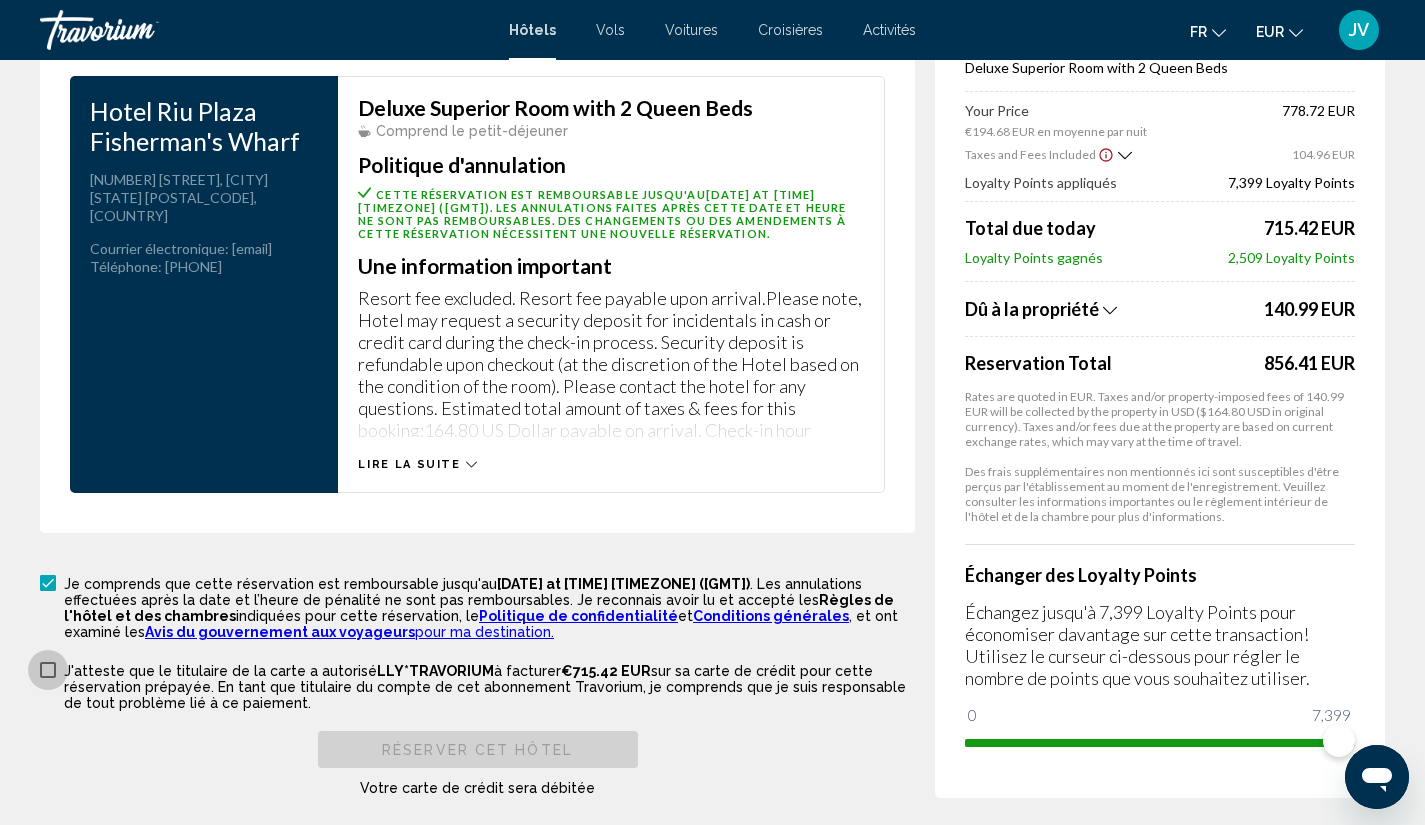 click at bounding box center (48, 670) 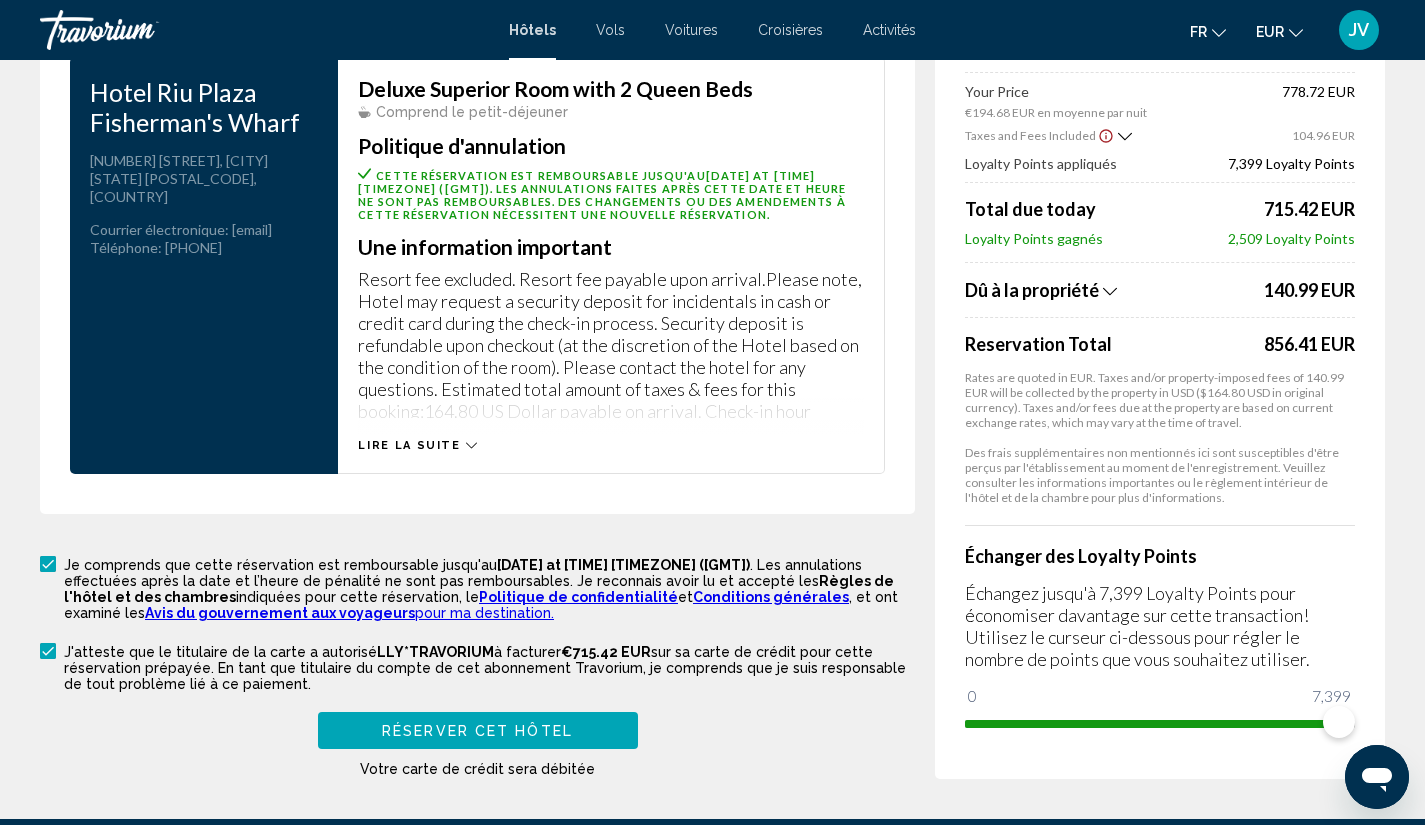 scroll, scrollTop: 2714, scrollLeft: 0, axis: vertical 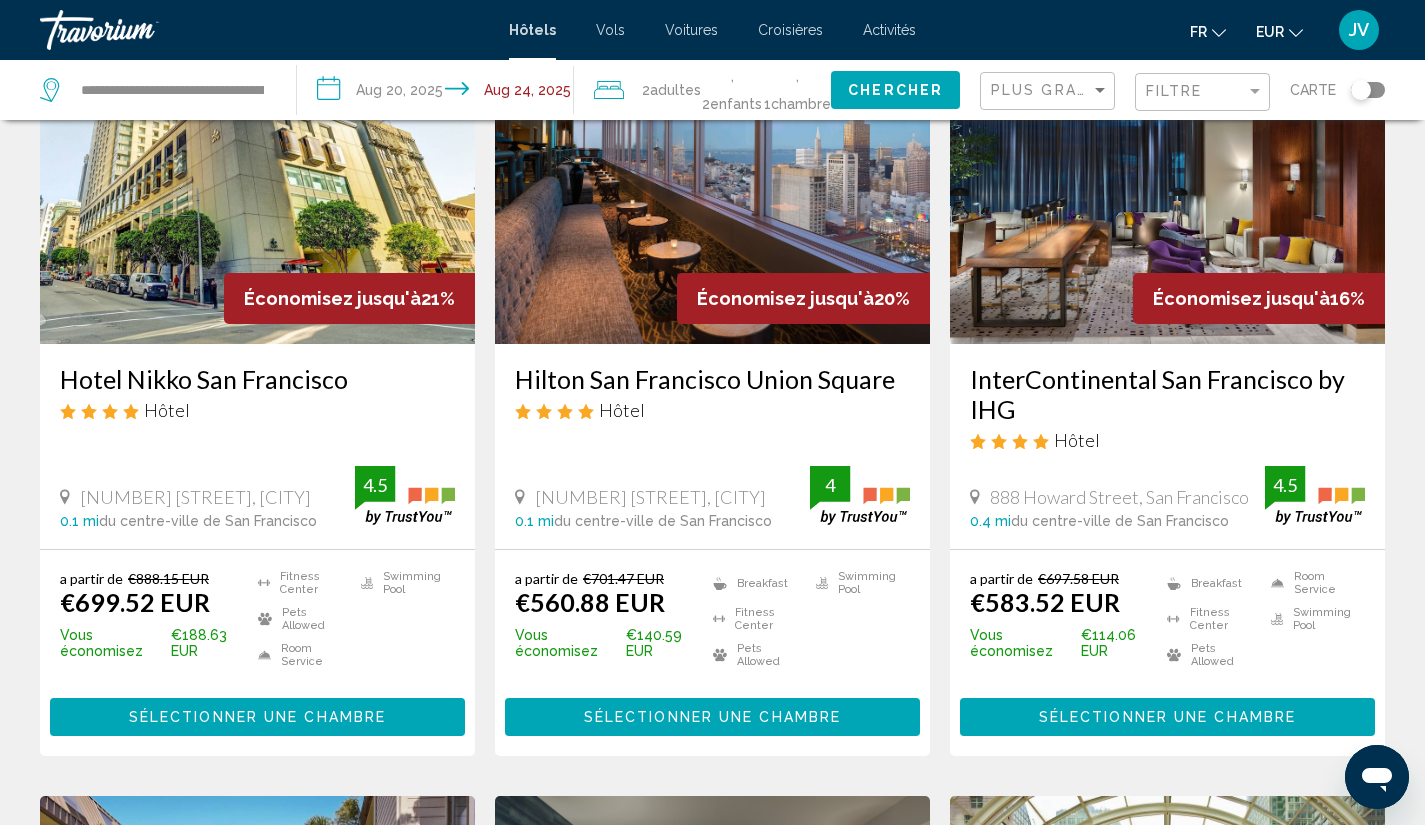 click on "Sélectionner une chambre" at bounding box center [257, 718] 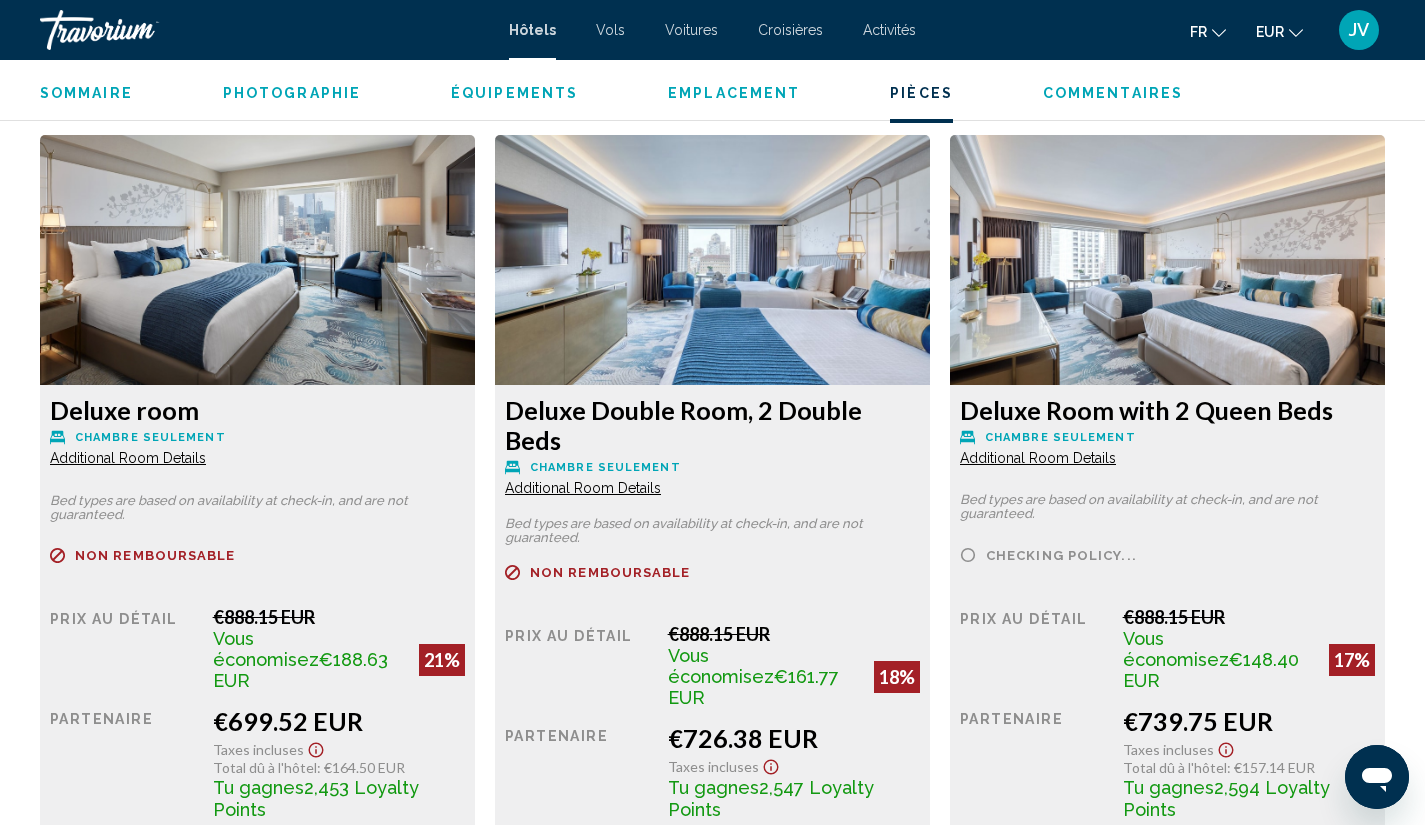 scroll, scrollTop: 2817, scrollLeft: 0, axis: vertical 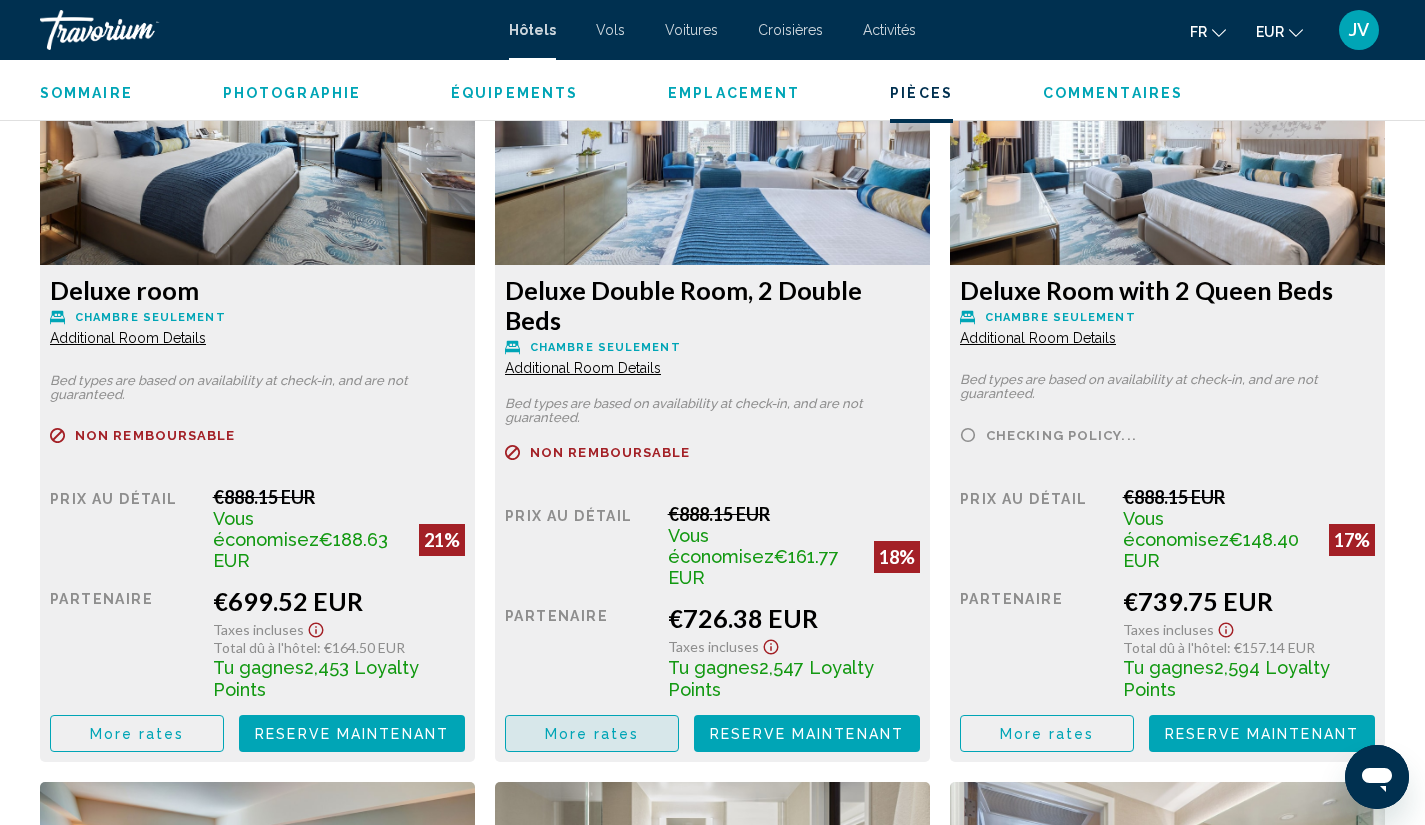 click on "More rates" at bounding box center [592, 734] 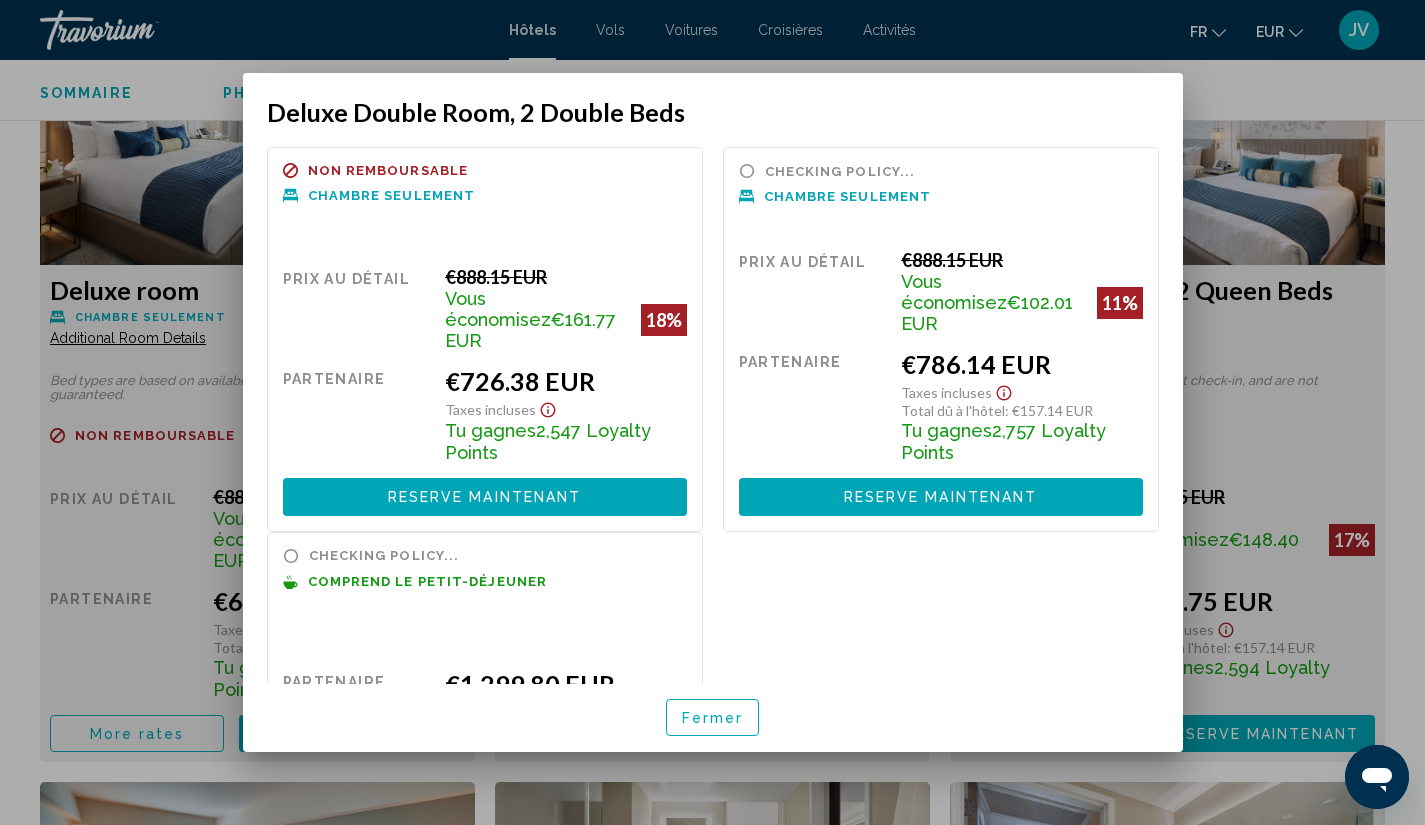 click at bounding box center [712, 412] 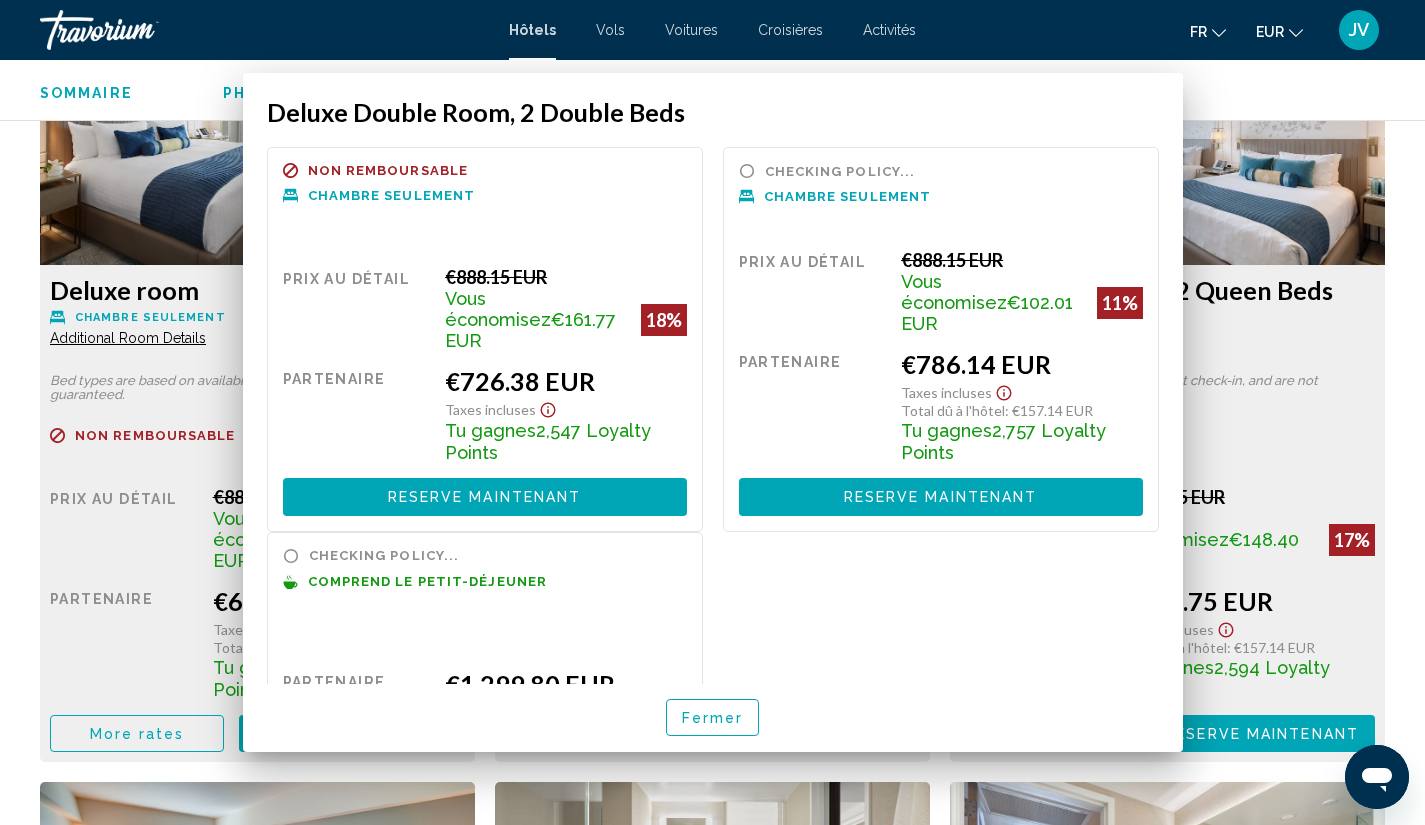 scroll, scrollTop: 2817, scrollLeft: 0, axis: vertical 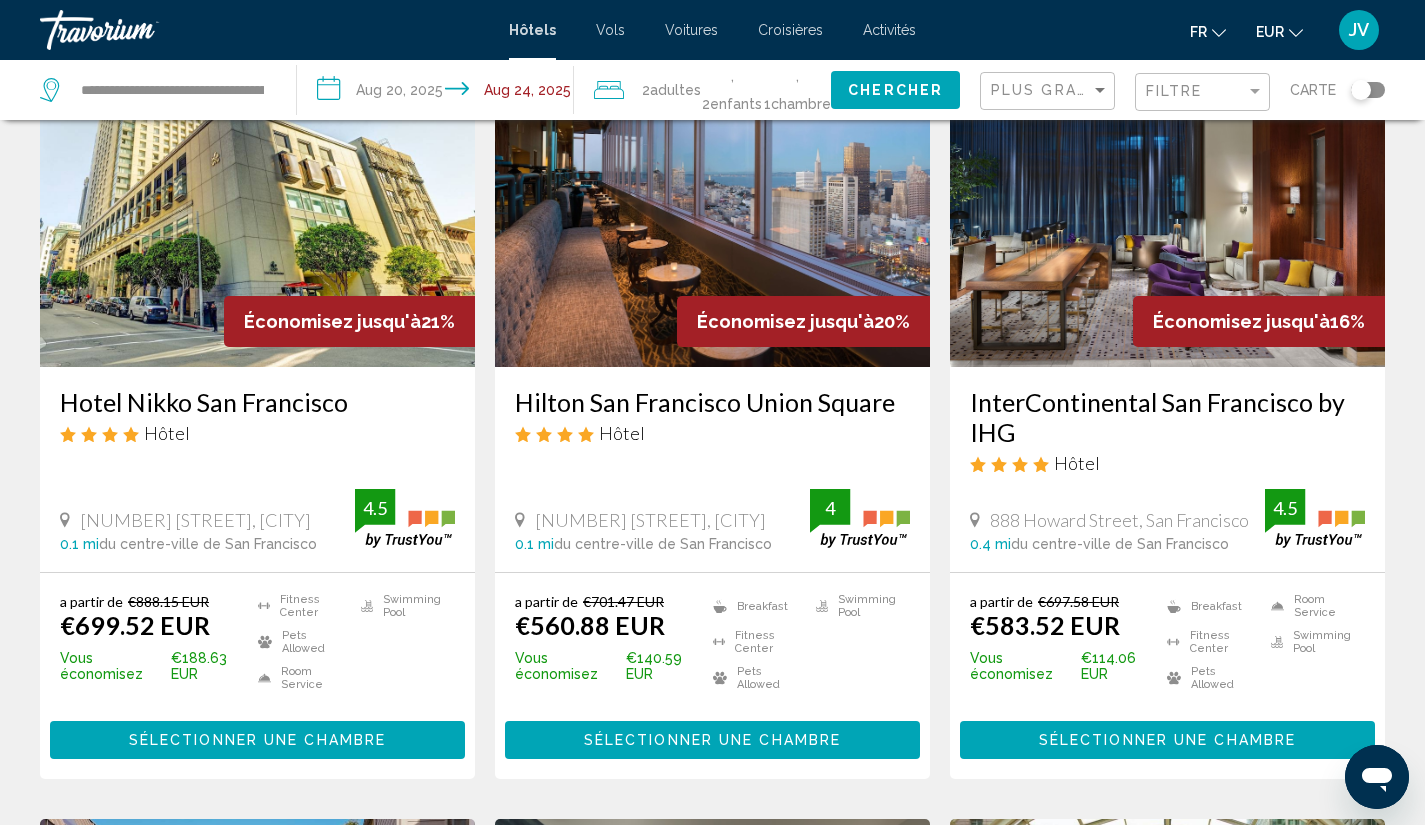 click on "Sélectionner une chambre" at bounding box center (1167, 741) 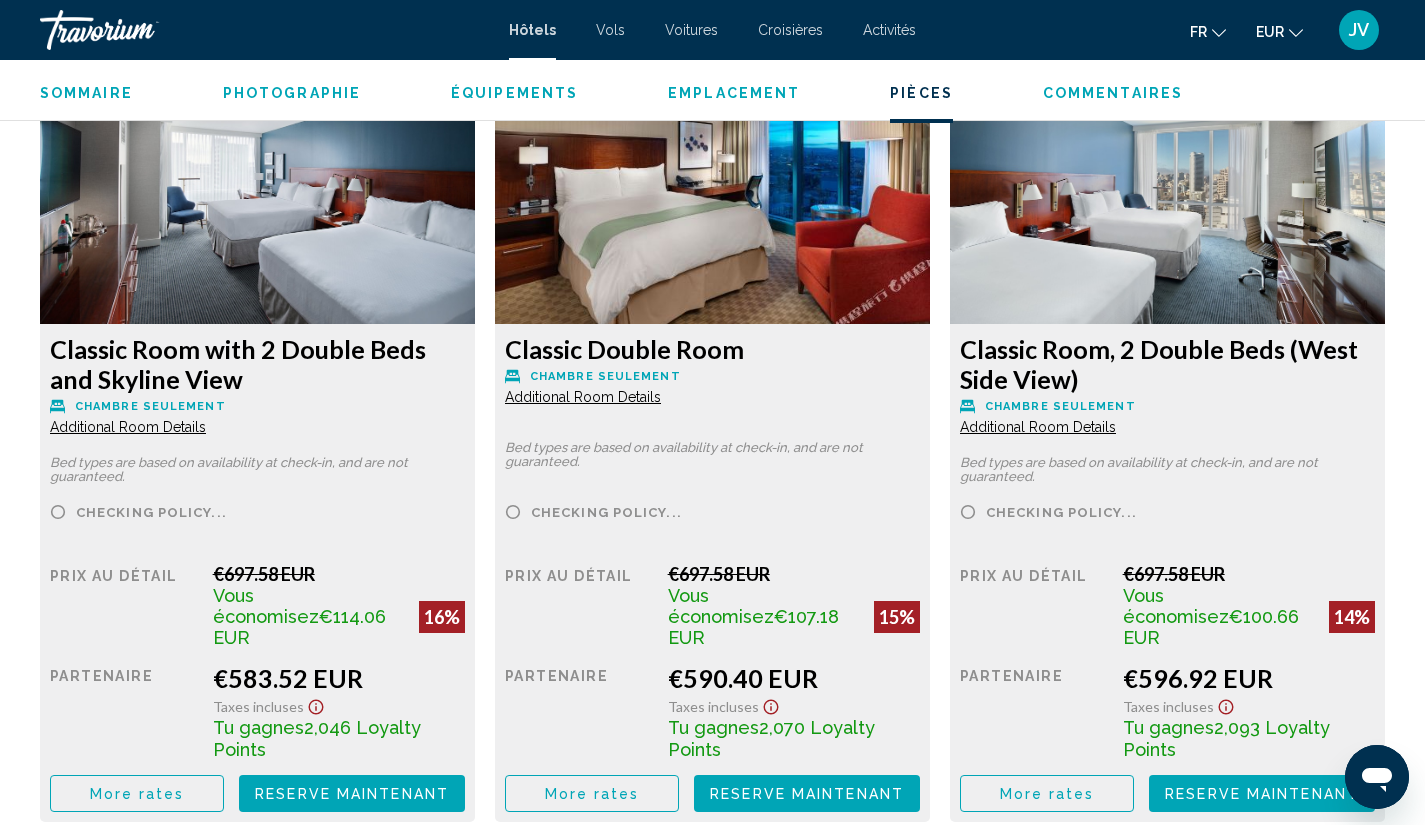scroll, scrollTop: 2760, scrollLeft: 0, axis: vertical 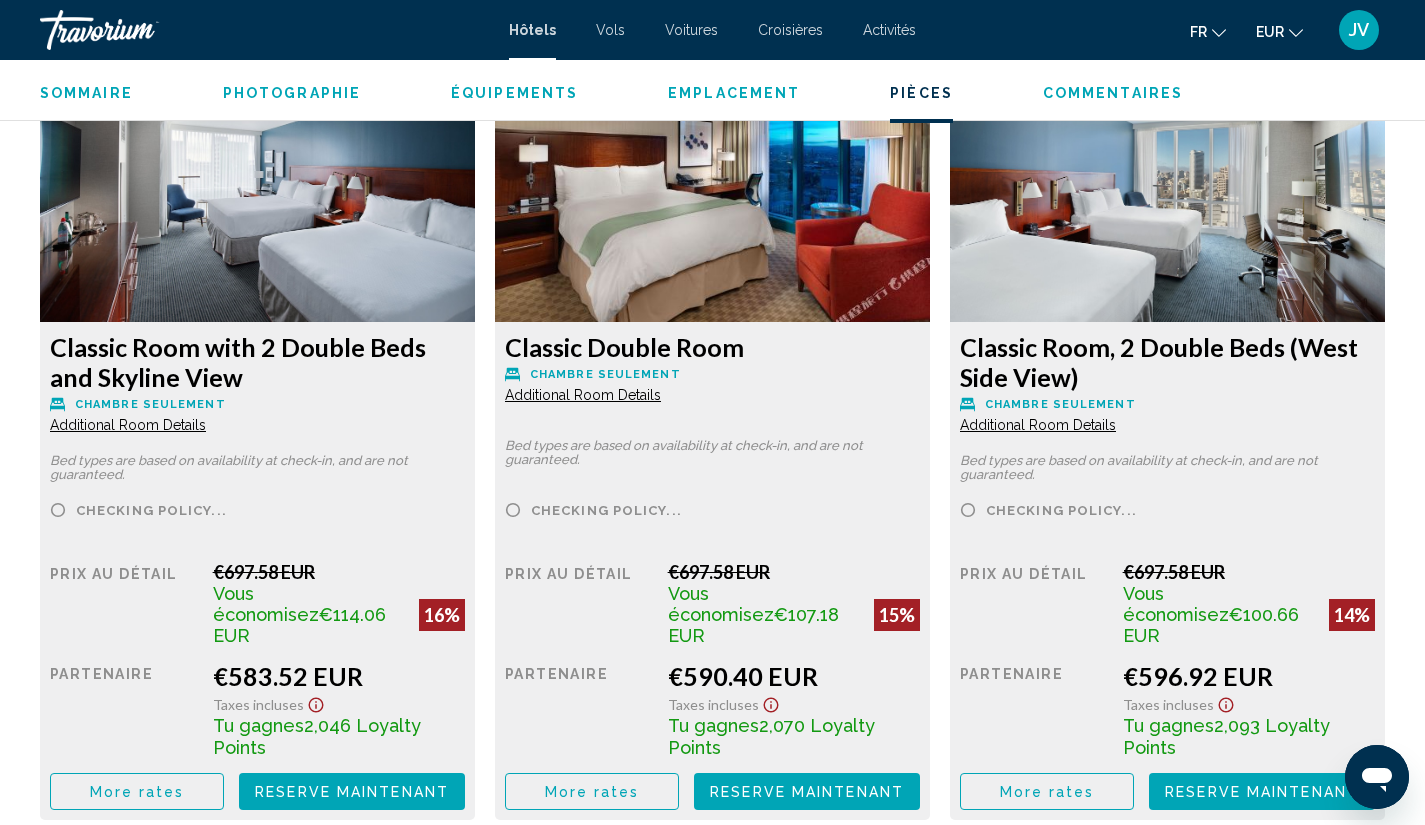 click on "Prix au détail  €697.58 EUR  Vous économisez  €114.06 EUR  16%  quand vous échangez    Partenaire  €583.52 EUR  Taxes incluses
Tu gagnes  2,046 Loyalty Points  More rates Reserve maintenant Plus disponible" at bounding box center [257, 685] 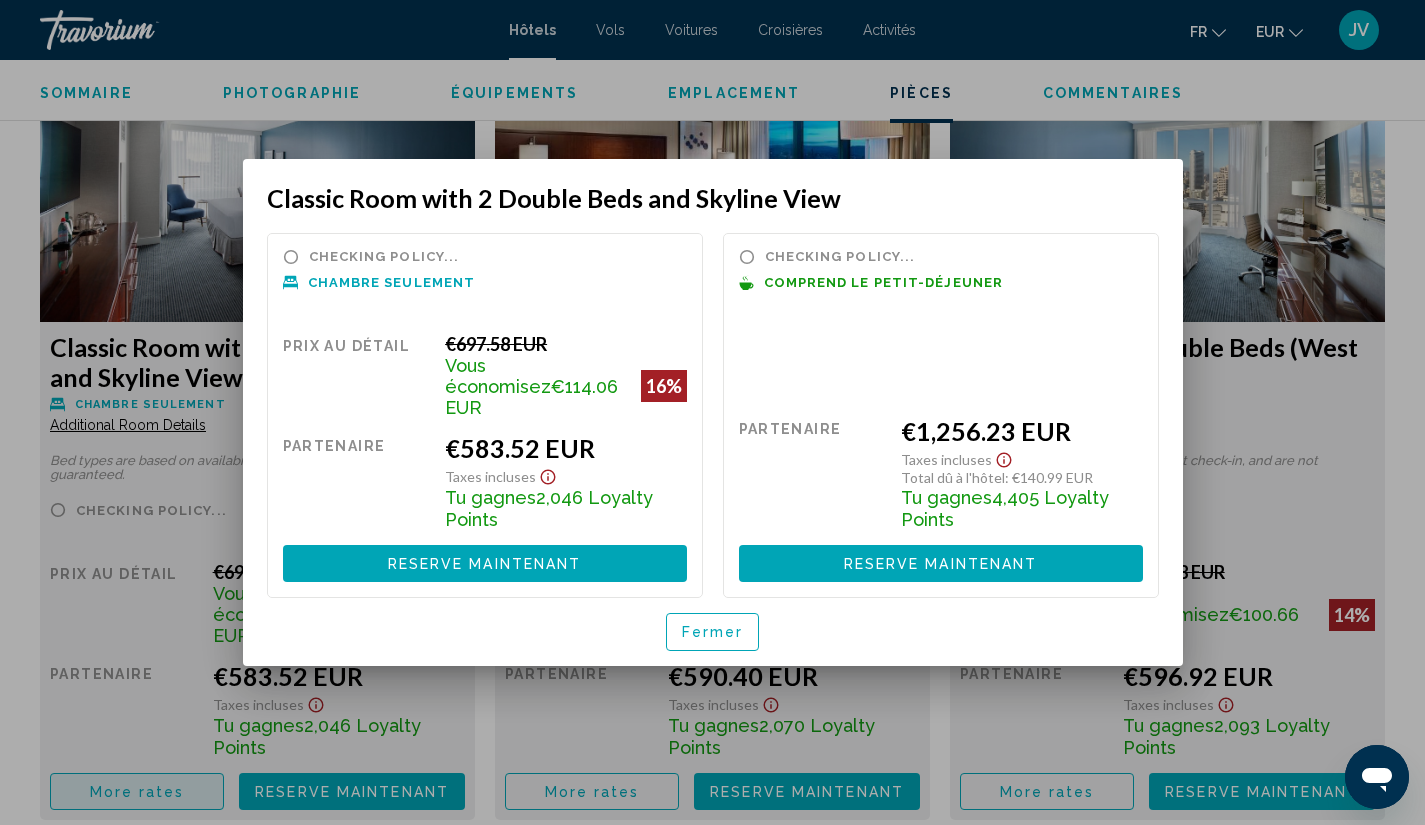 scroll, scrollTop: 0, scrollLeft: 0, axis: both 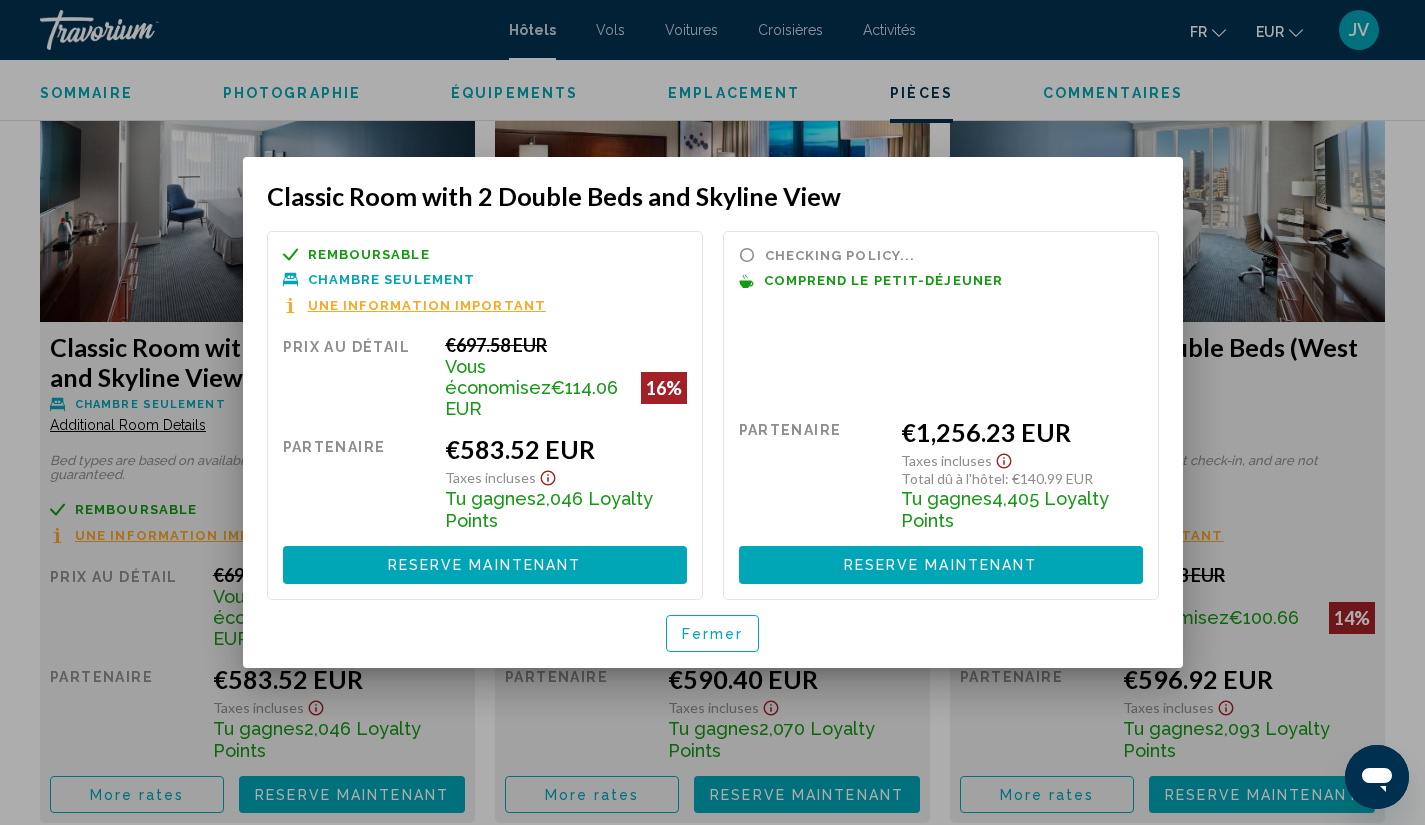 click at bounding box center [712, 412] 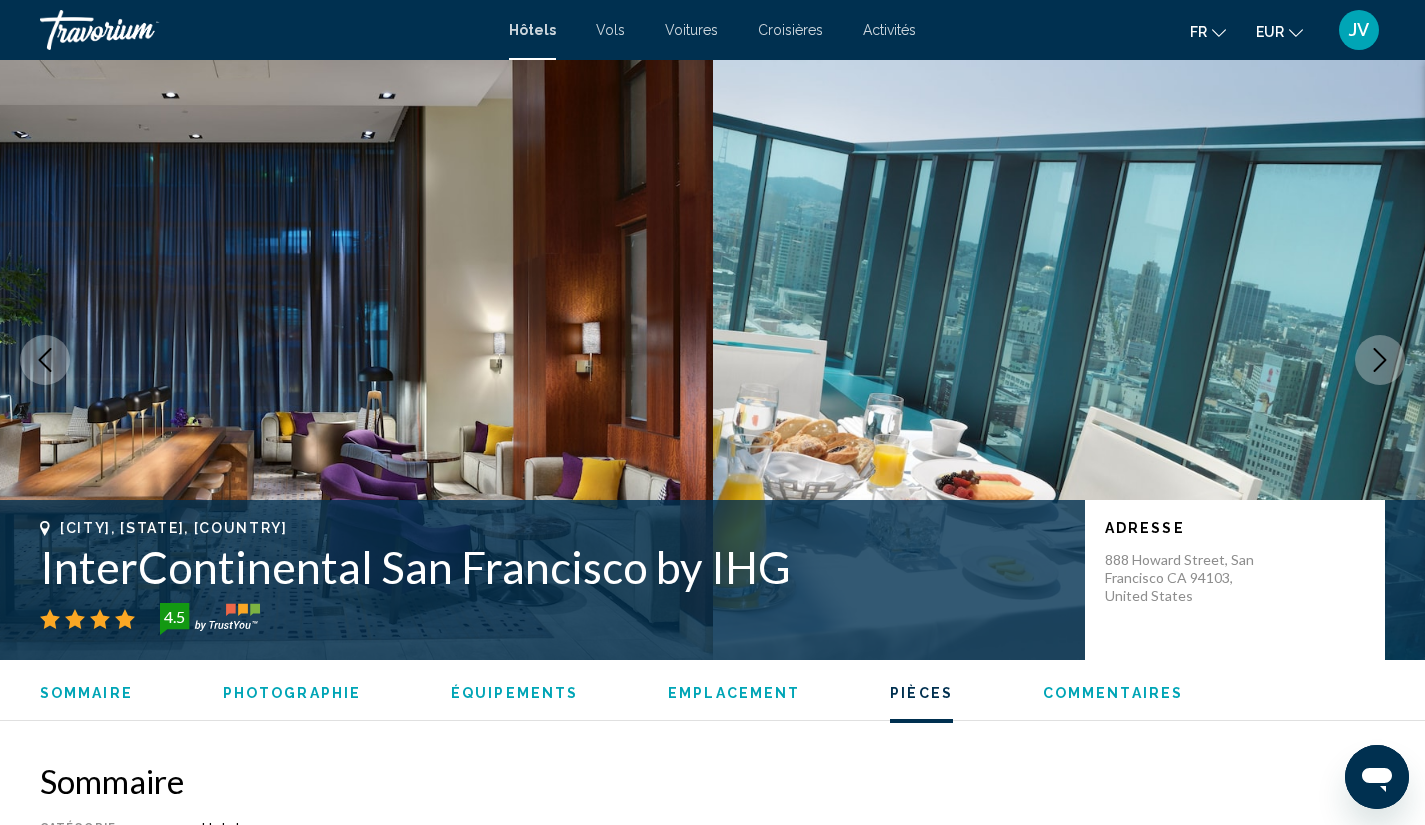 scroll, scrollTop: 2760, scrollLeft: 0, axis: vertical 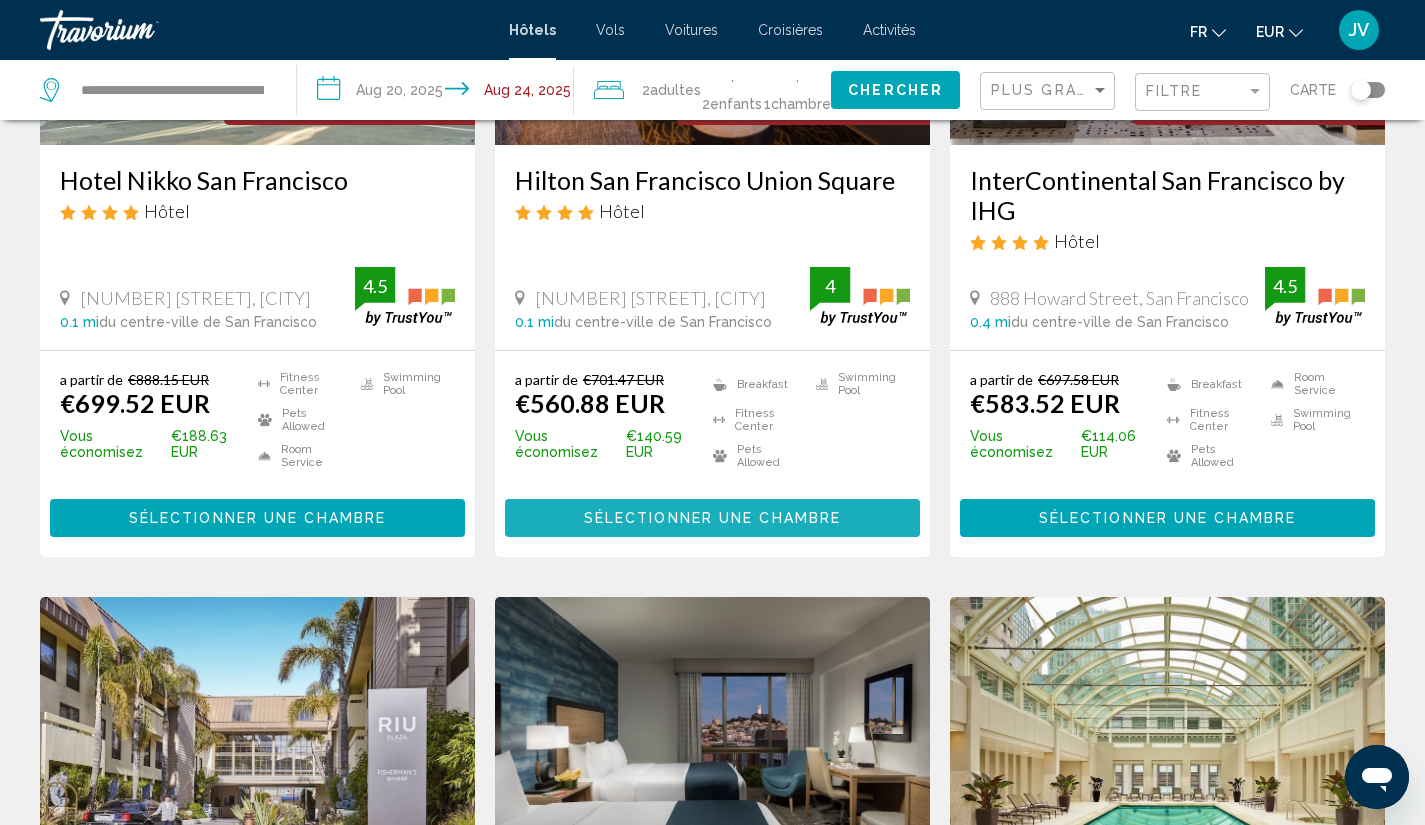 click on "Sélectionner une chambre" at bounding box center (712, 517) 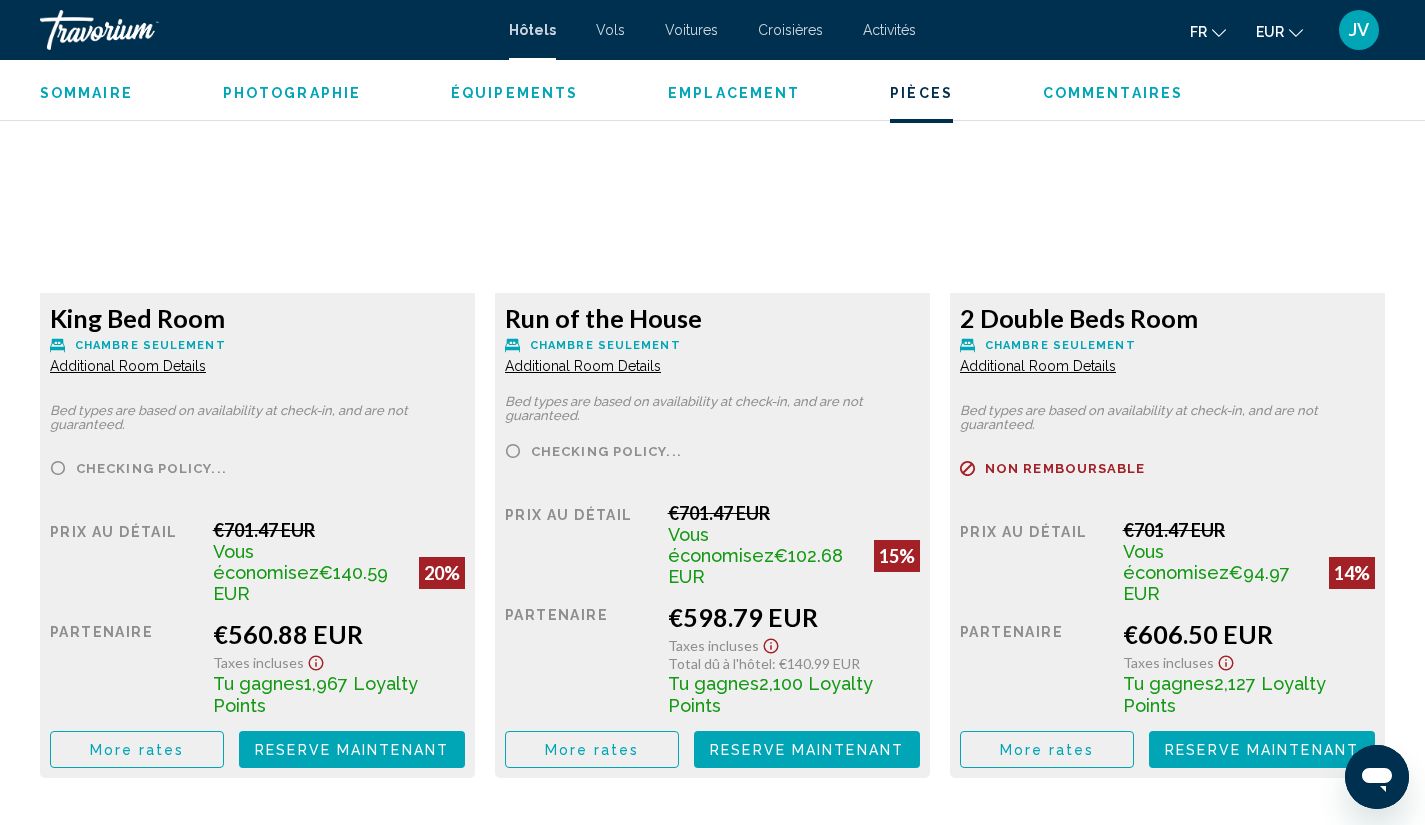 scroll, scrollTop: 2786, scrollLeft: 0, axis: vertical 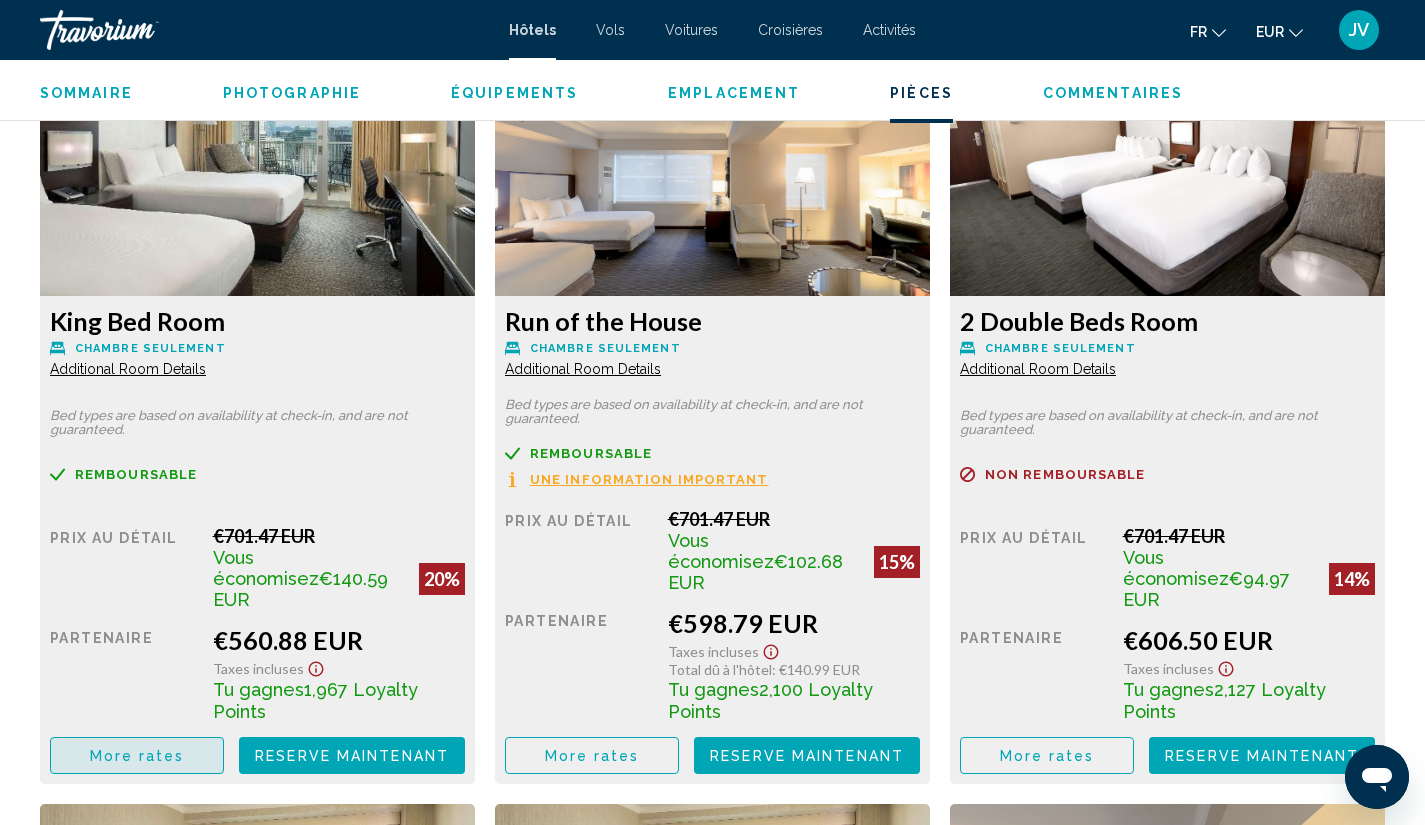click on "More rates" at bounding box center [137, 756] 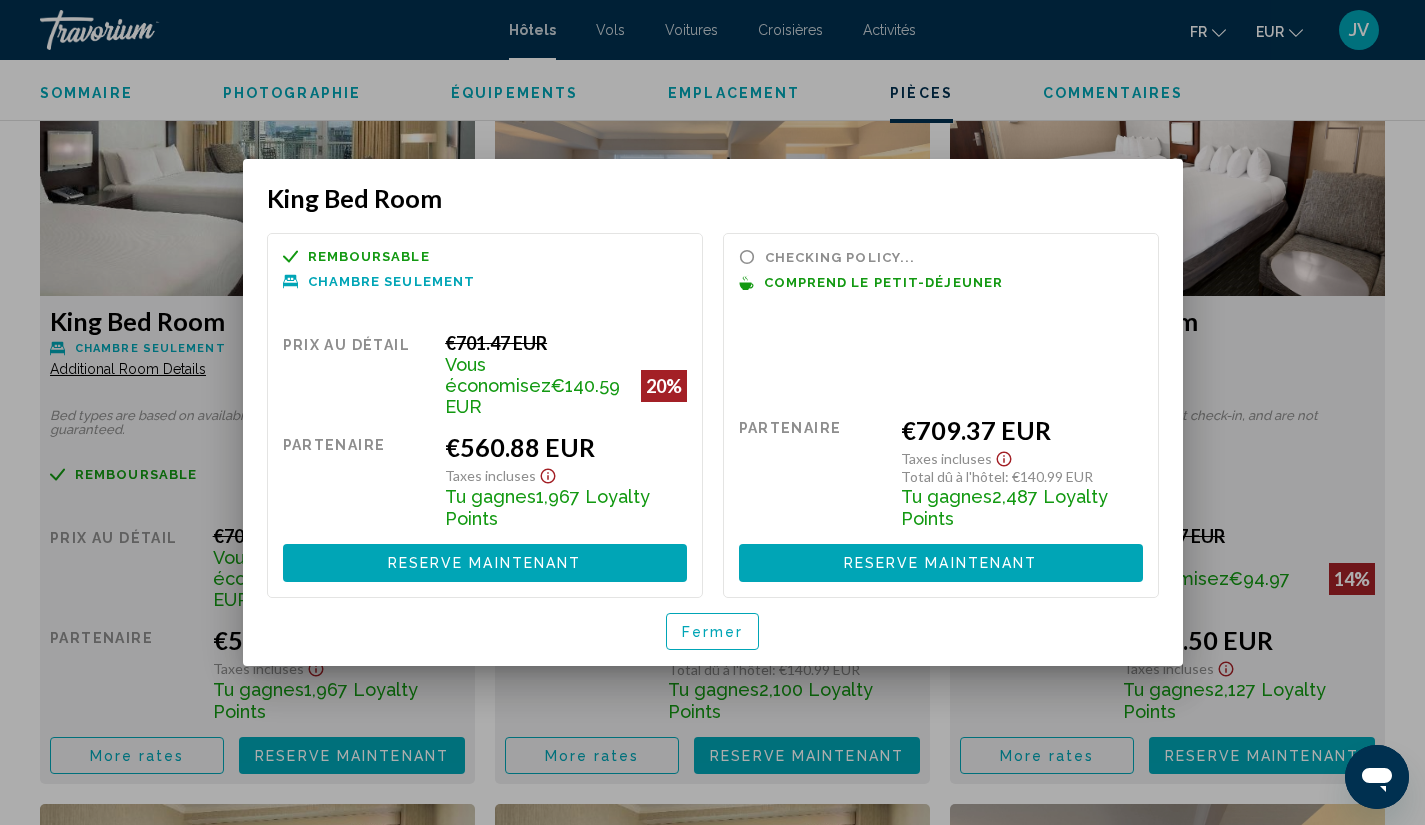 scroll, scrollTop: 0, scrollLeft: 0, axis: both 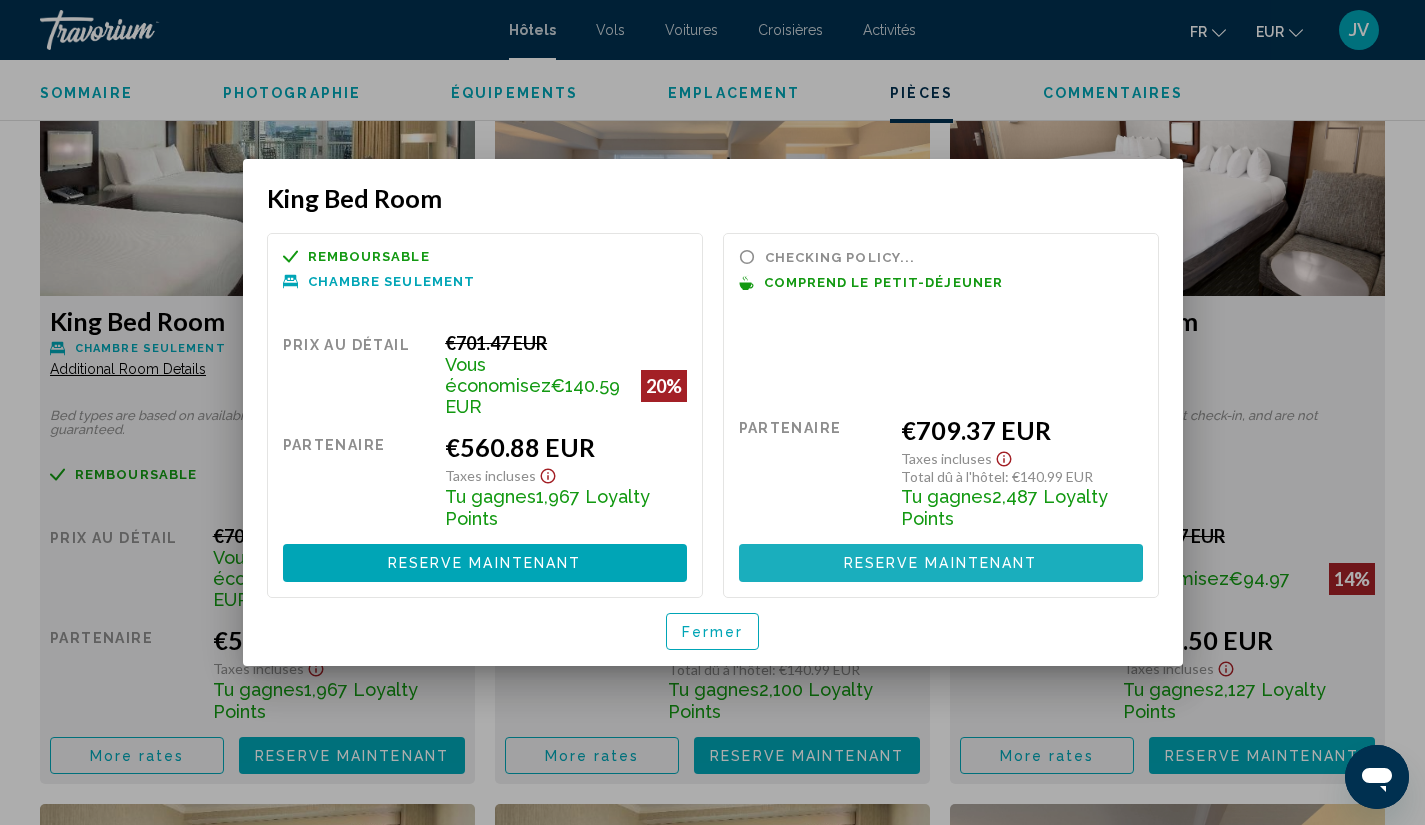 click on "Reserve maintenant" at bounding box center (941, 564) 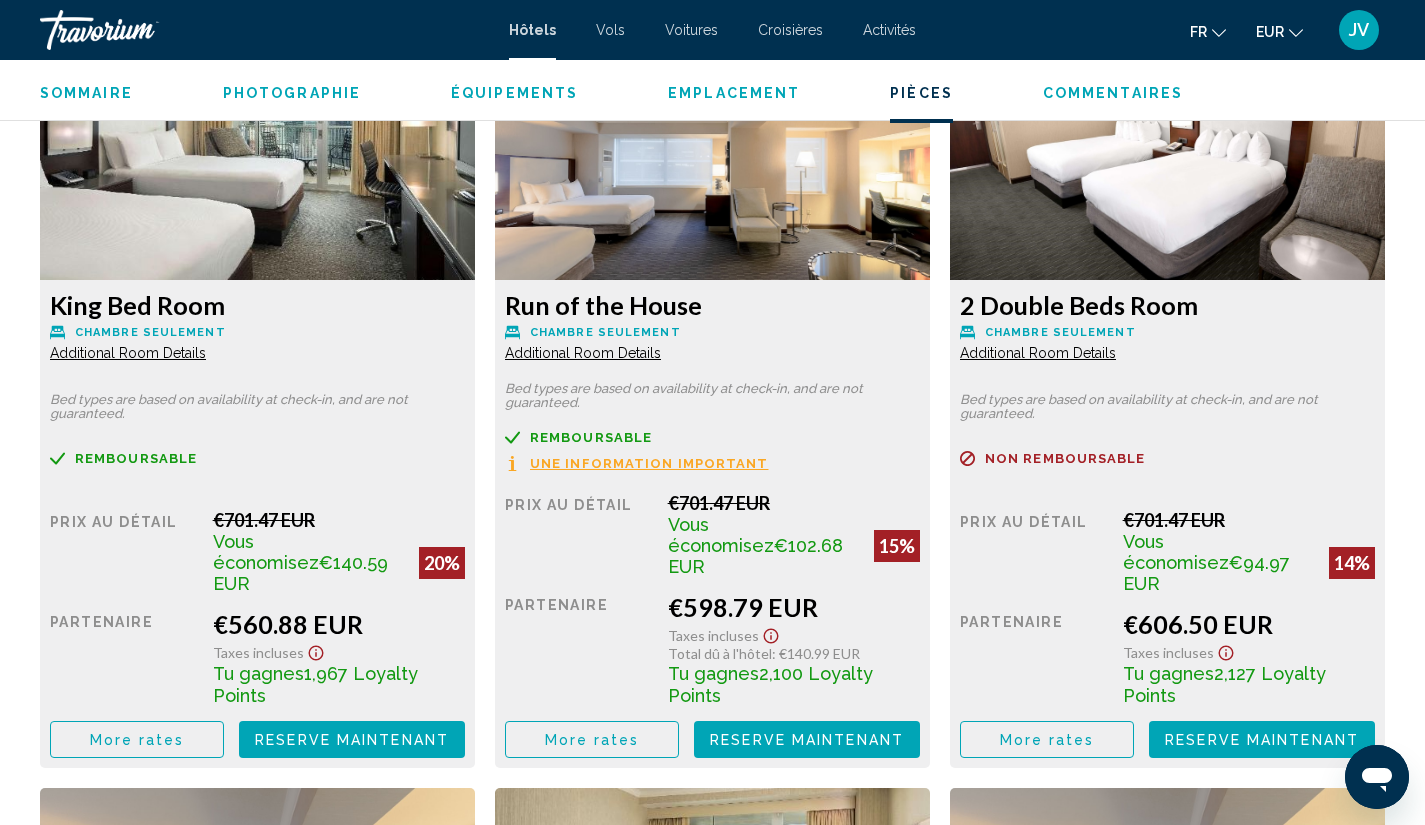 scroll, scrollTop: 2812, scrollLeft: 0, axis: vertical 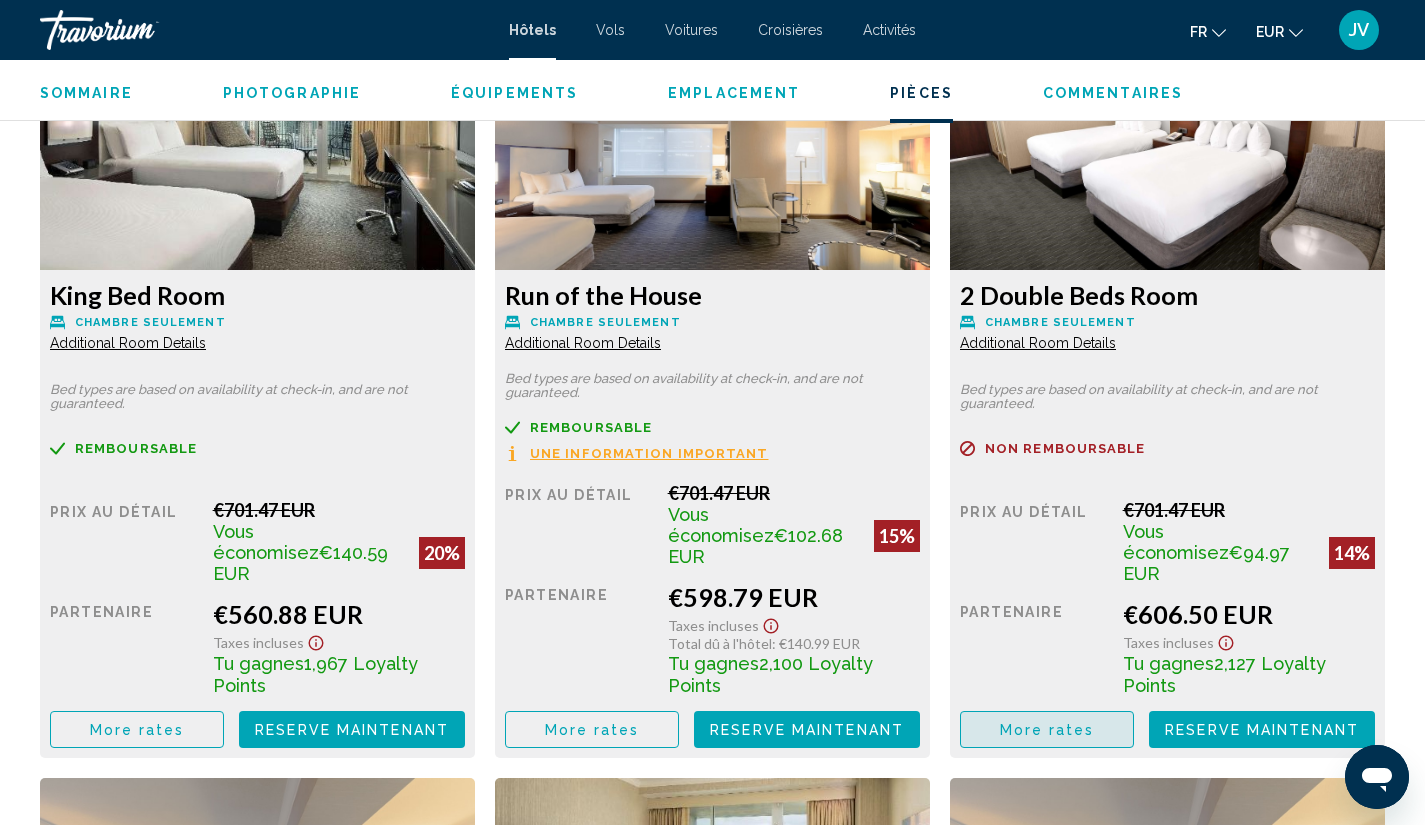 click on "More rates" at bounding box center [1047, 730] 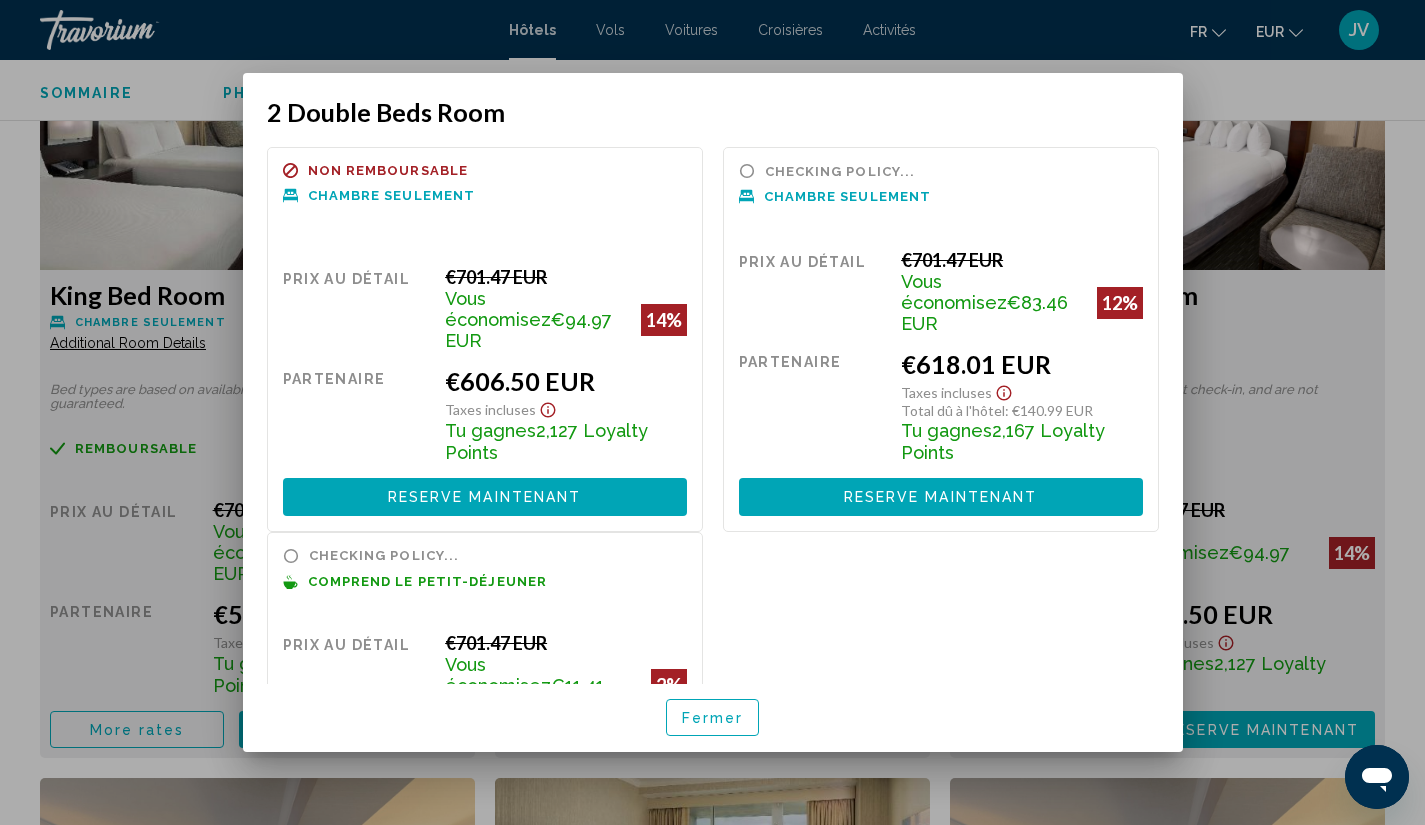 scroll, scrollTop: 0, scrollLeft: 0, axis: both 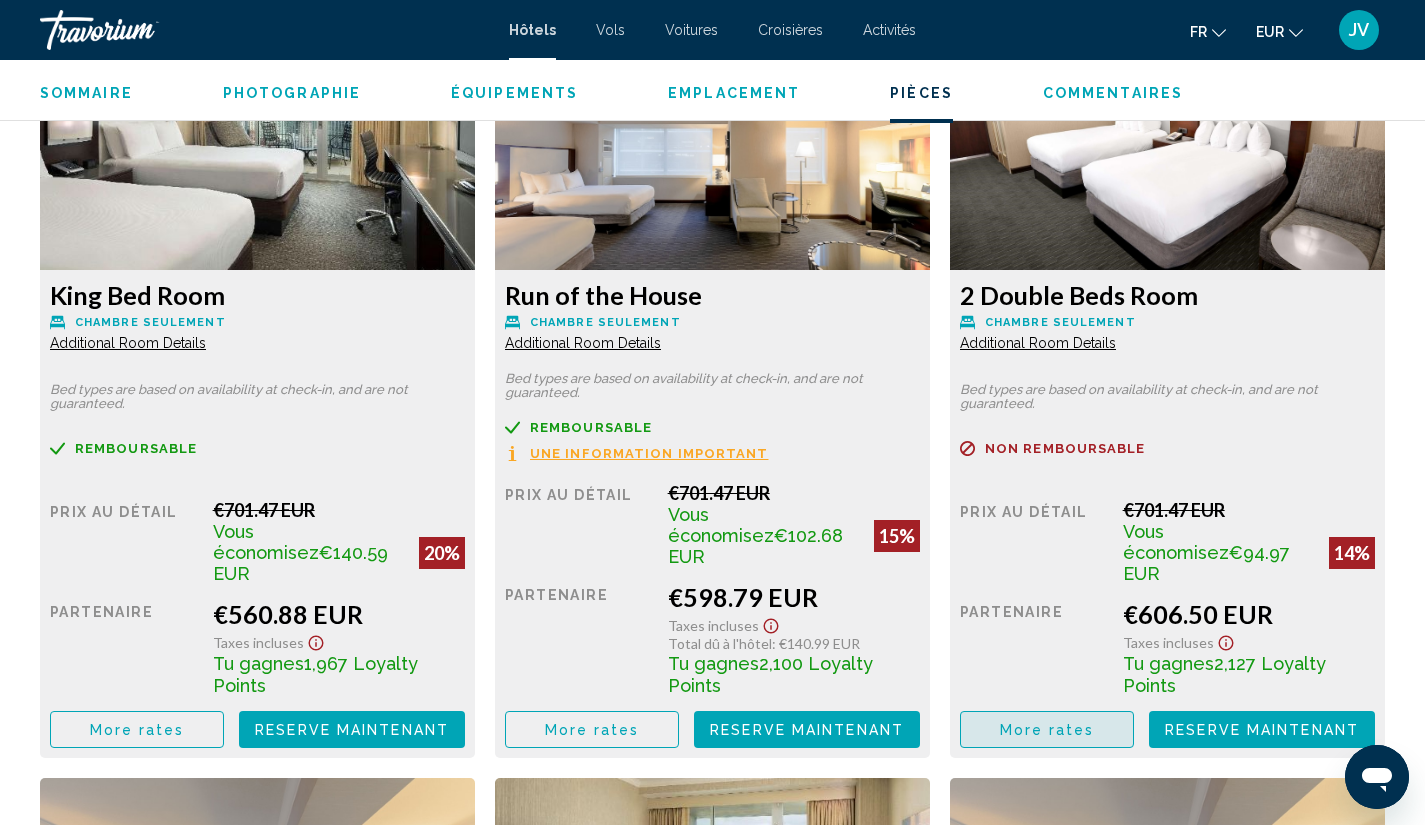 click on "More rates" at bounding box center (1047, 729) 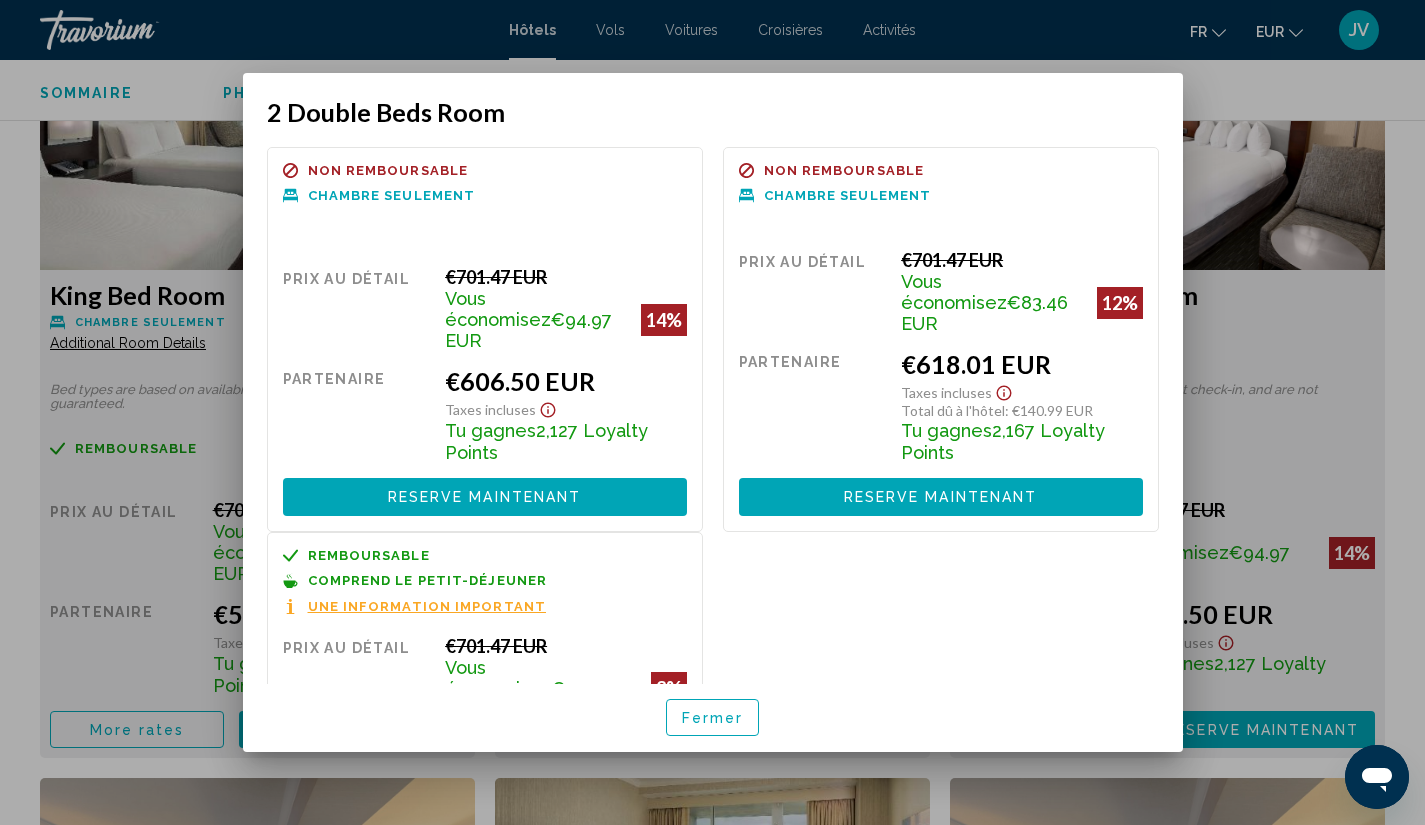click on "Fermer" at bounding box center (713, 718) 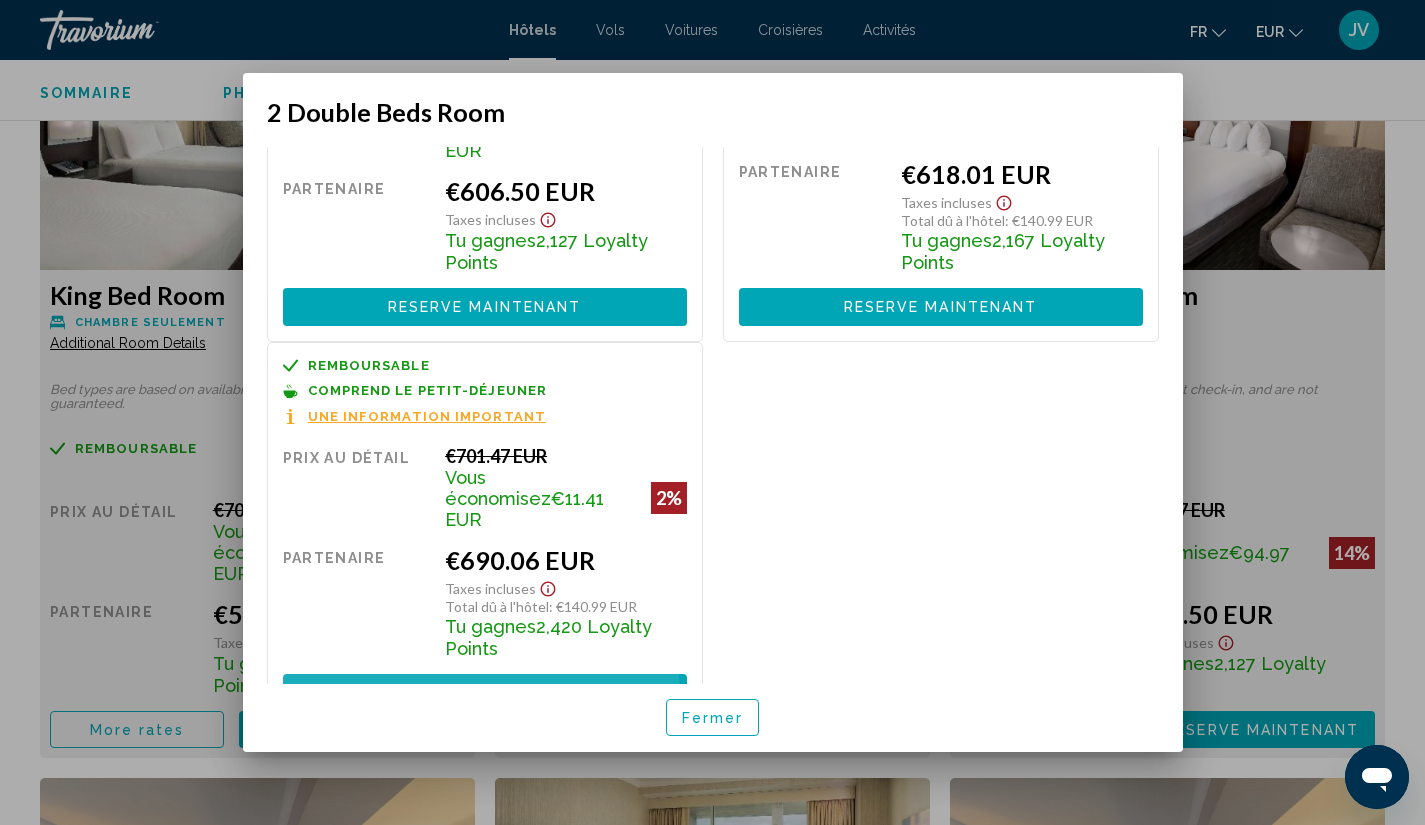 click on "Reserve maintenant" at bounding box center [485, 693] 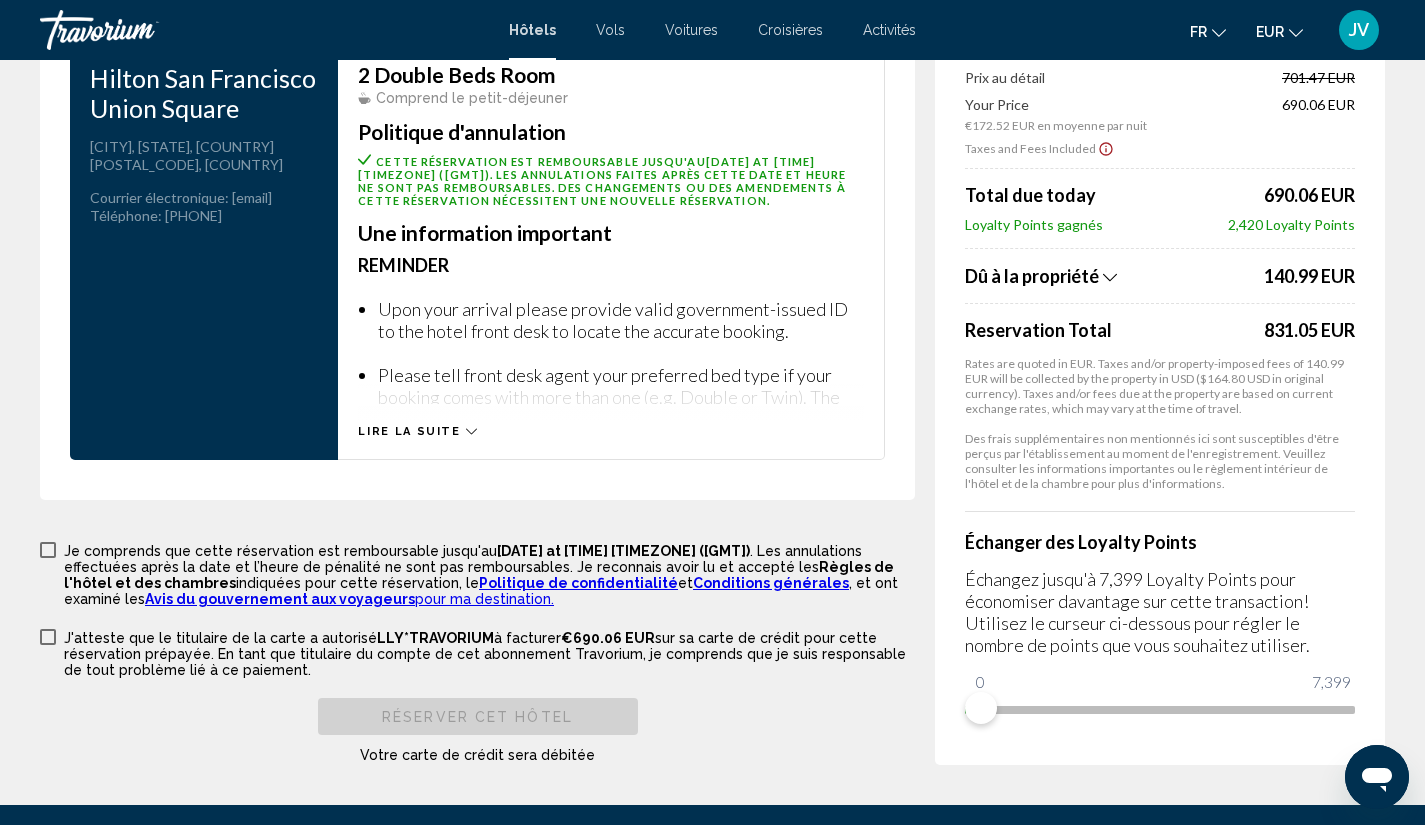 scroll, scrollTop: 2817, scrollLeft: 0, axis: vertical 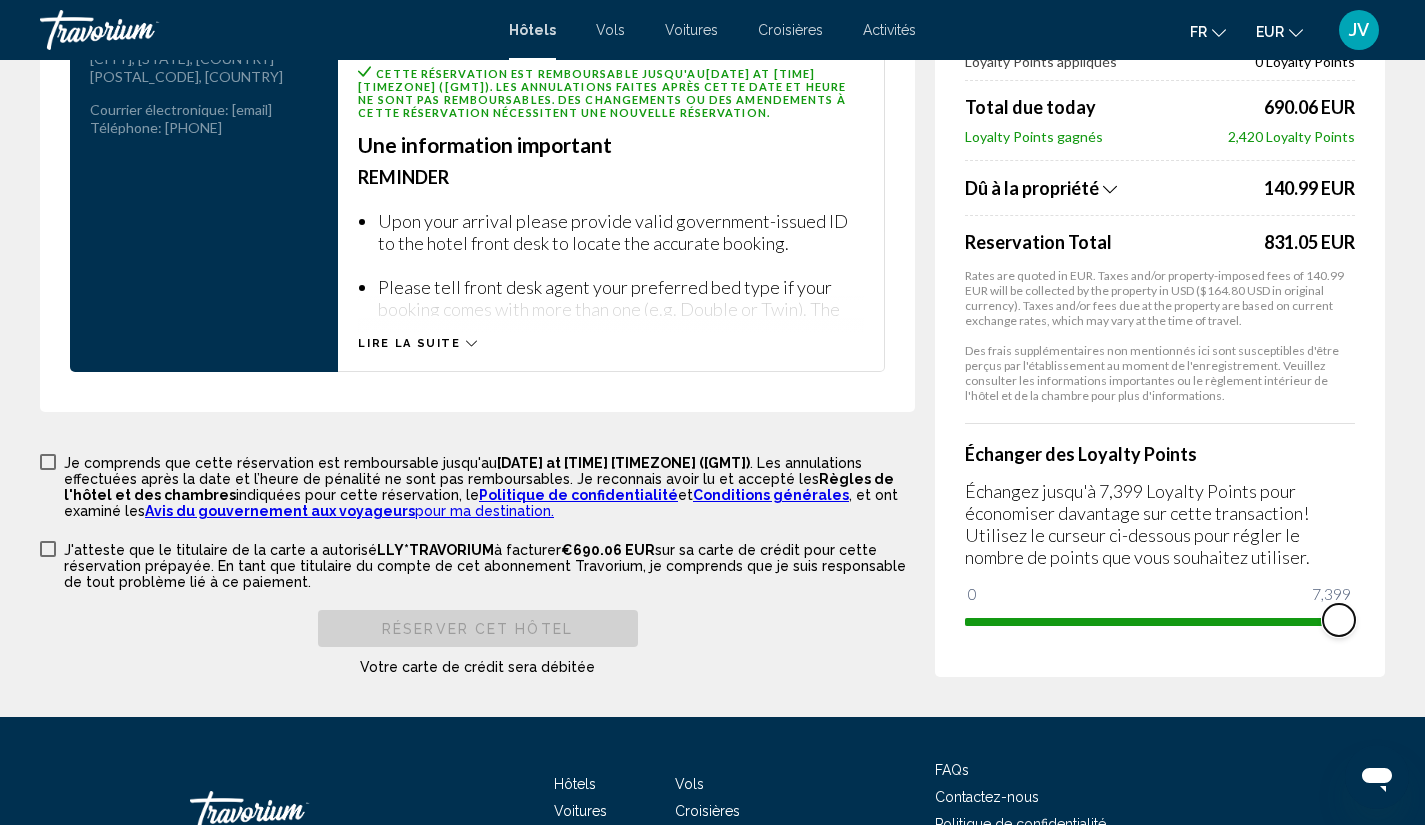 drag, startPoint x: 977, startPoint y: 603, endPoint x: 1344, endPoint y: 613, distance: 367.1362 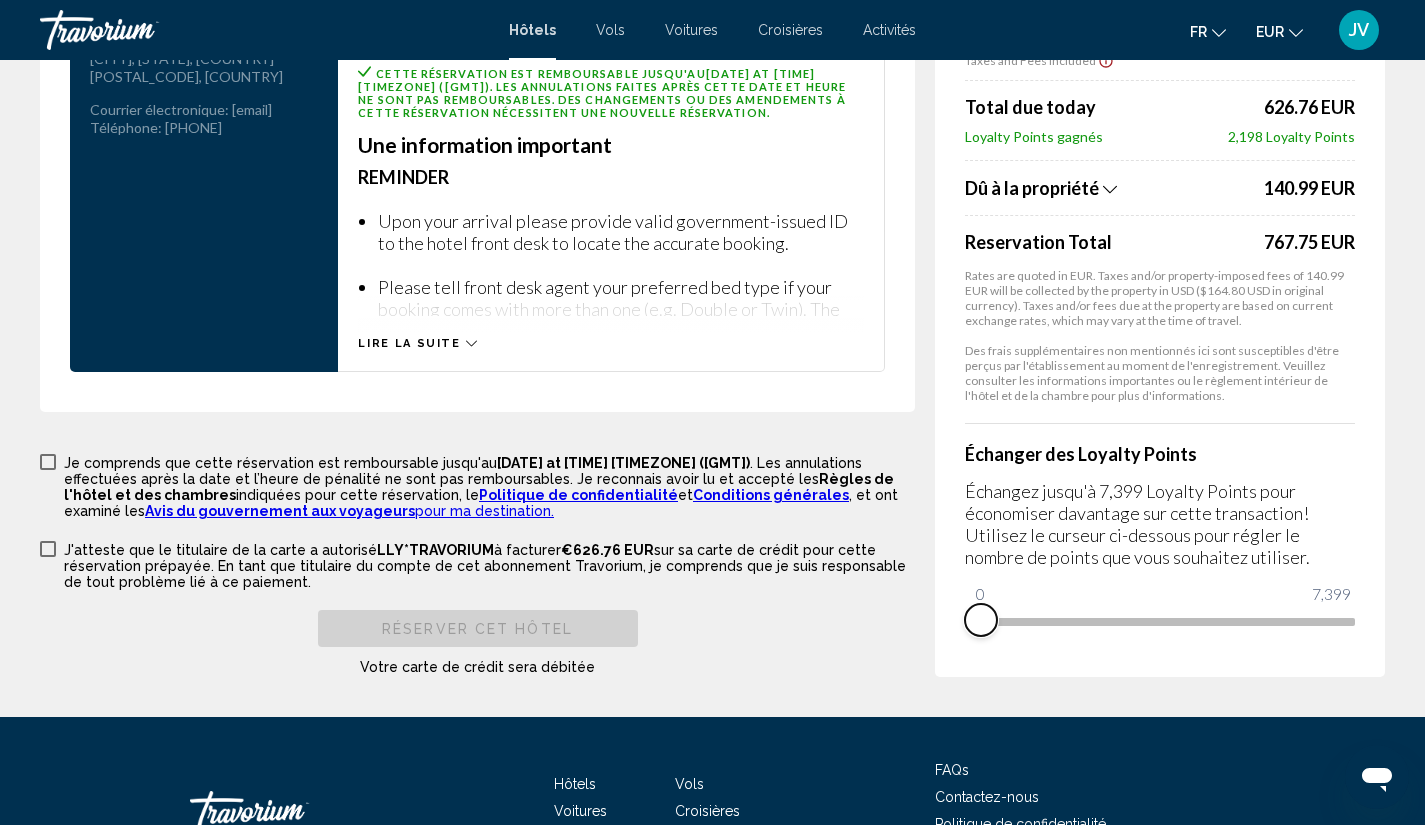 drag, startPoint x: 1339, startPoint y: 607, endPoint x: 930, endPoint y: 574, distance: 410.32913 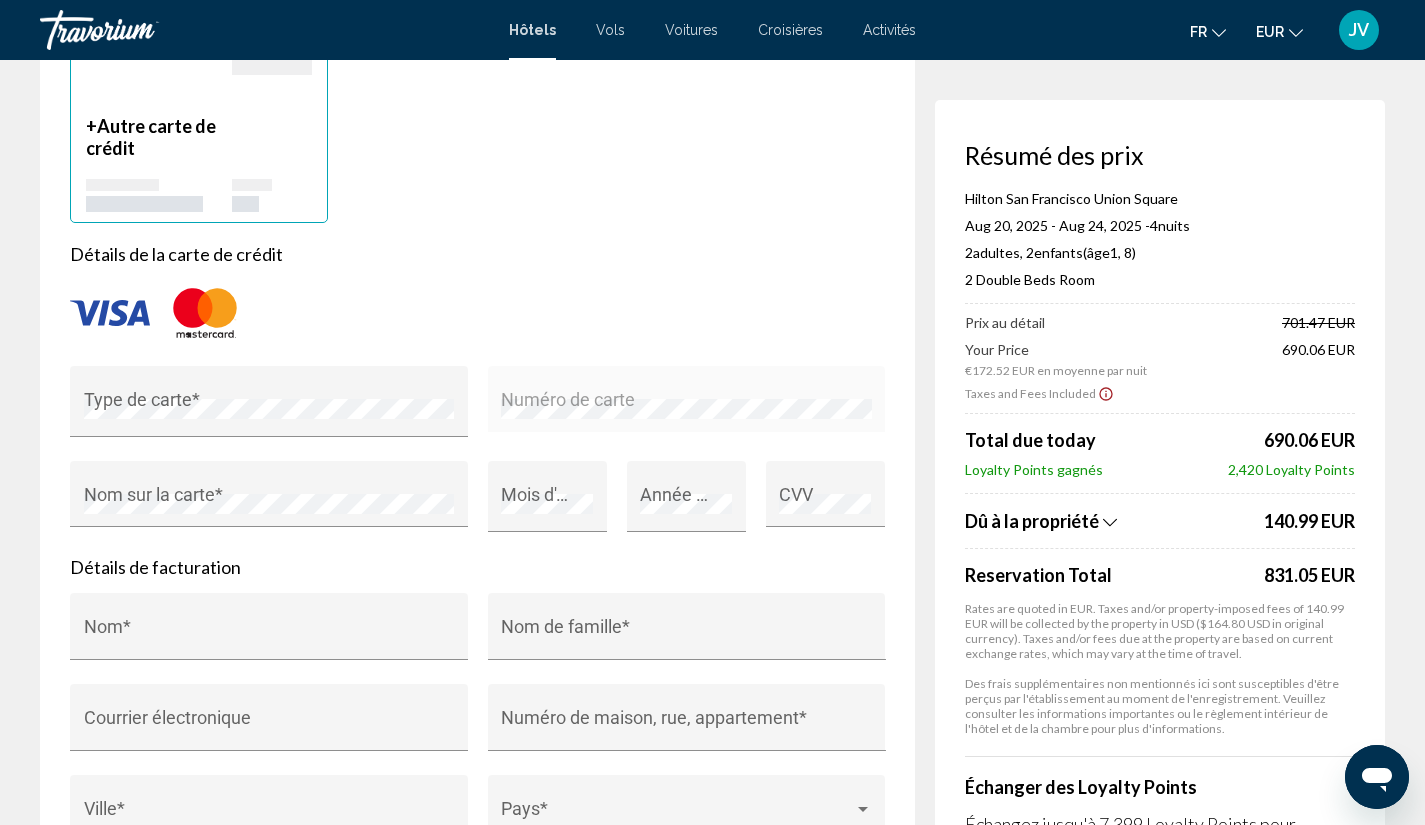 scroll, scrollTop: 1643, scrollLeft: 0, axis: vertical 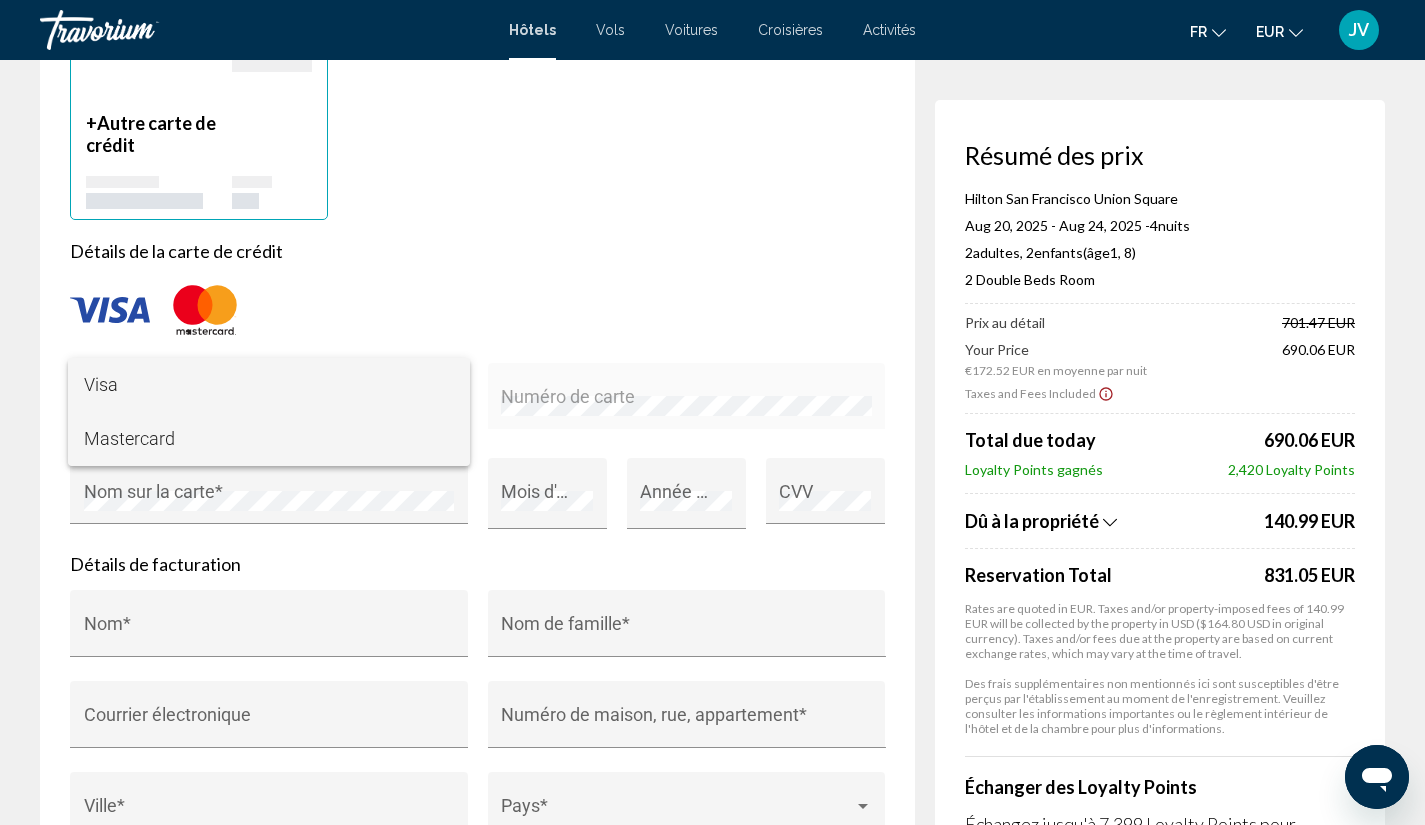 click on "Mastercard" at bounding box center (269, 439) 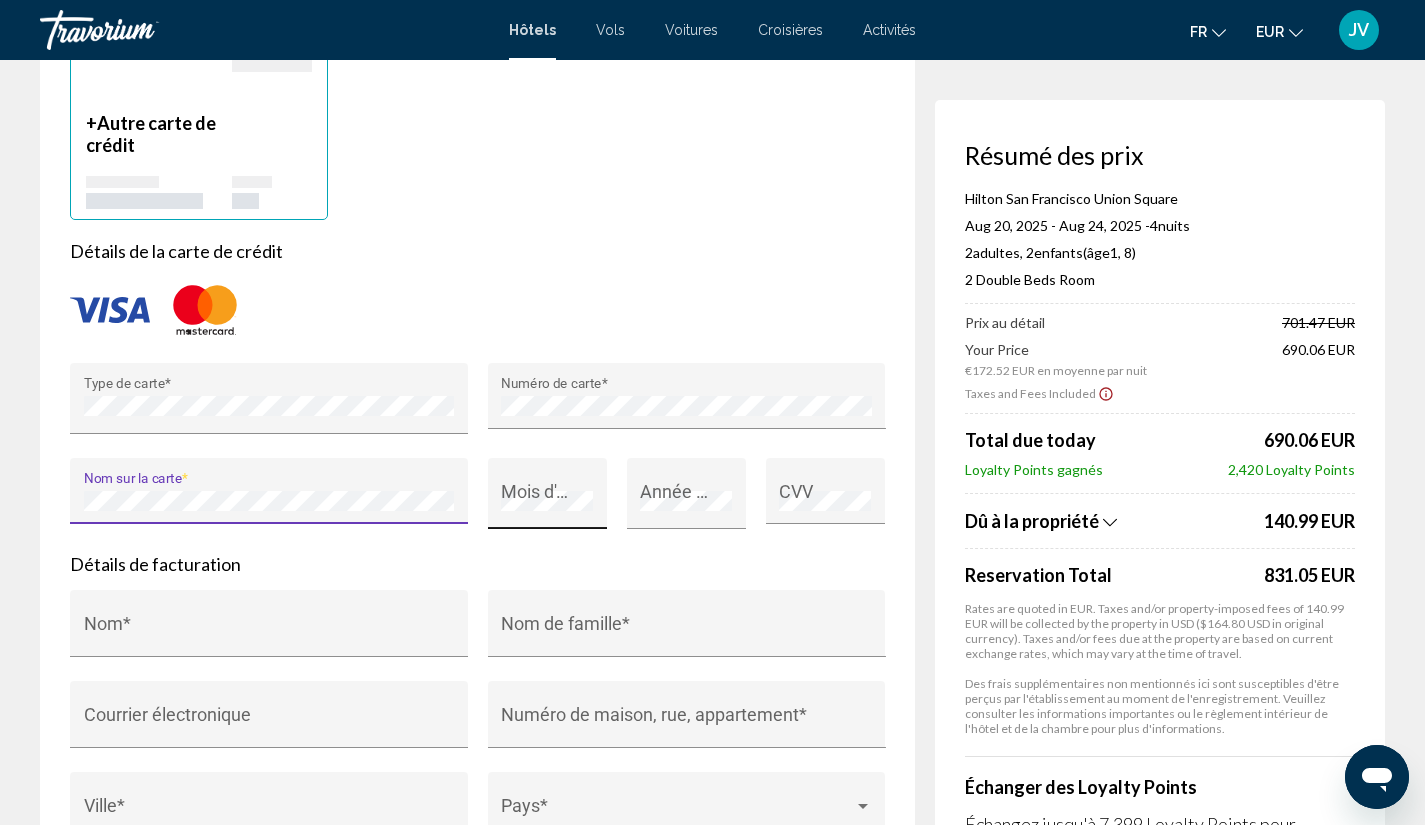 click on "Mois d'expiration  *" at bounding box center [547, 500] 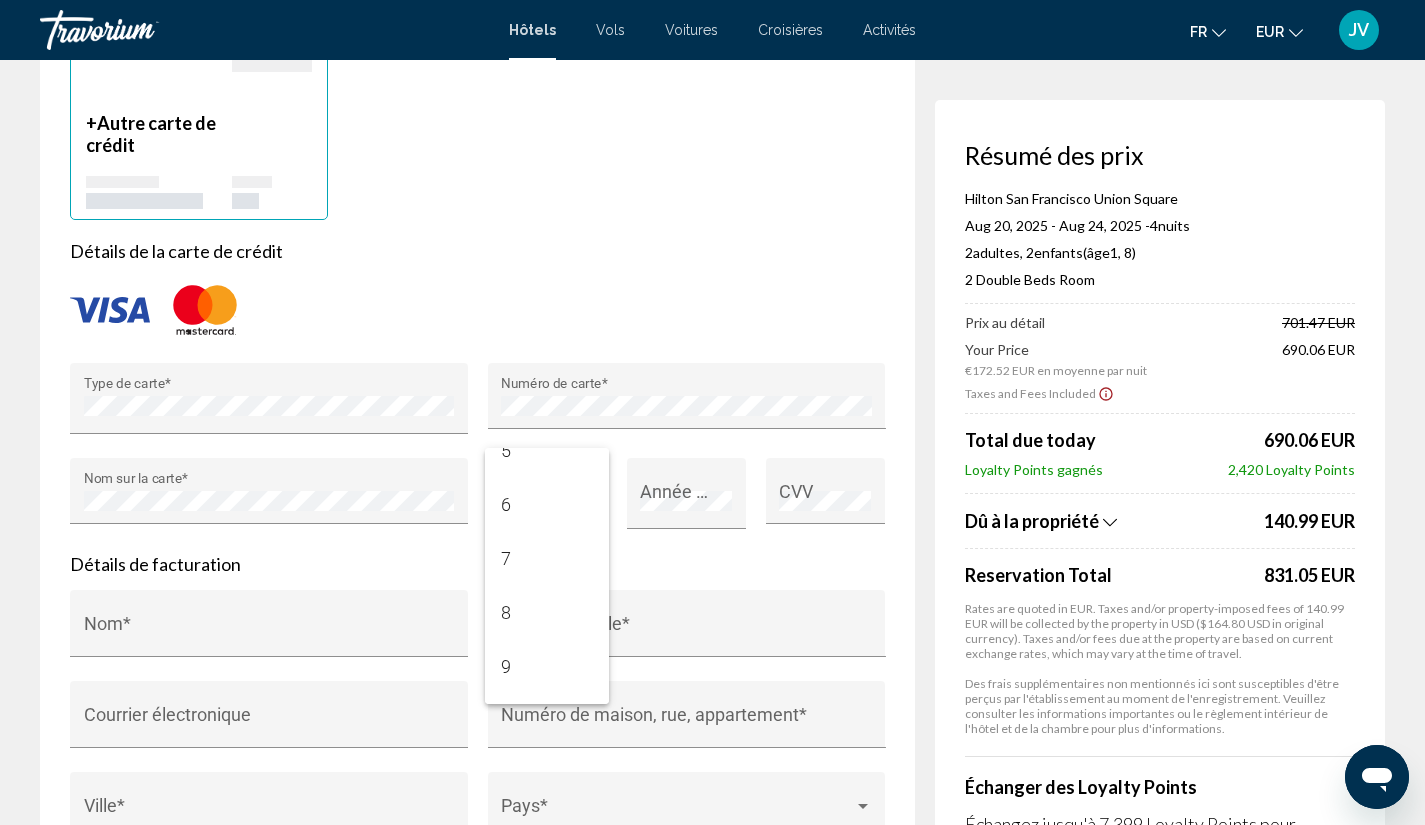 scroll, scrollTop: 241, scrollLeft: 0, axis: vertical 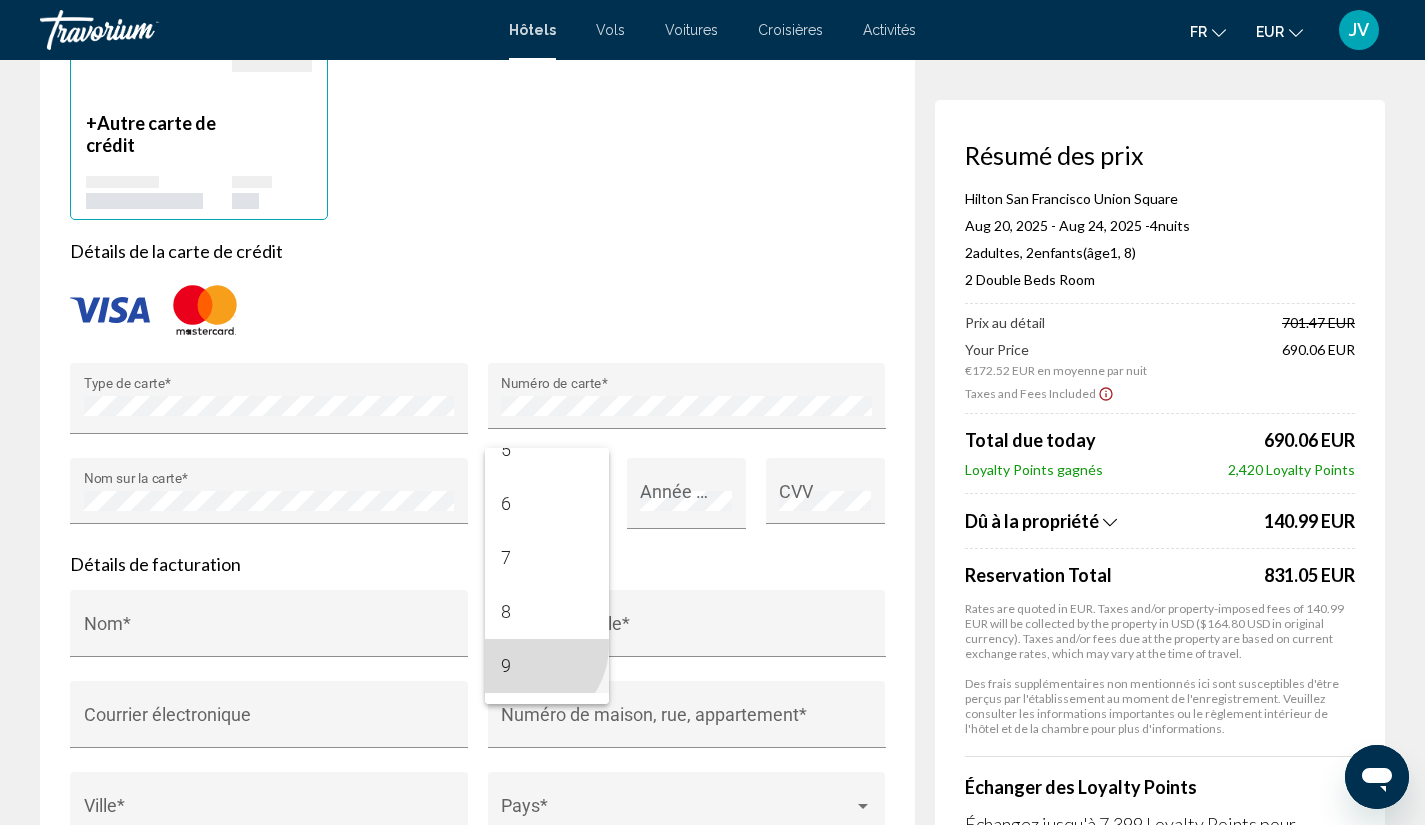 click on "9" at bounding box center (547, 666) 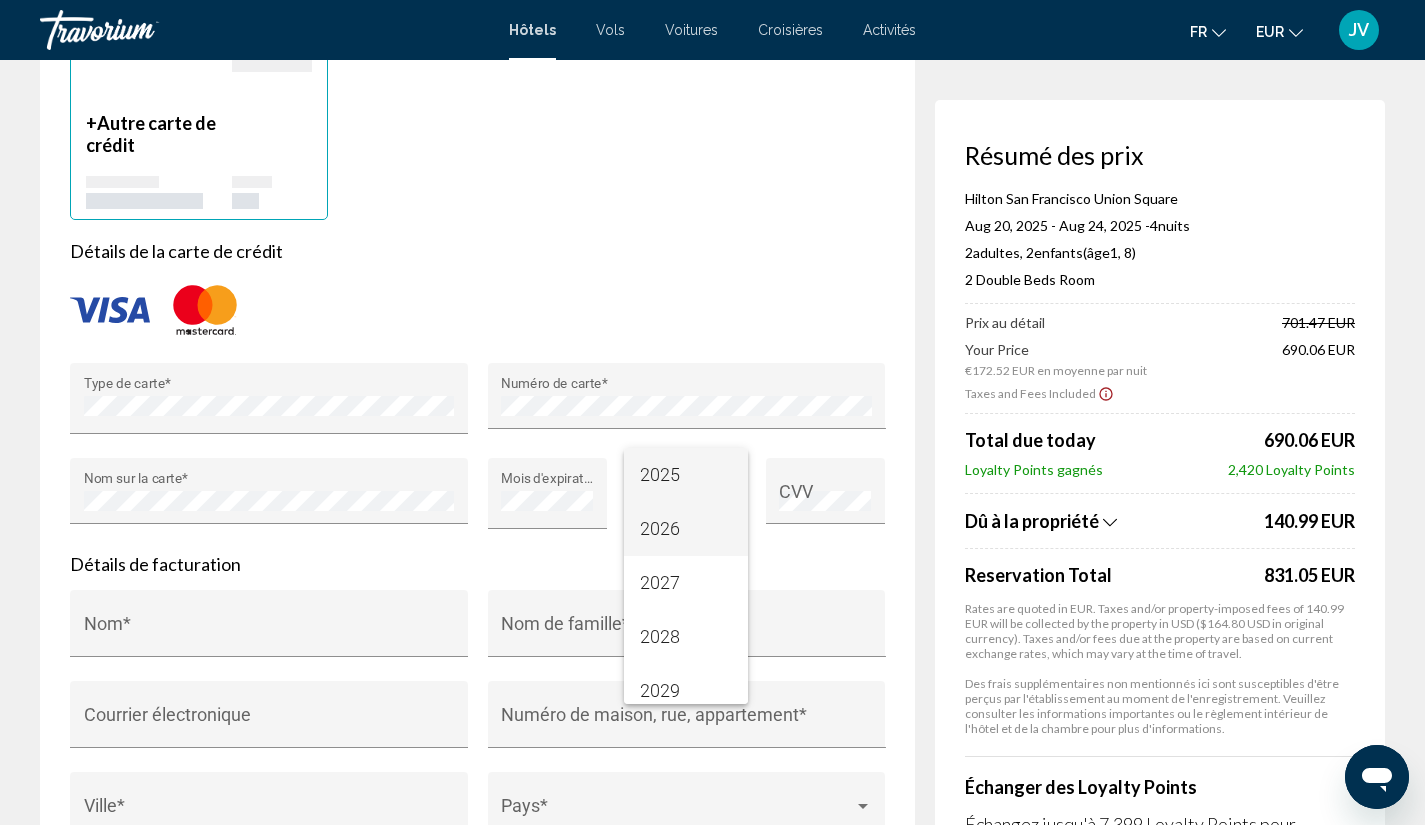 click on "2026" at bounding box center (686, 529) 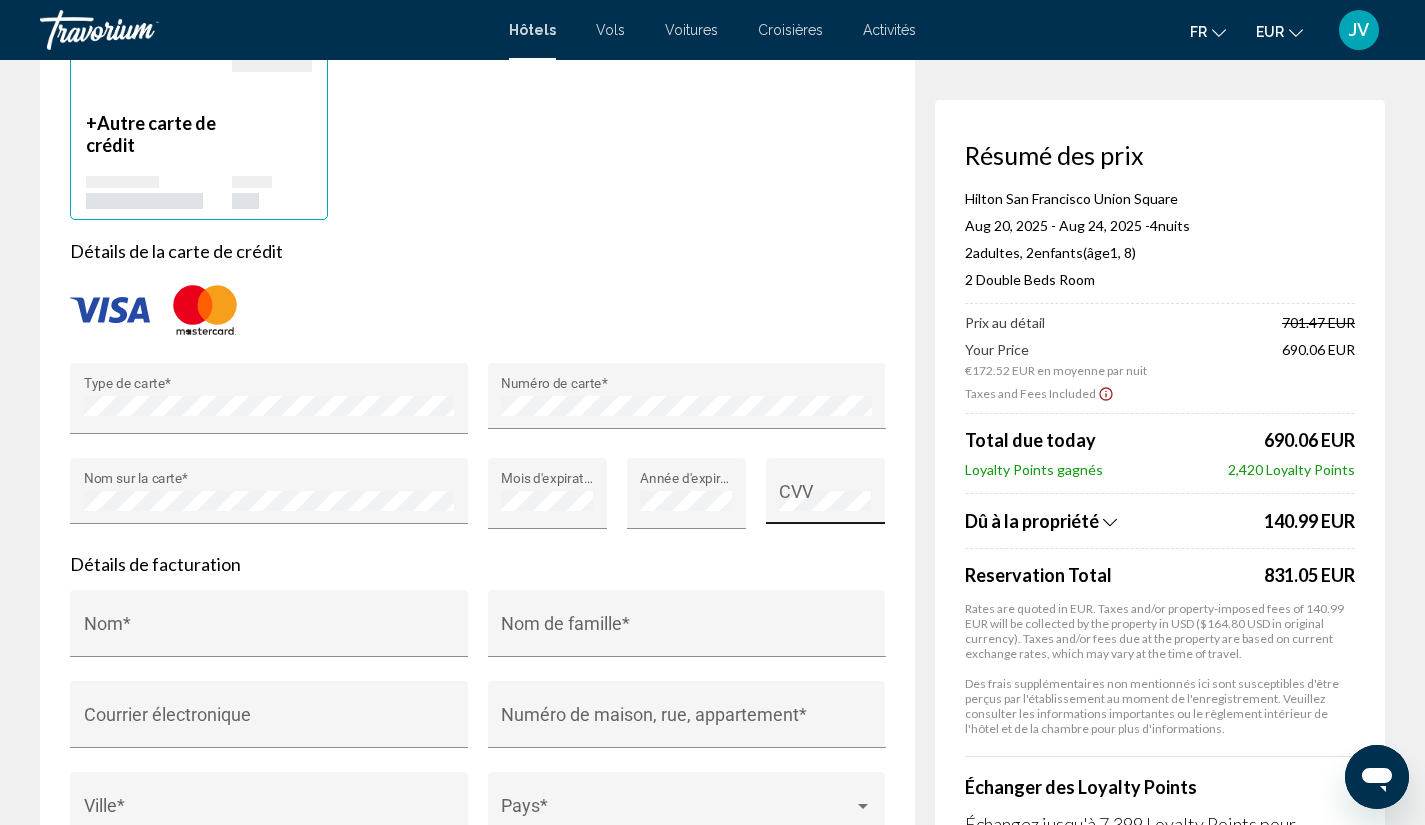 click on "CVV" at bounding box center (825, 497) 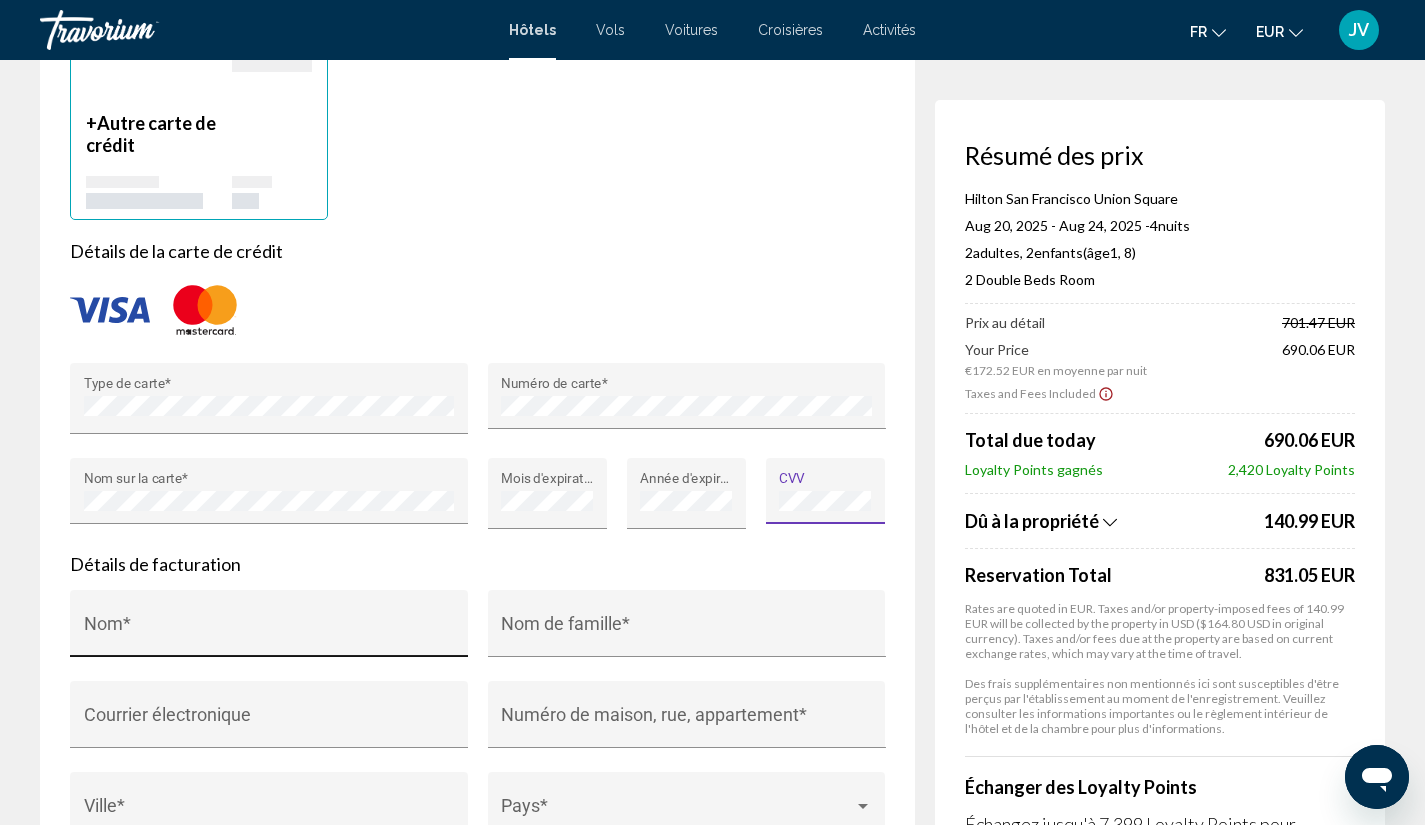 click on "Nom  *" at bounding box center (269, 629) 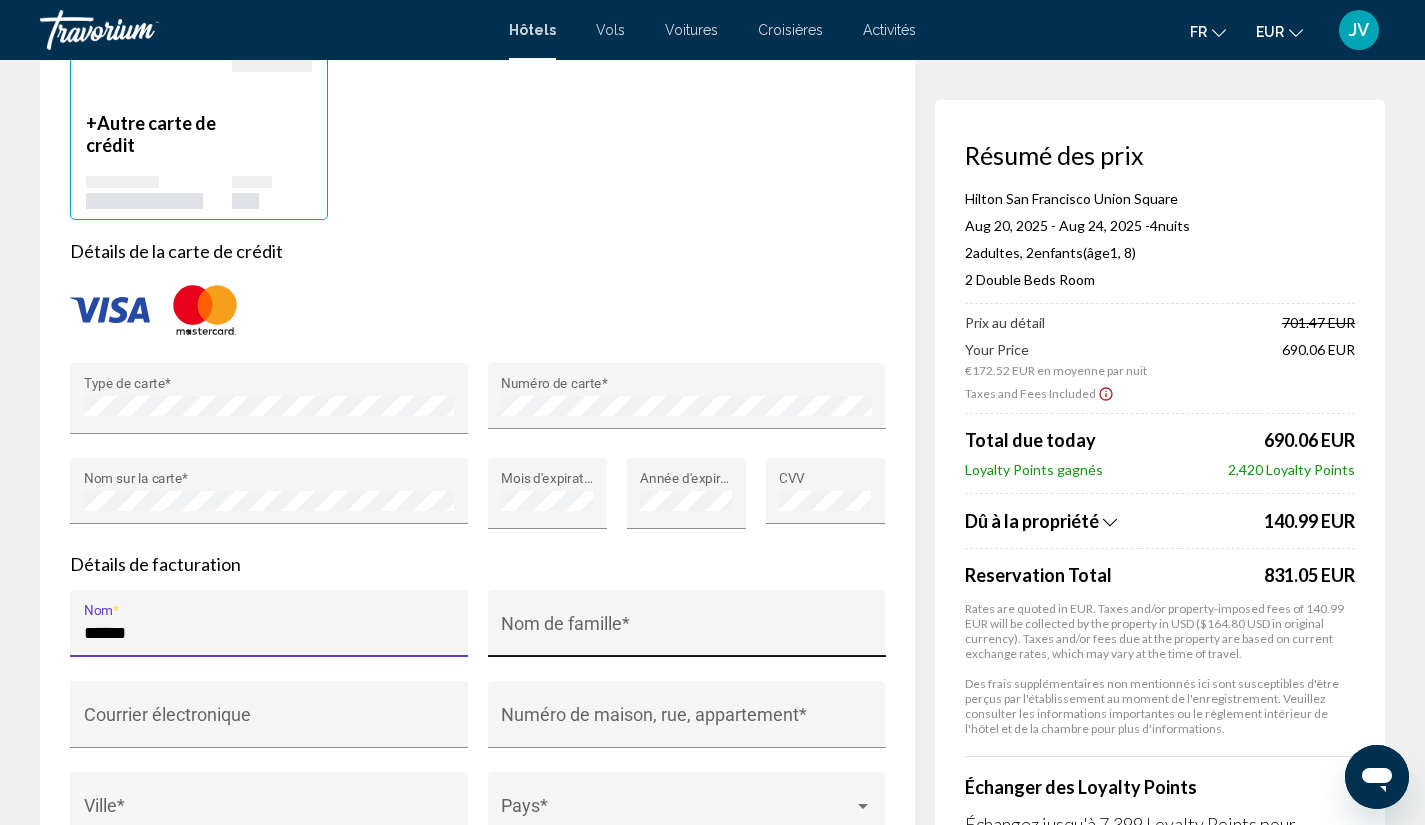 type on "******" 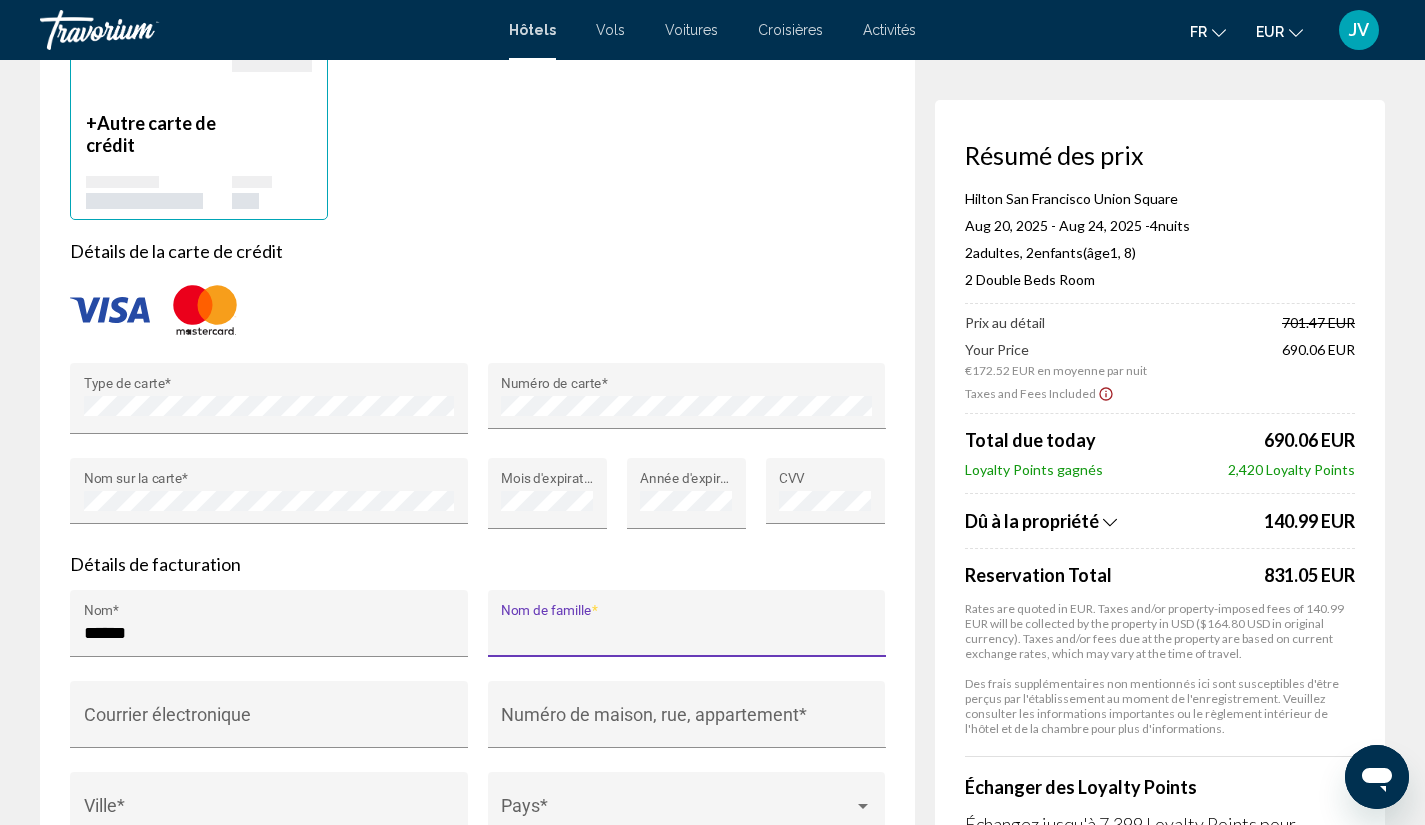 click on "Nom de famille  *" at bounding box center [686, 633] 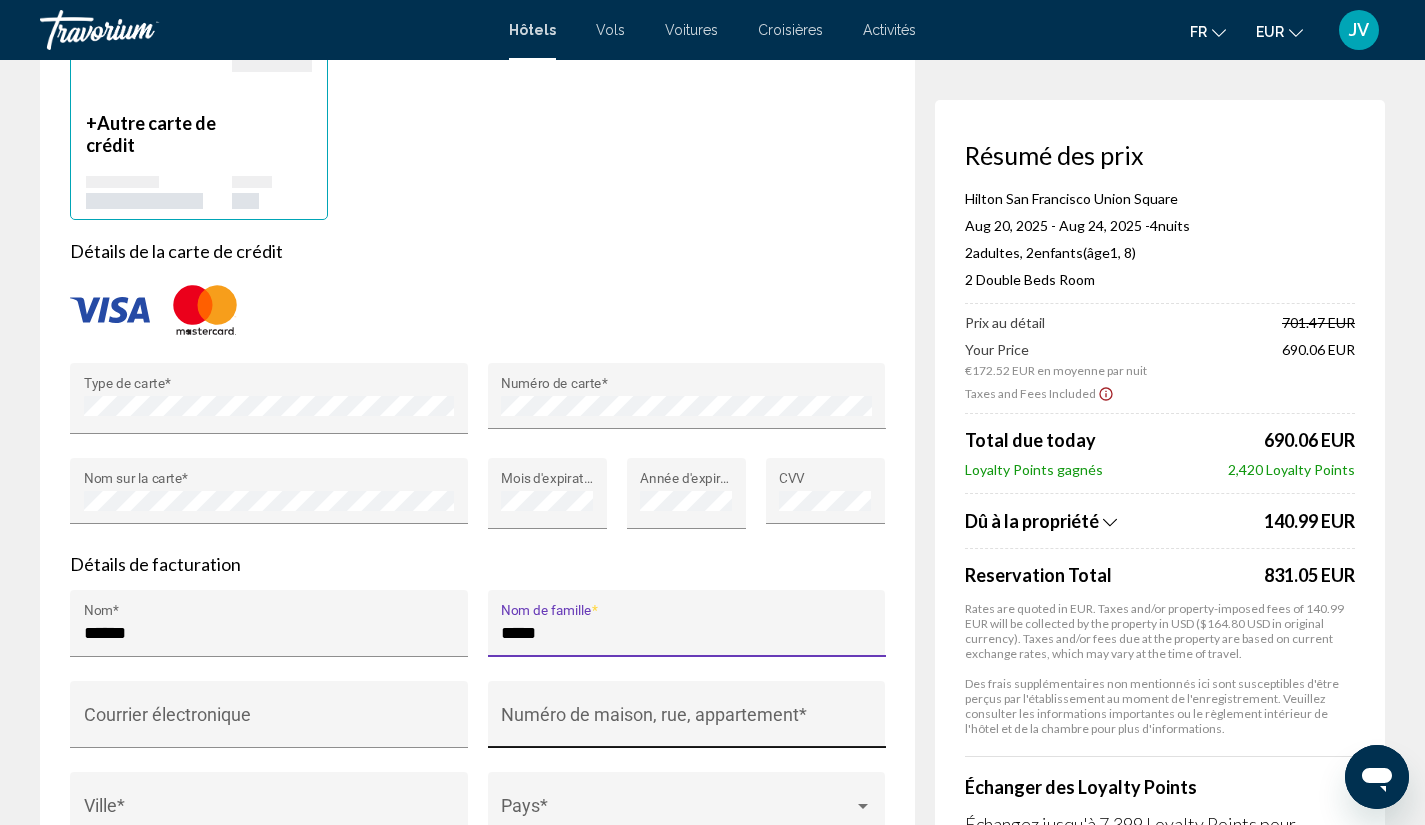 type on "*****" 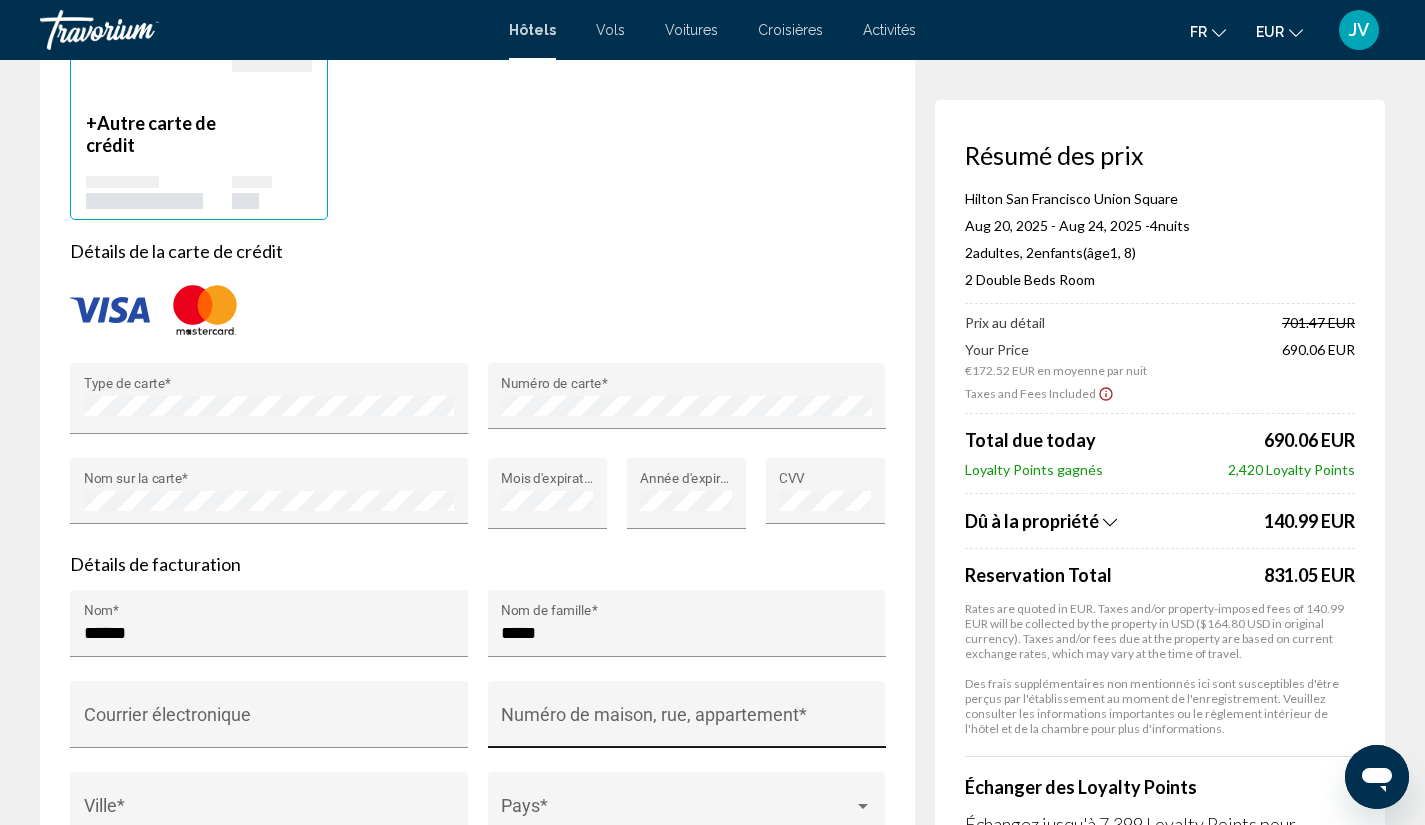 click on "Numéro de maison, rue, appartement  *" at bounding box center [687, 714] 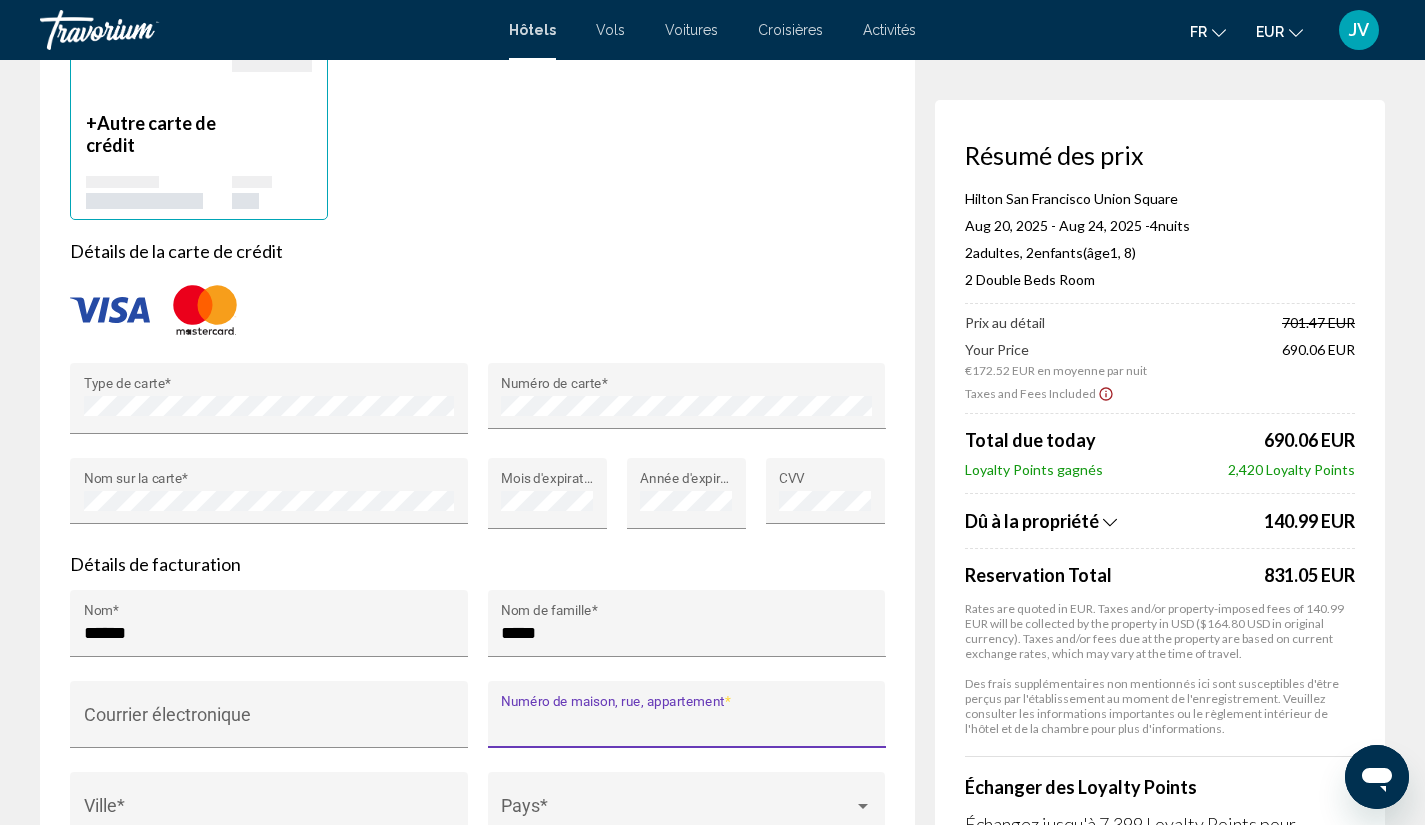 click on "Numéro de maison, rue, appartement  *" at bounding box center (687, 714) 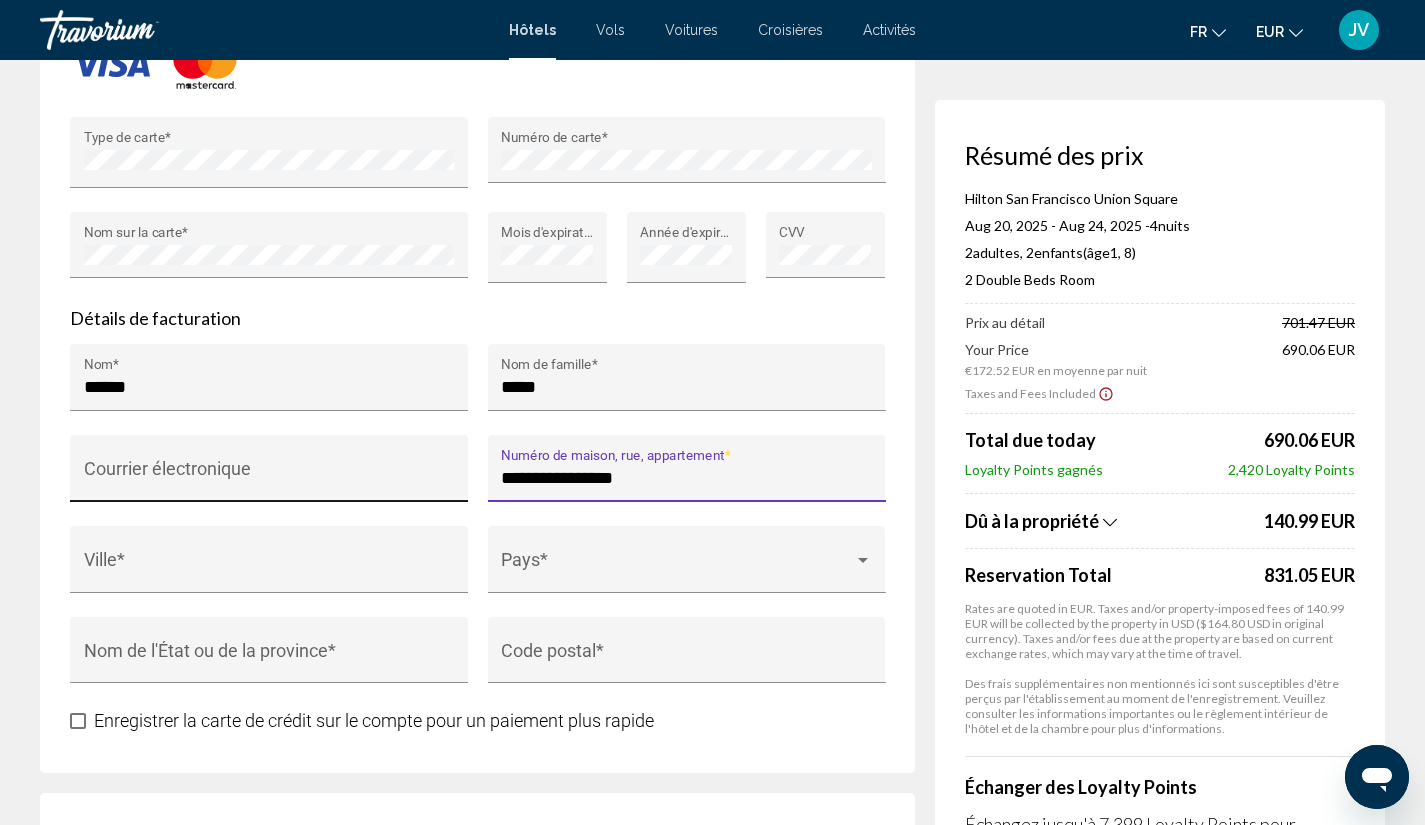 scroll, scrollTop: 1894, scrollLeft: 0, axis: vertical 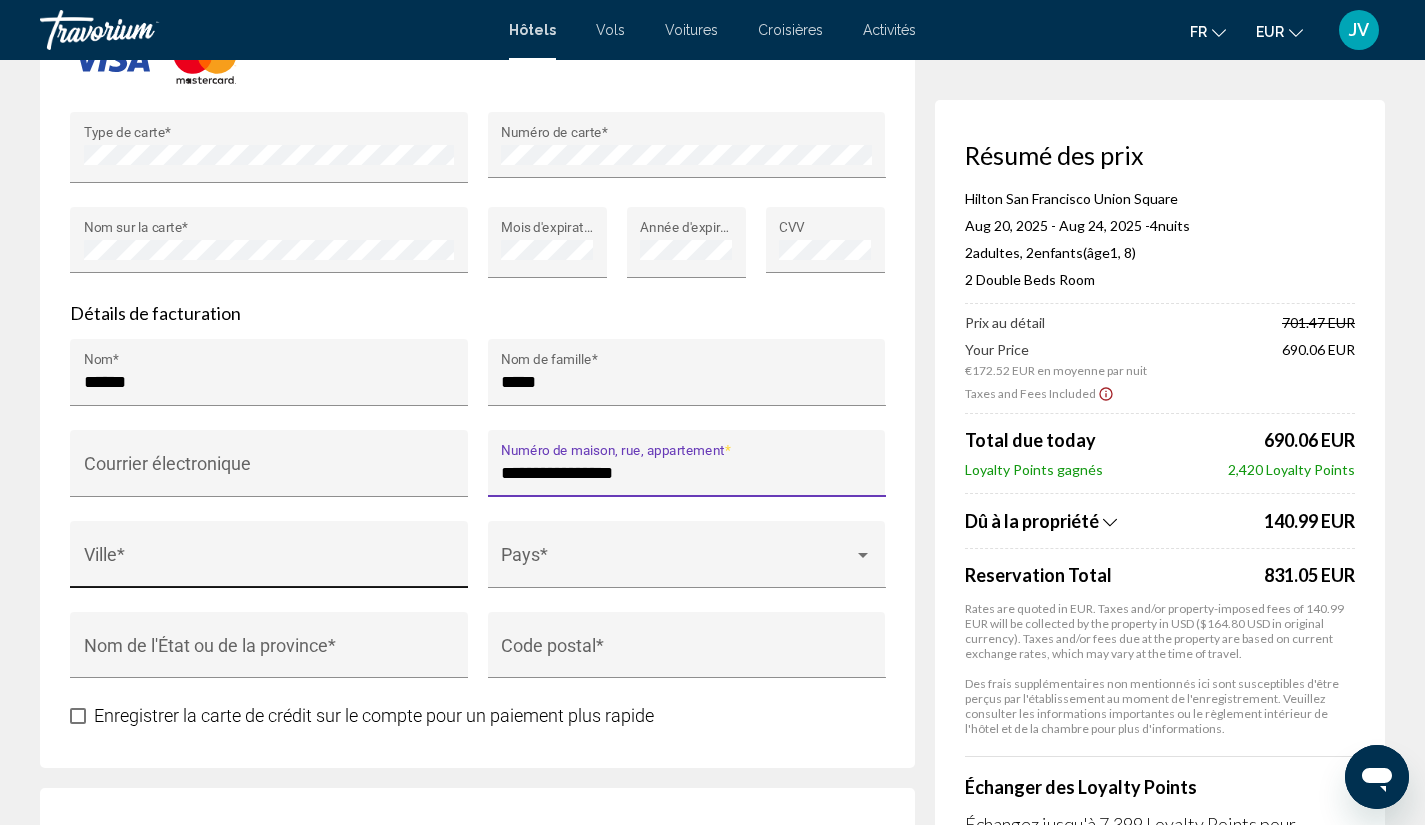 type on "**********" 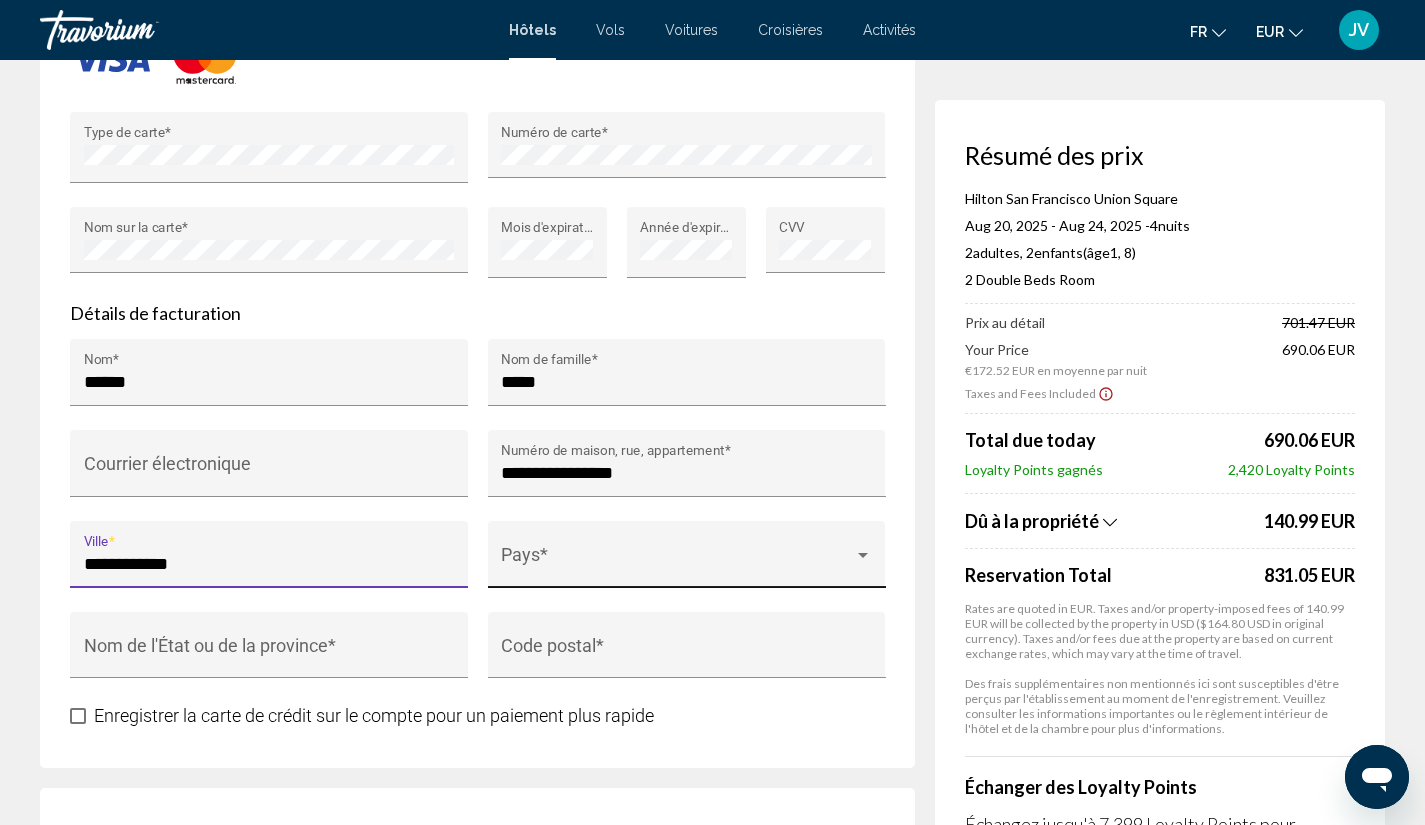 type on "**********" 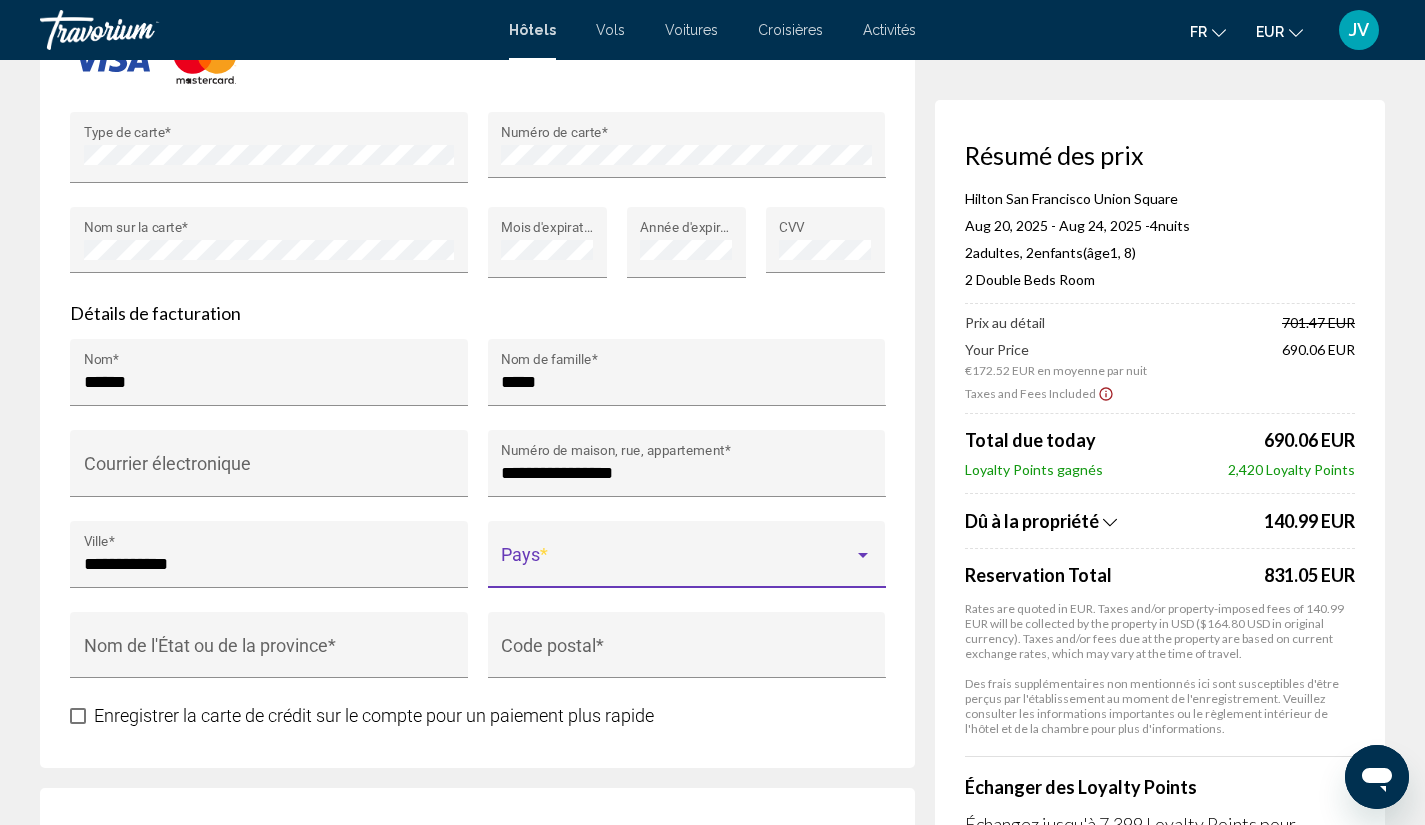 click at bounding box center (677, 564) 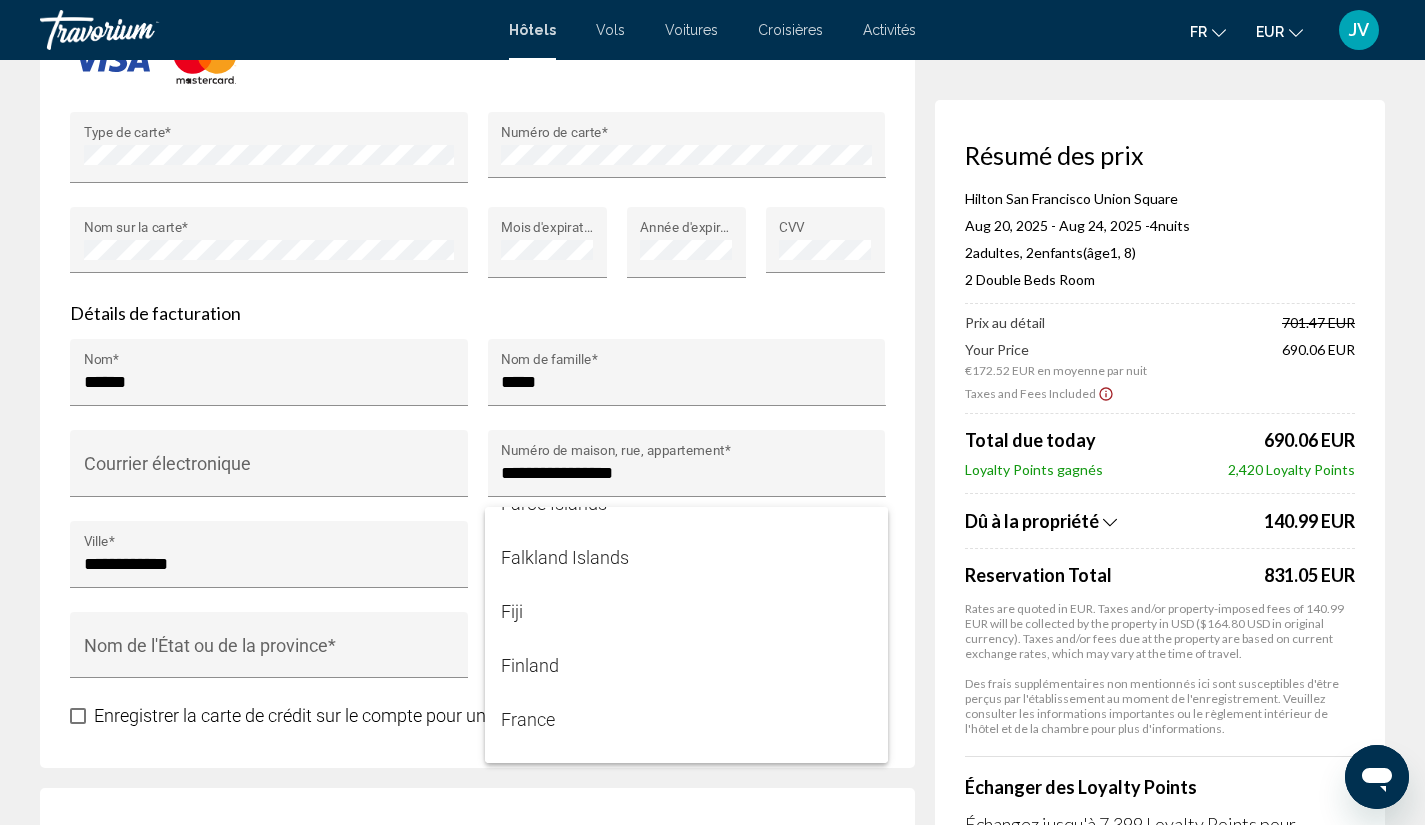 scroll, scrollTop: 3973, scrollLeft: 0, axis: vertical 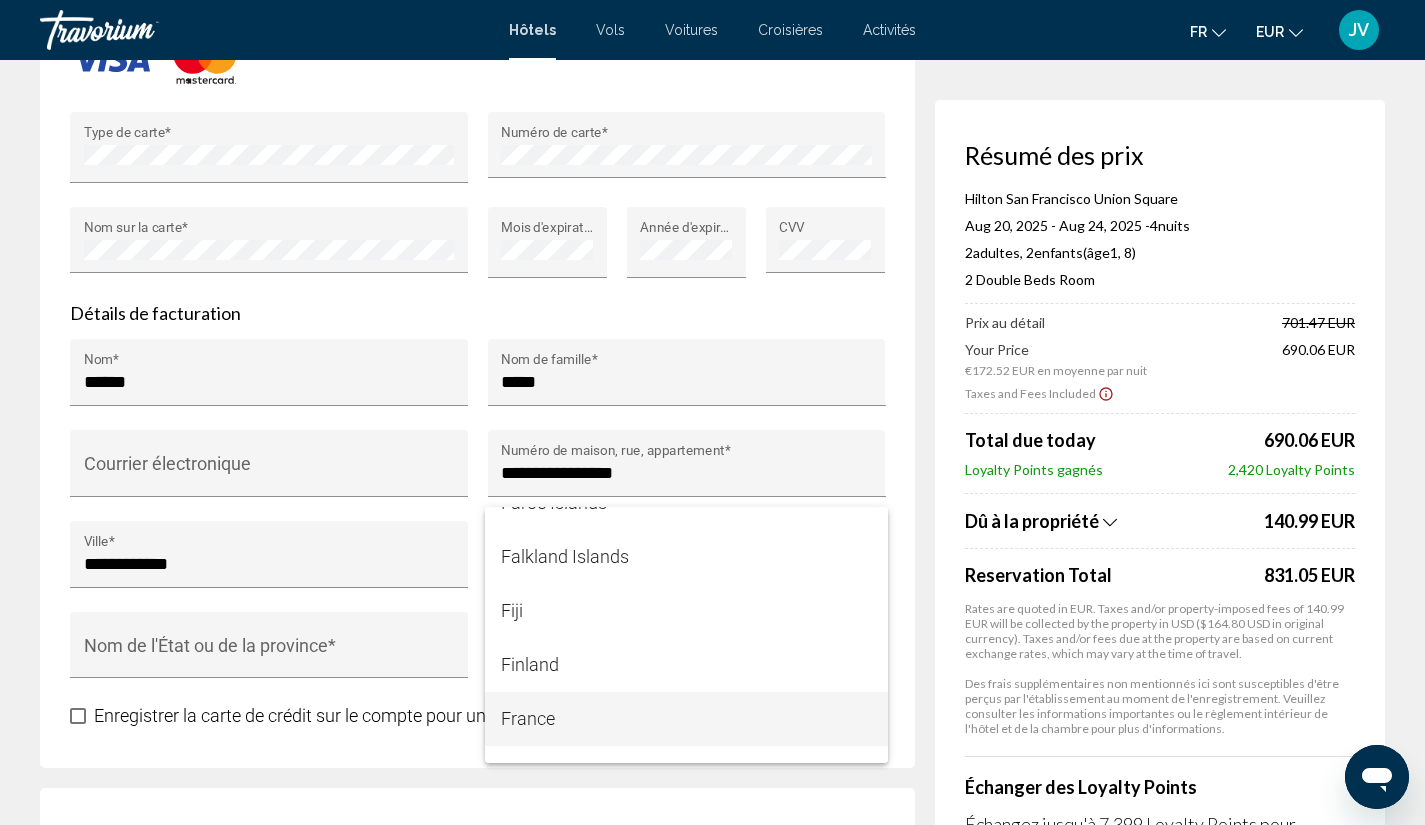 click on "France" at bounding box center [686, 719] 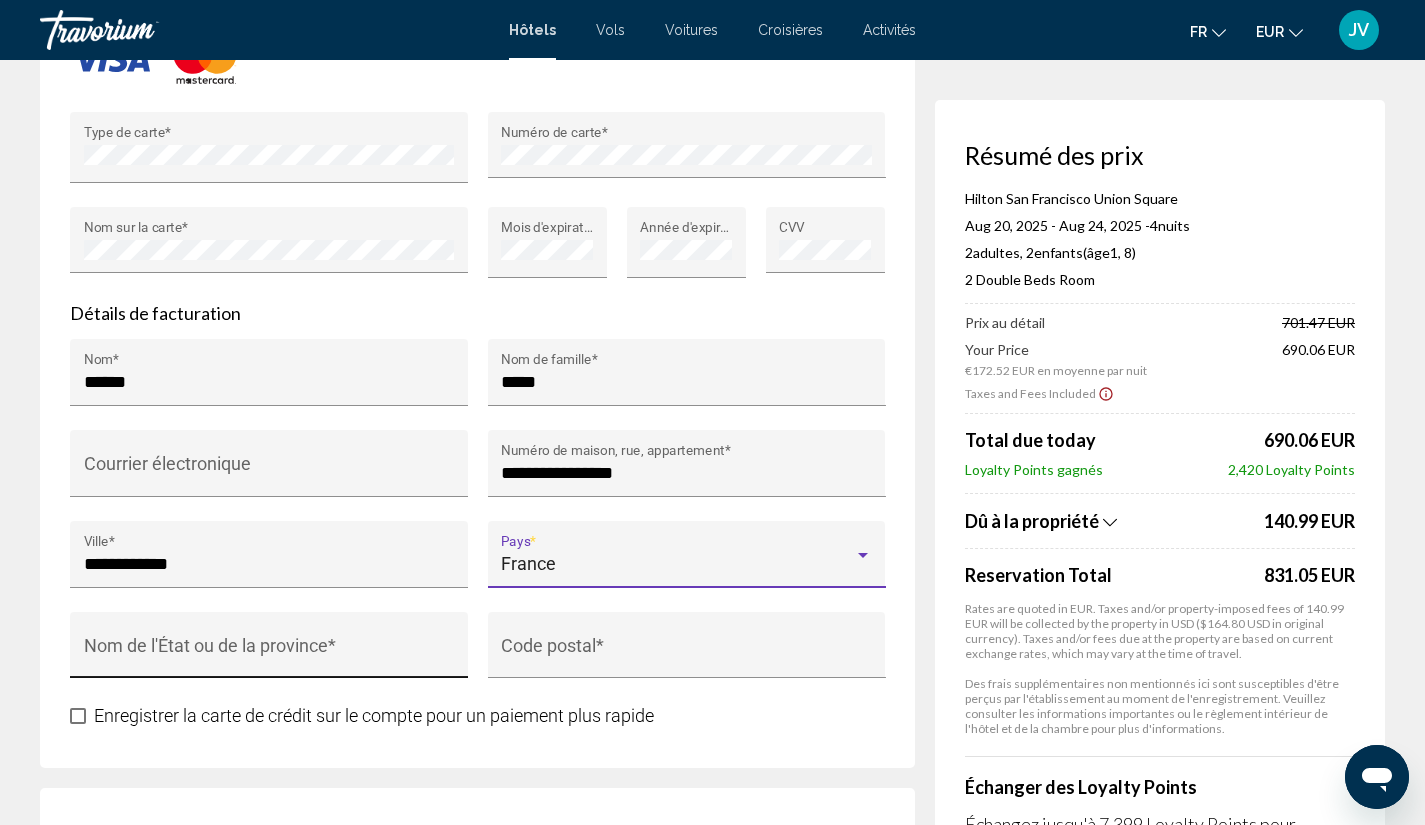 click on "Nom de l'État ou de la province  *" at bounding box center (269, 651) 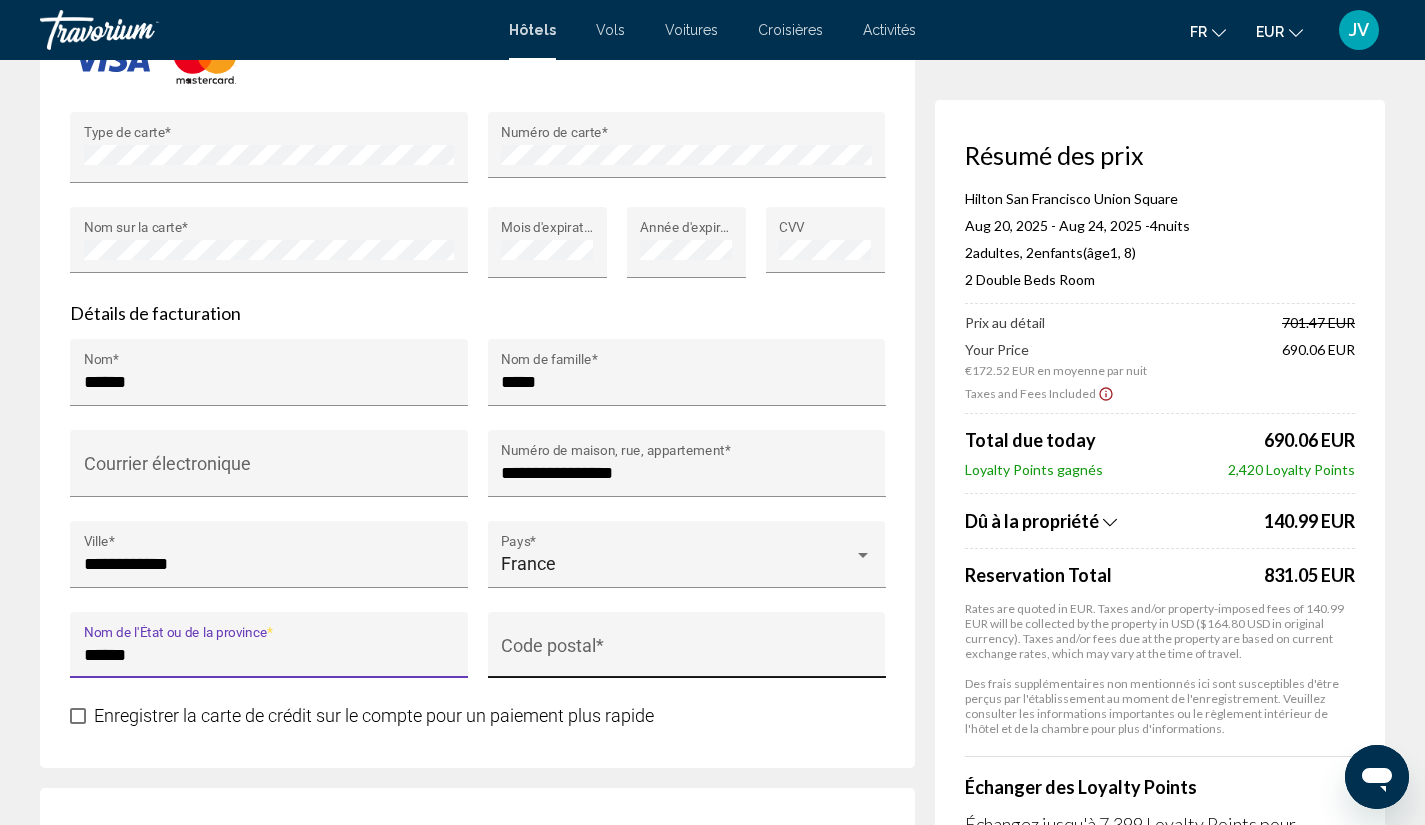 type on "******" 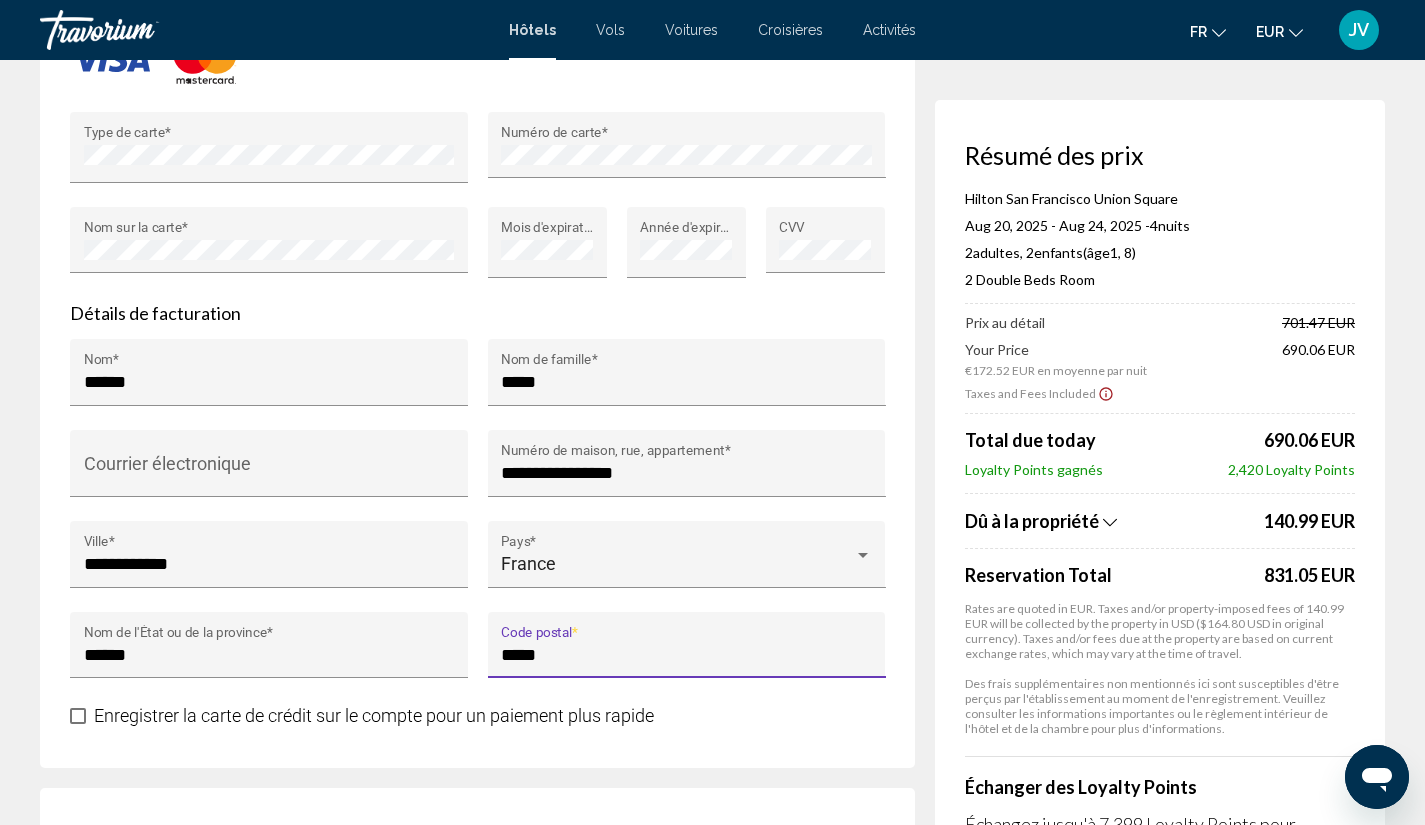type on "*****" 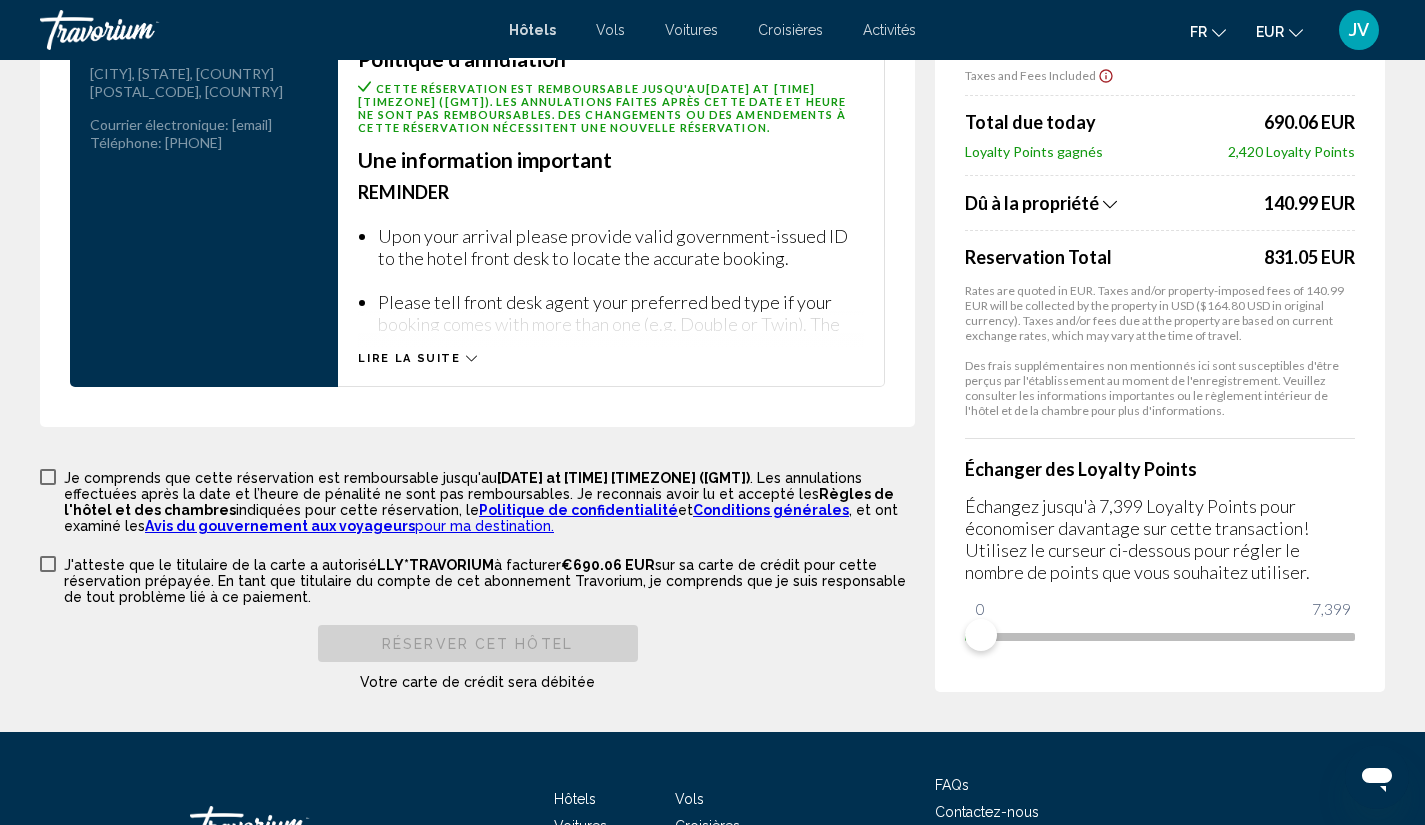 scroll, scrollTop: 2803, scrollLeft: 0, axis: vertical 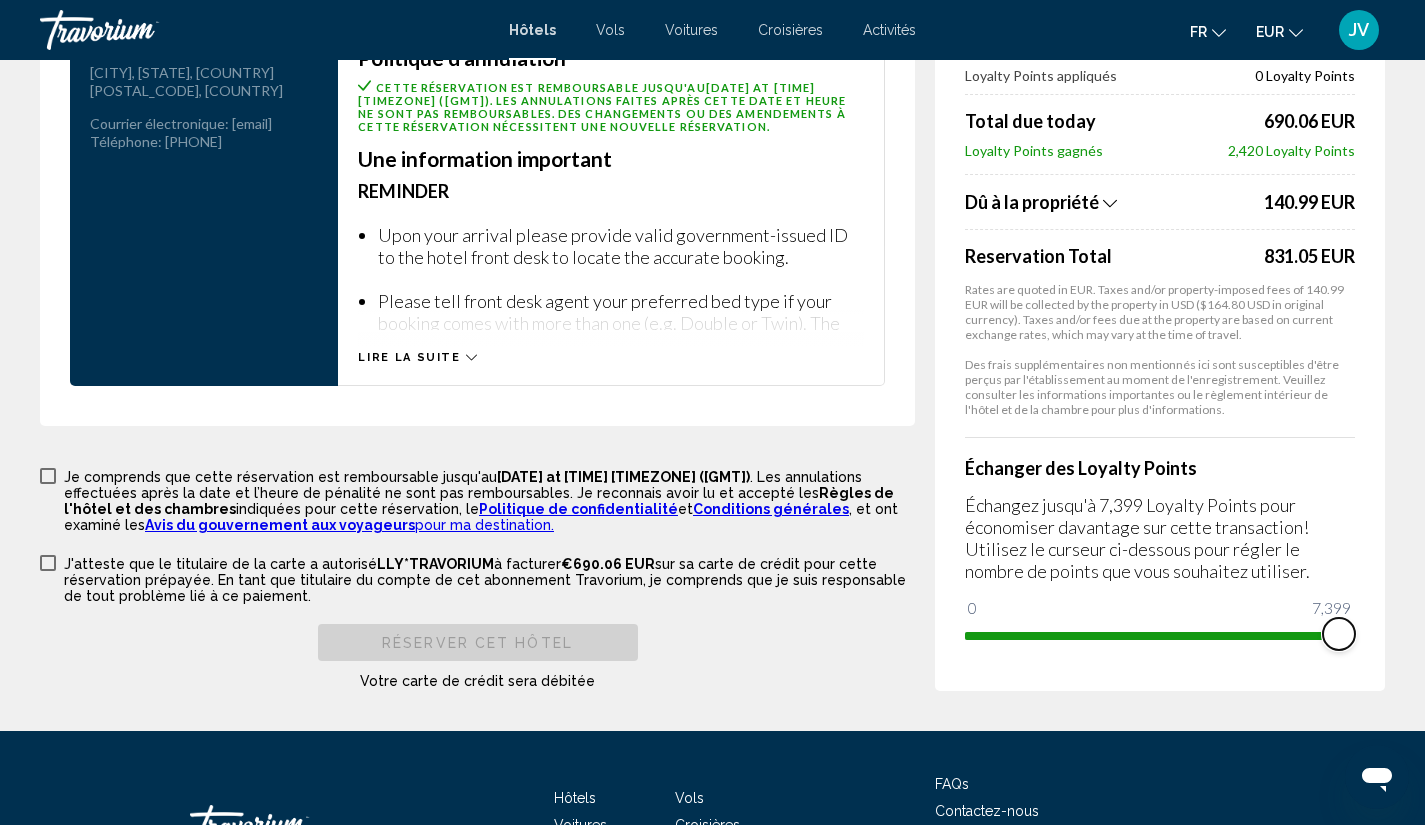 drag, startPoint x: 982, startPoint y: 623, endPoint x: 1358, endPoint y: 634, distance: 376.16086 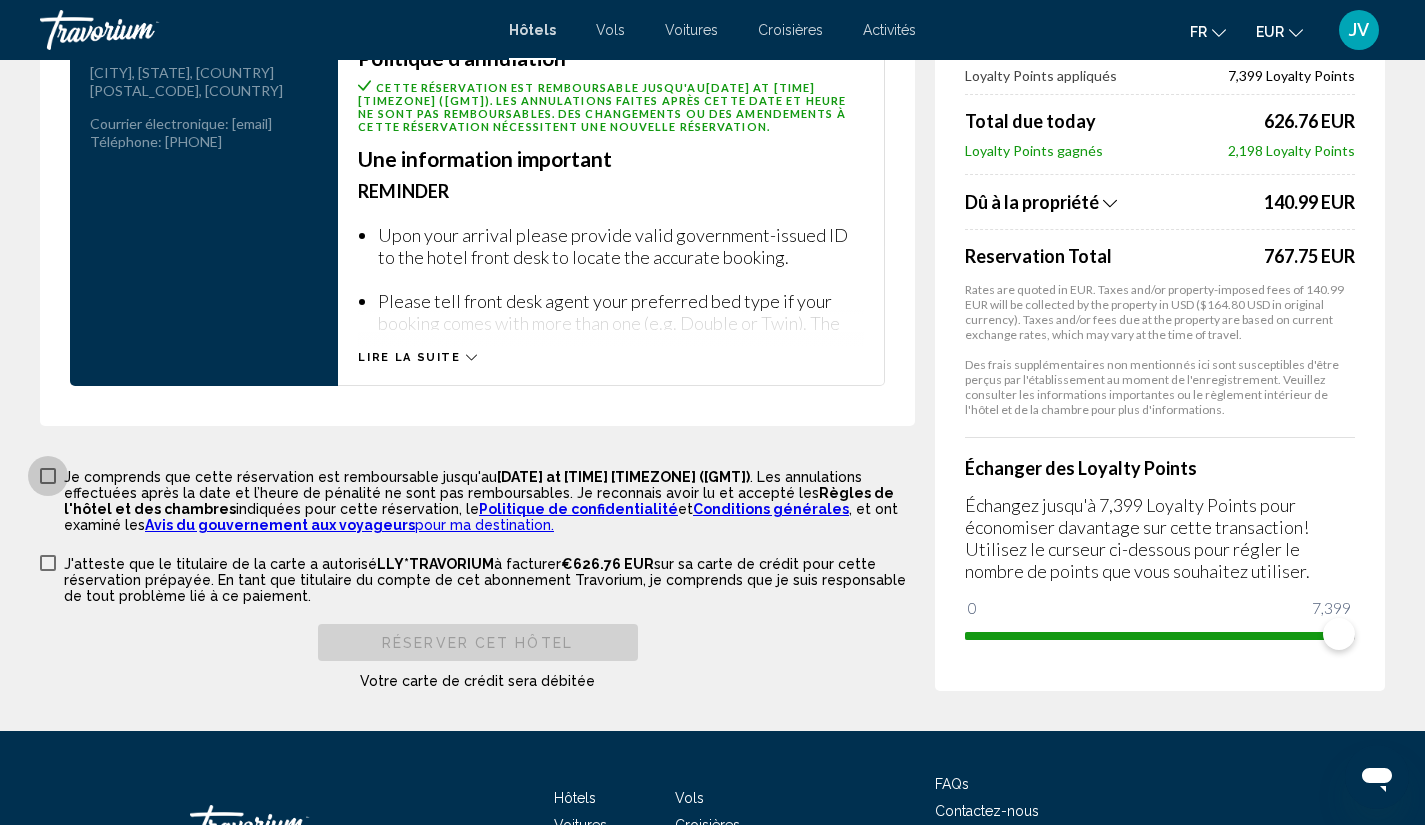 click at bounding box center (48, 476) 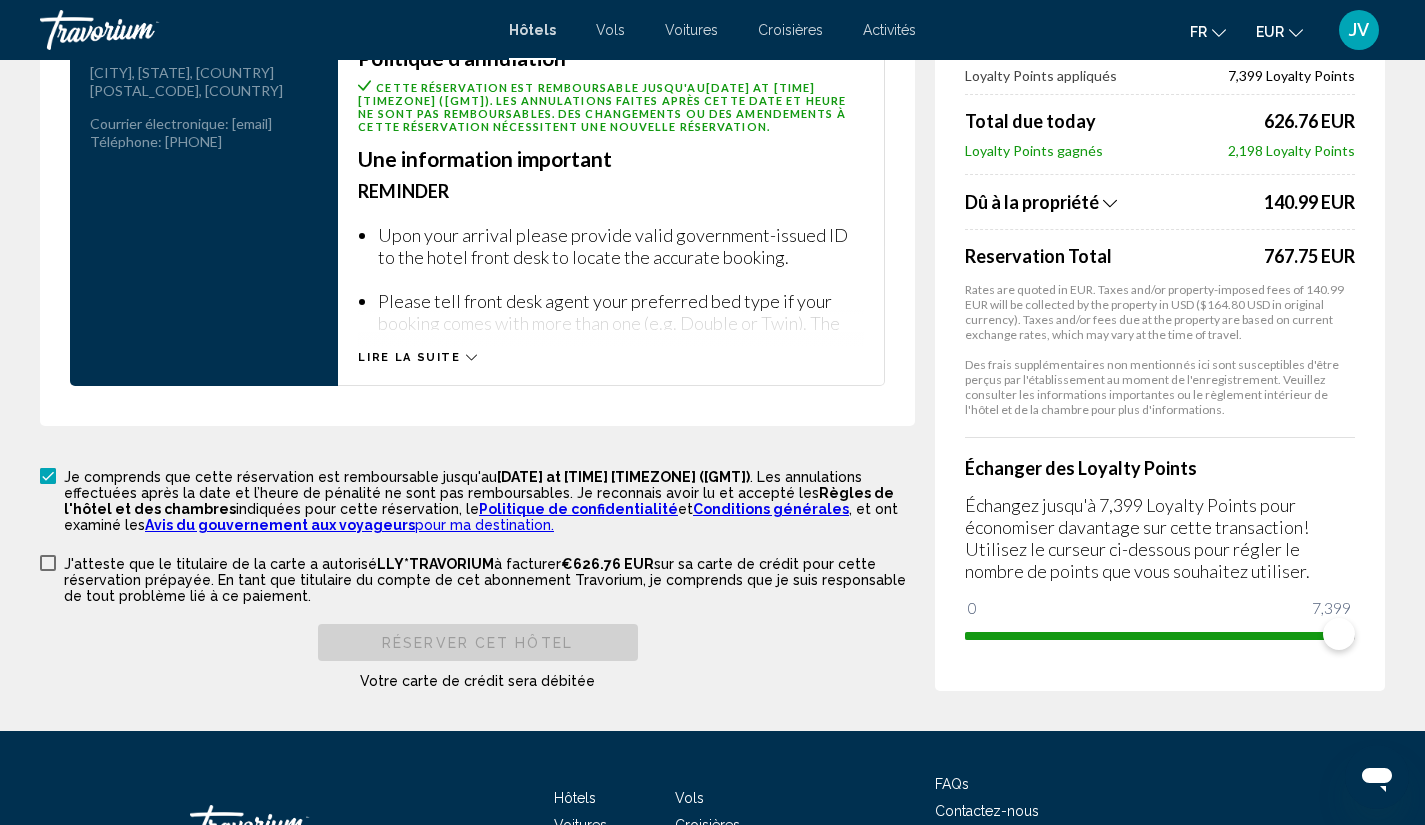click on "Réservation d'hotel Résumé des prix Hilton San Francisco Union Square Aug 20, 2025 - Aug 24, 2025 - 4 nuit nuits 2 Adulte Adultes , 2 Enfant Enfants ( âge [AGE], [AGE]) 2 Double Beds Room Prix au détail 701.47 EUR Your Price €172.52 EUR en moyenne par nuit 690.06 EUR Taxes and Fees Included
Loyalty Points appliqués 7,399 Loyalty Points Total due today 626.76 EUR Loyalty Points gagnés 2,198 Loyalty Points Dû à la propriété
140.99 EUR Reservation Total 767.75 EUR Rates are quoted in EUR. Taxes and/or property-imposed fees of 140.99 EUR will be collected by the property in USD ($164.80 USD in original currency). Taxes and/or fees due at the property are based on current exchange rates, which may vary at the time of travel. Échanger des Loyalty Points Échangez jusqu'à 7,399 Loyalty Points pour économiser davantage sur cette transaction! Utilisez le curseur ci-dessous pour régler le nombre de points que vous souhaitez utiliser. 0 7,399" at bounding box center (712, -1006) 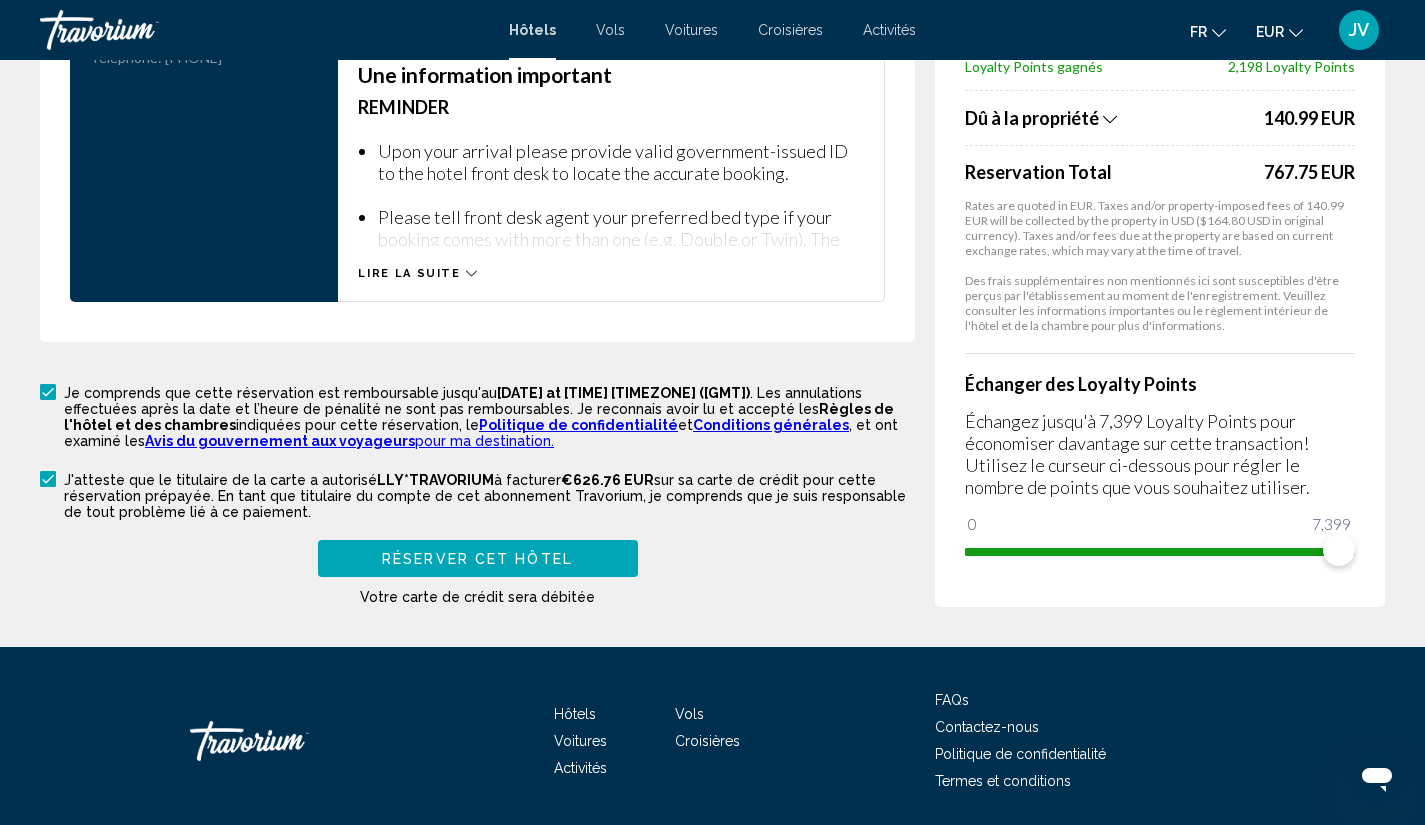 scroll, scrollTop: 2939, scrollLeft: 0, axis: vertical 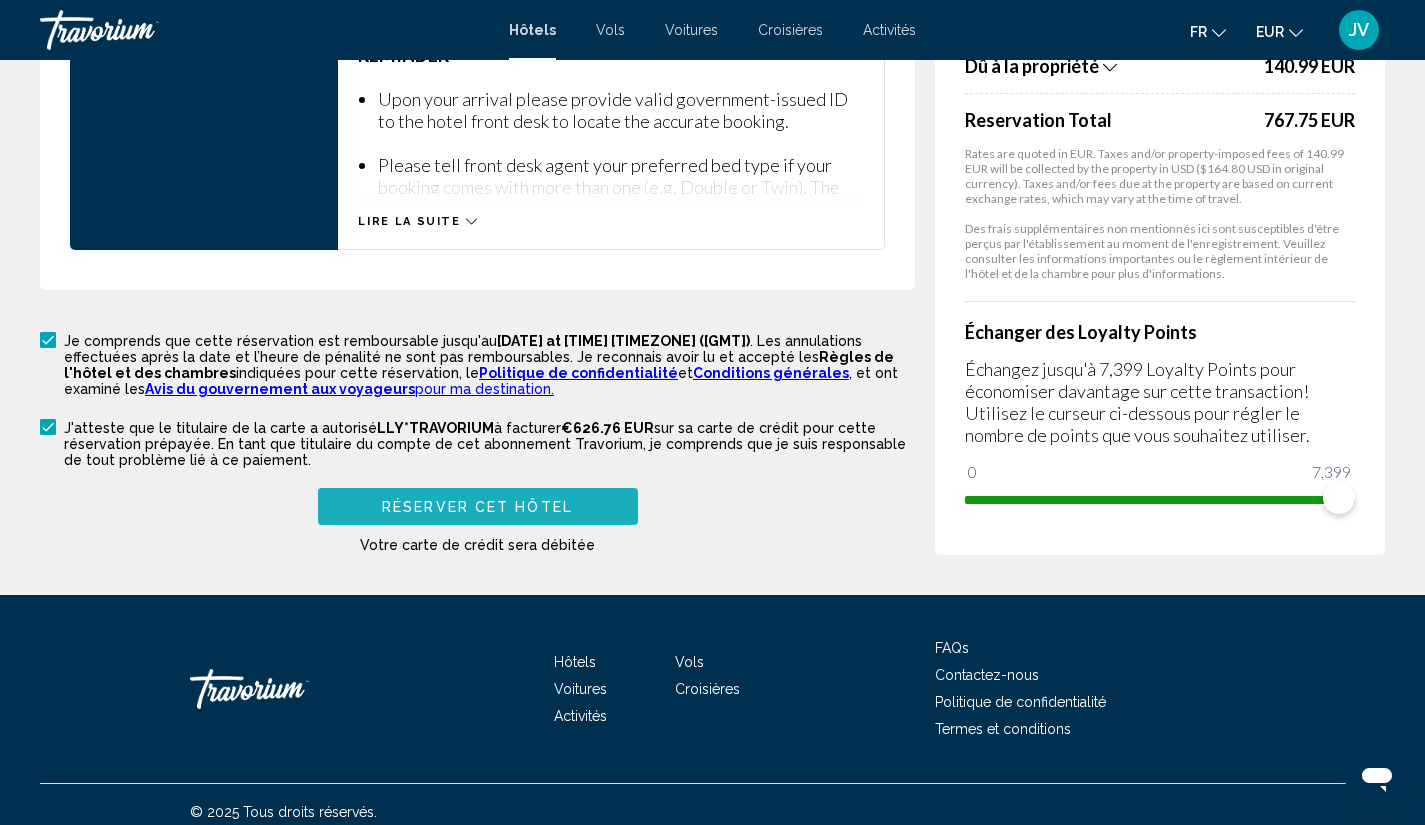 click on "Réserver cet hôtel" at bounding box center [477, 506] 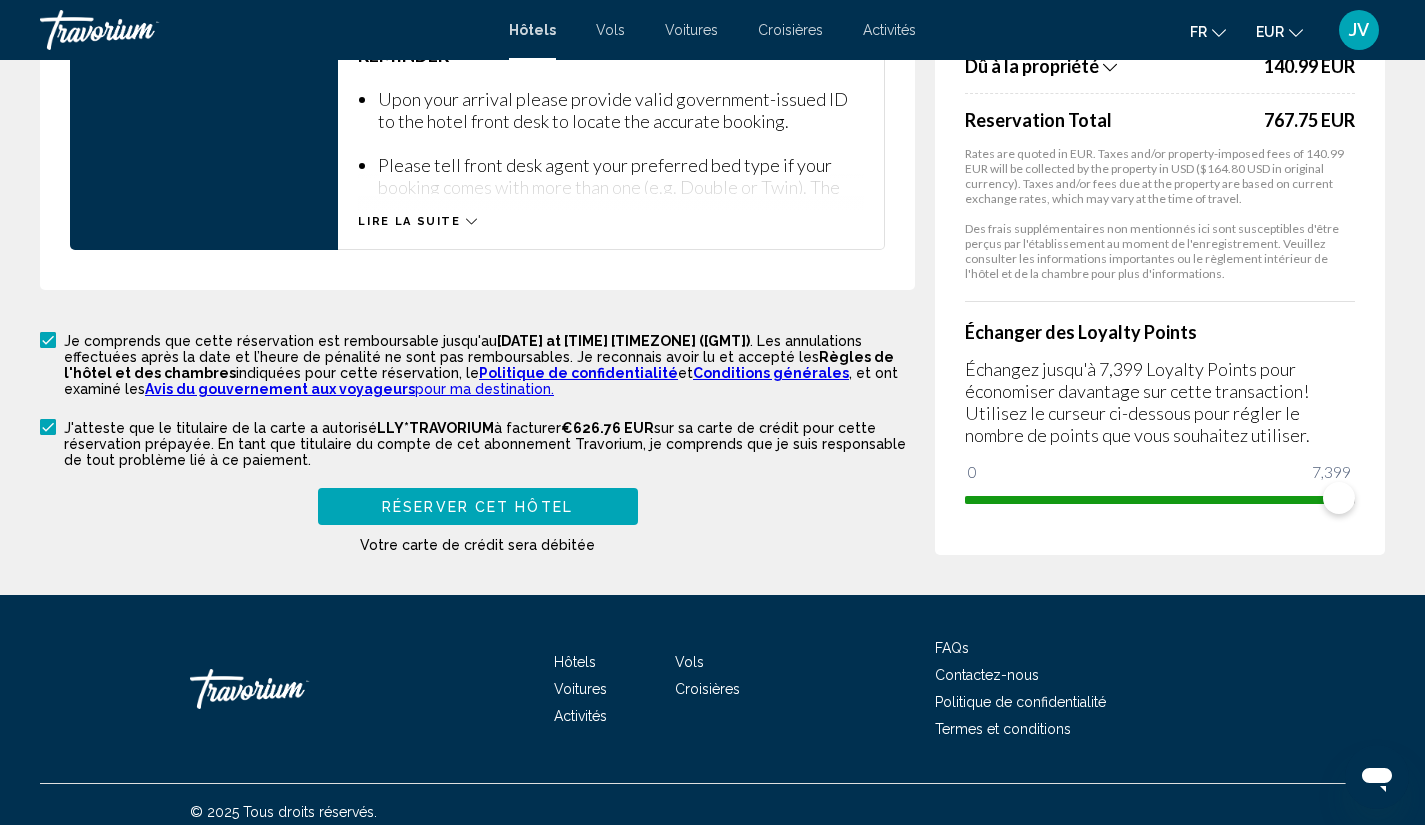 scroll, scrollTop: 520, scrollLeft: 0, axis: vertical 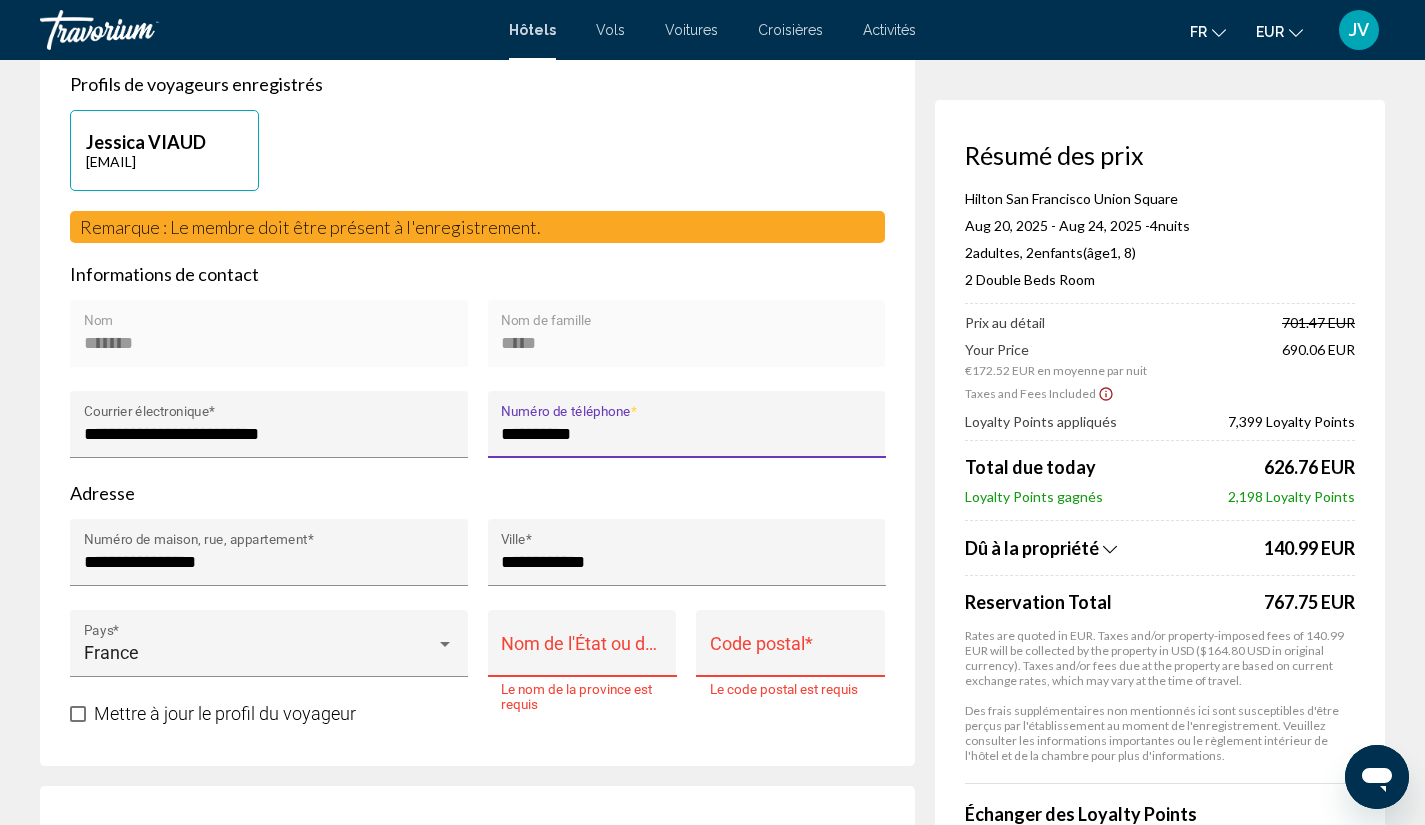 type on "**********" 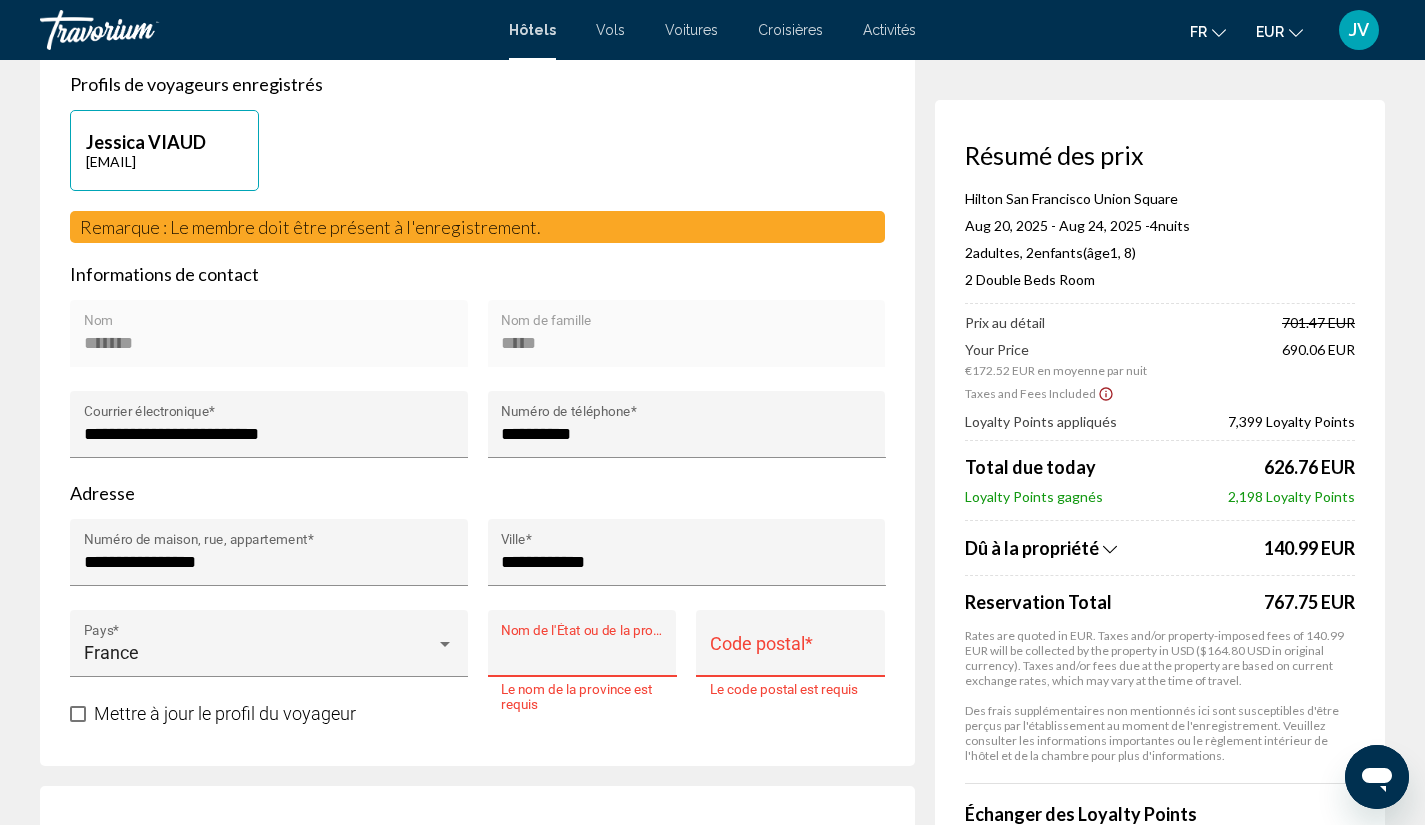 click on "Nom de l'État ou de la province  *" at bounding box center [582, 653] 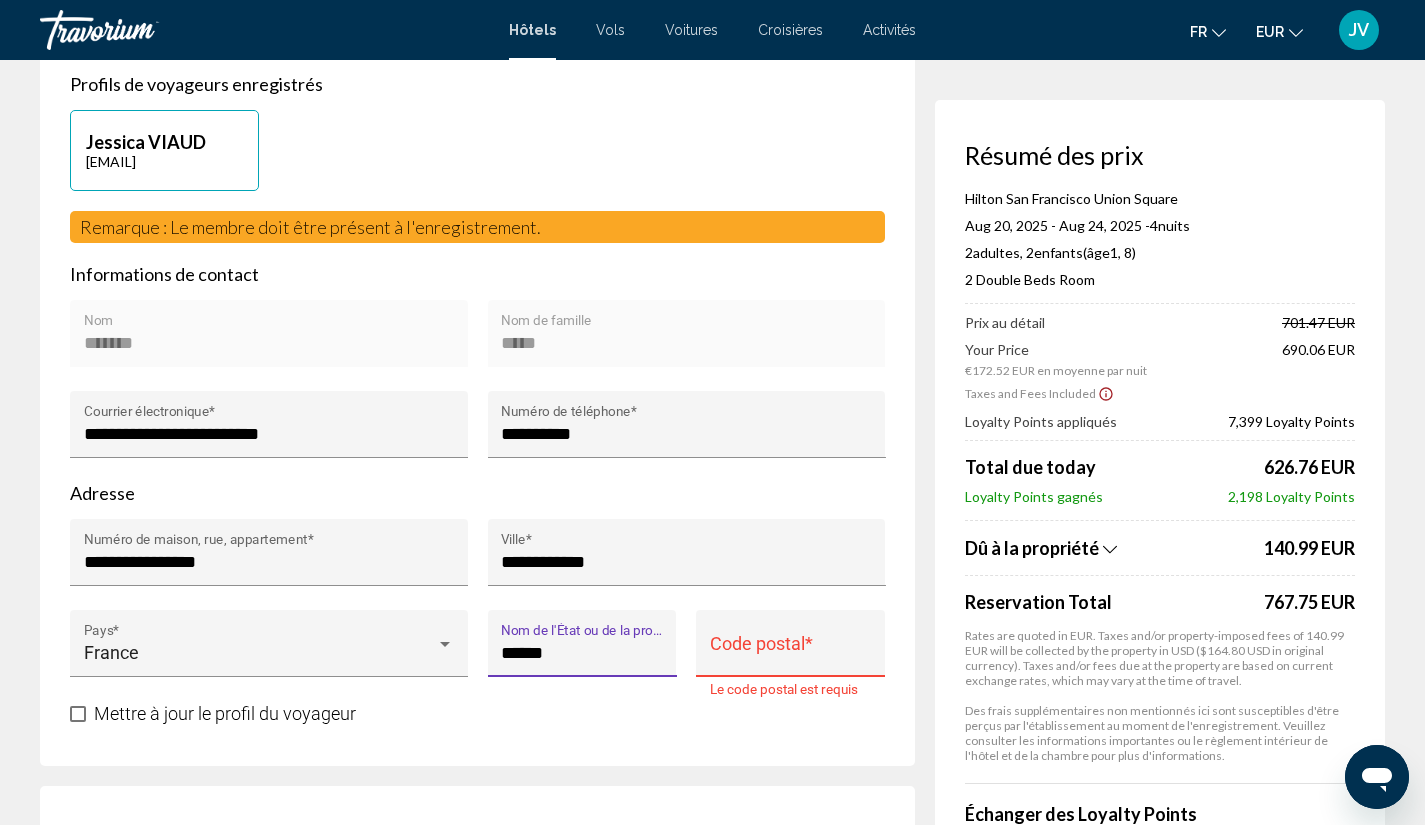 type on "******" 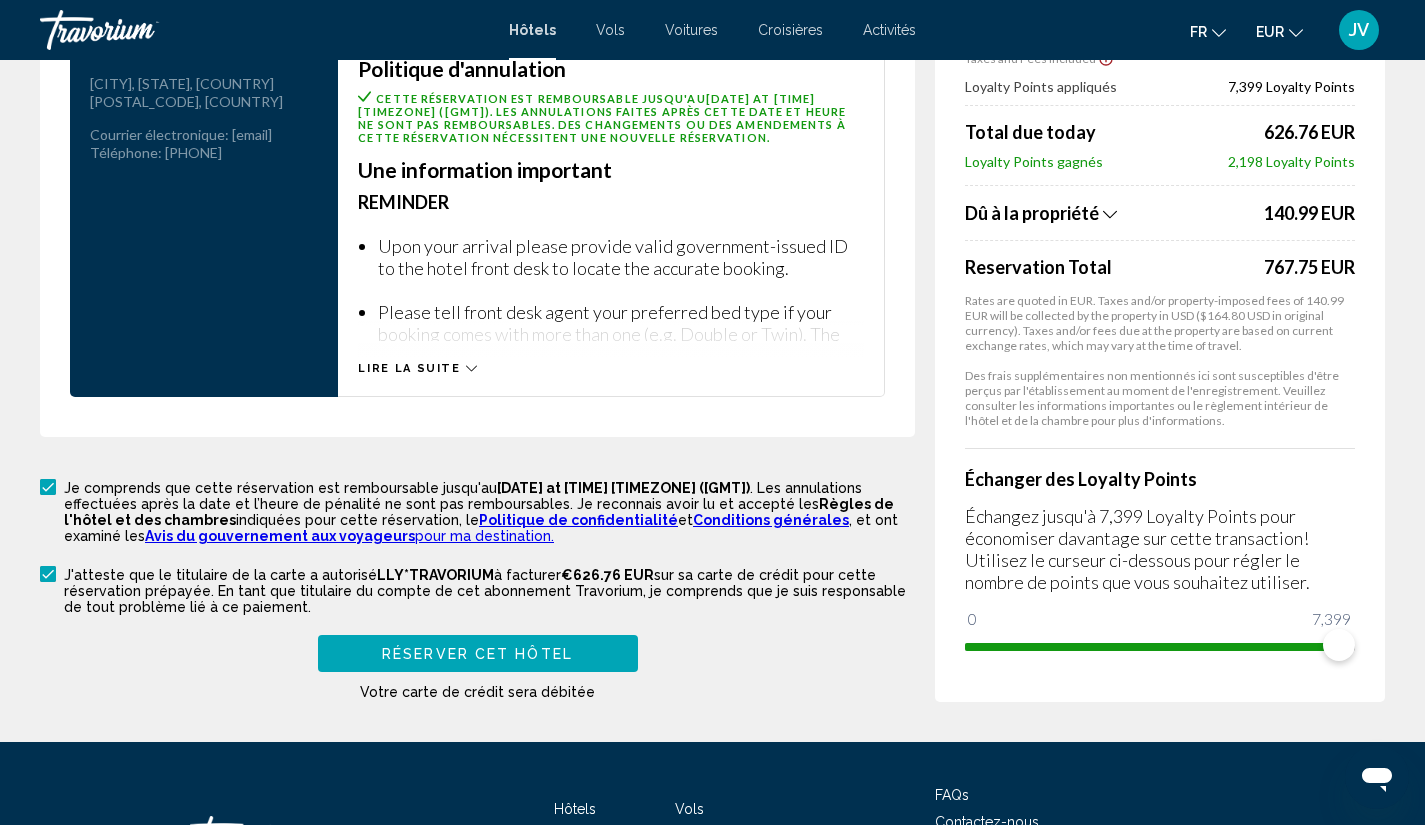 scroll, scrollTop: 2805, scrollLeft: 0, axis: vertical 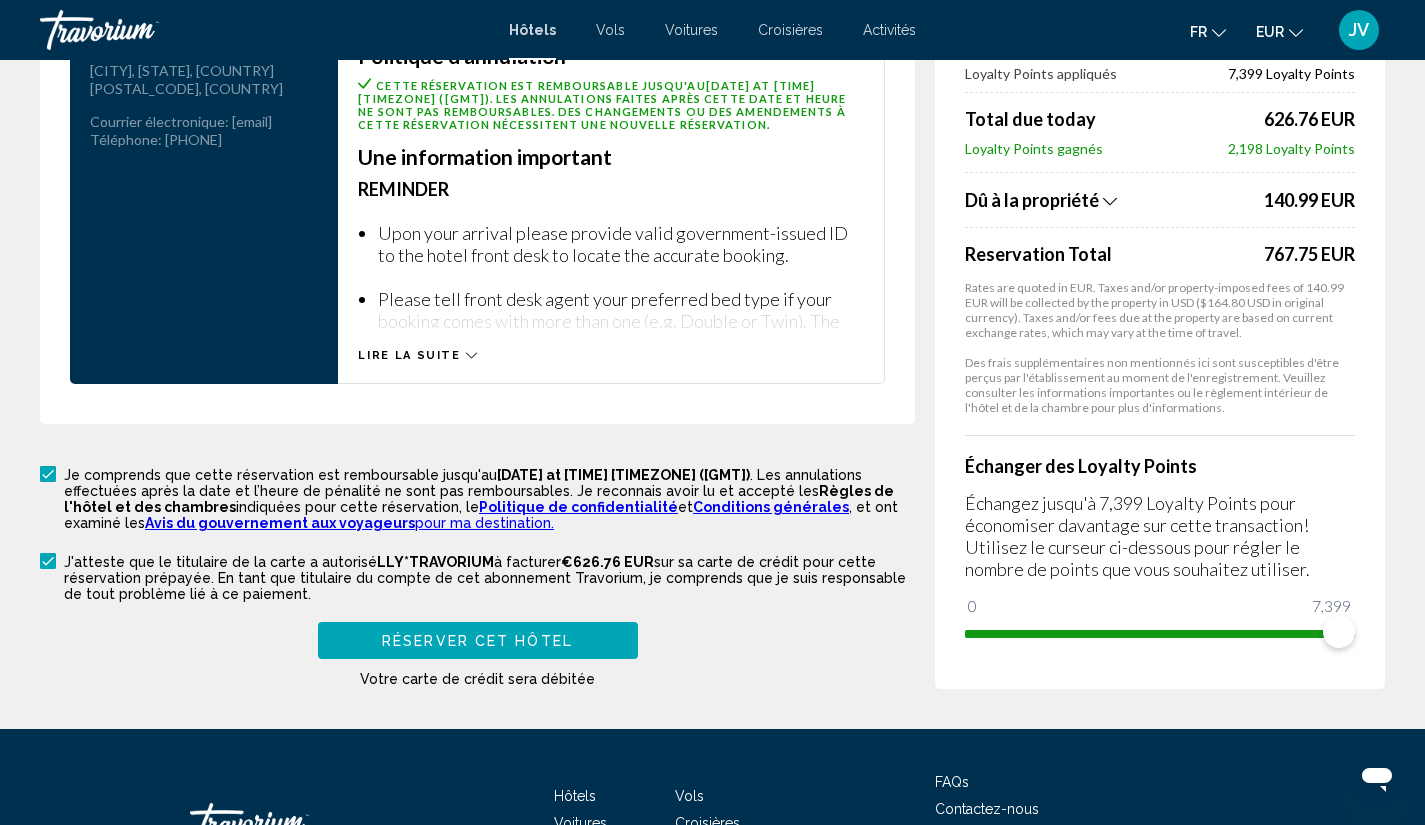 type on "*****" 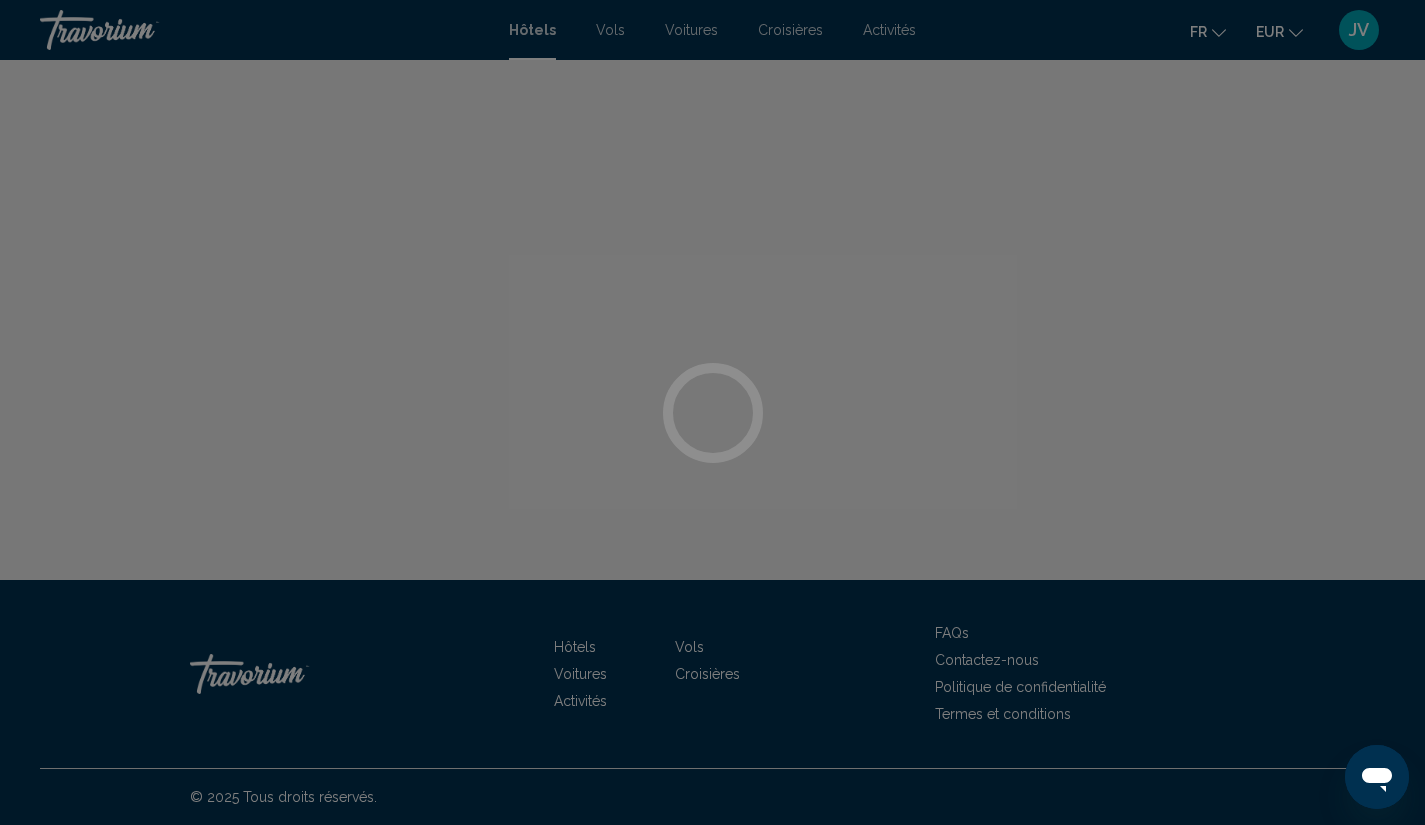 scroll, scrollTop: 0, scrollLeft: 0, axis: both 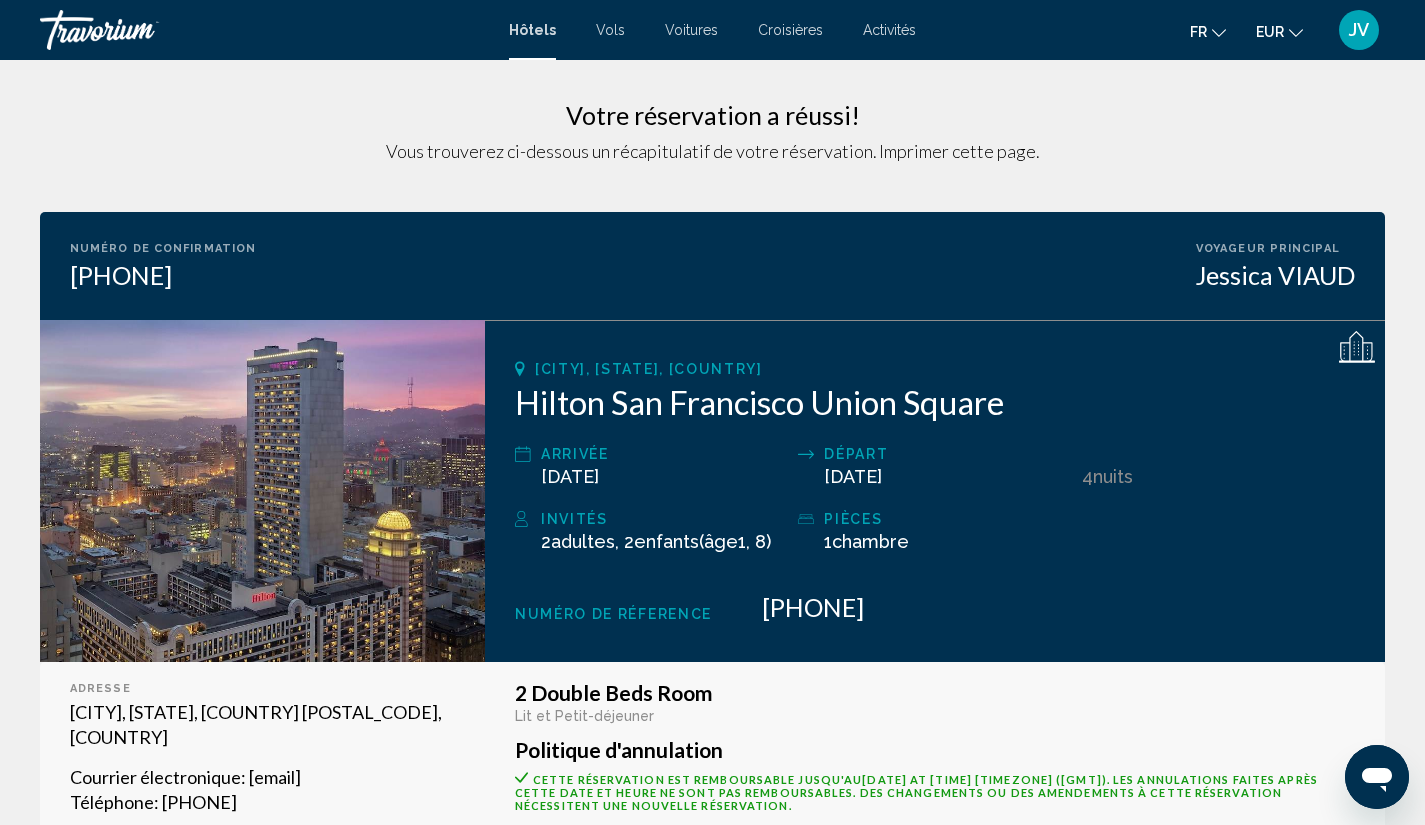 click on "JV" at bounding box center (1359, 30) 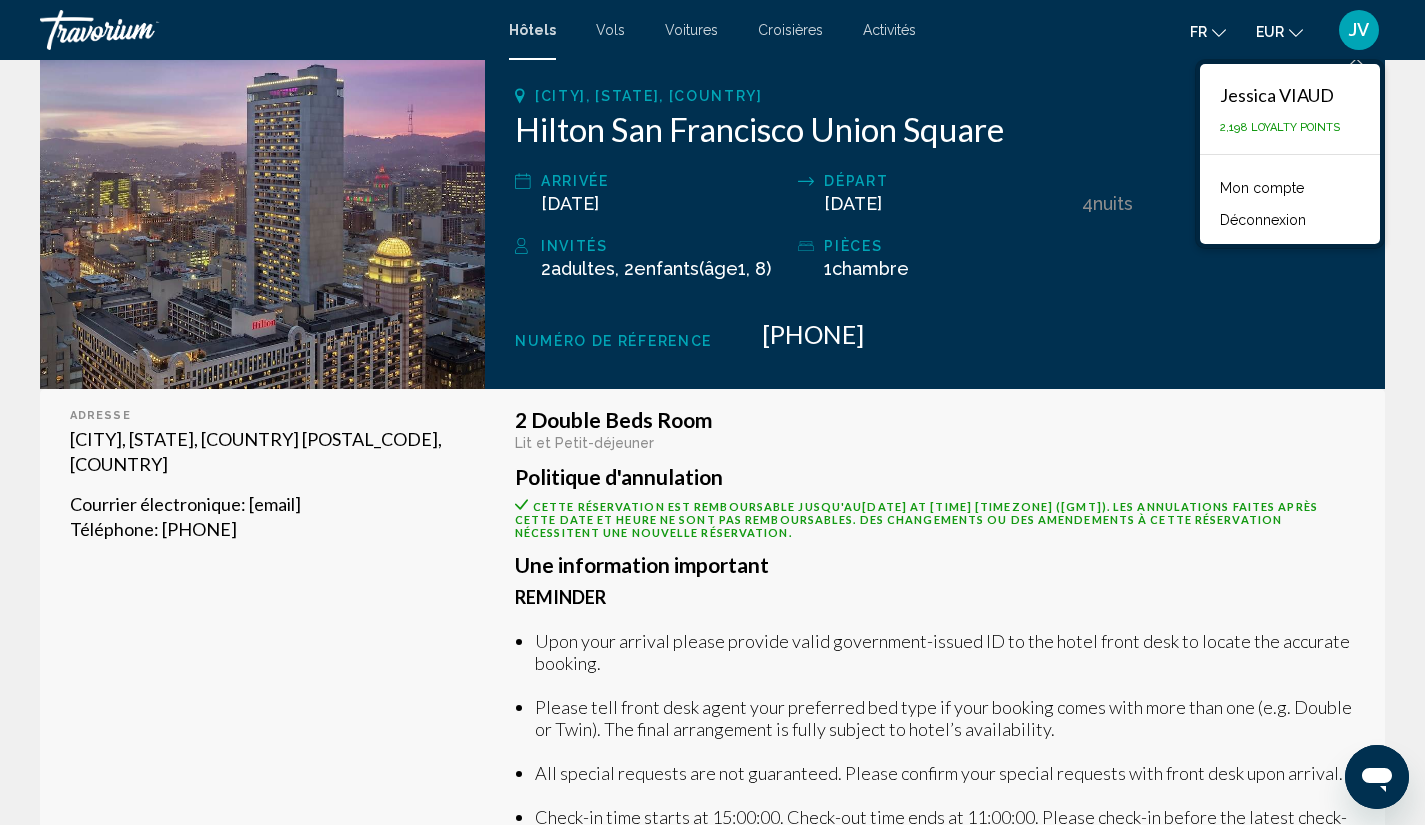 scroll, scrollTop: 0, scrollLeft: 0, axis: both 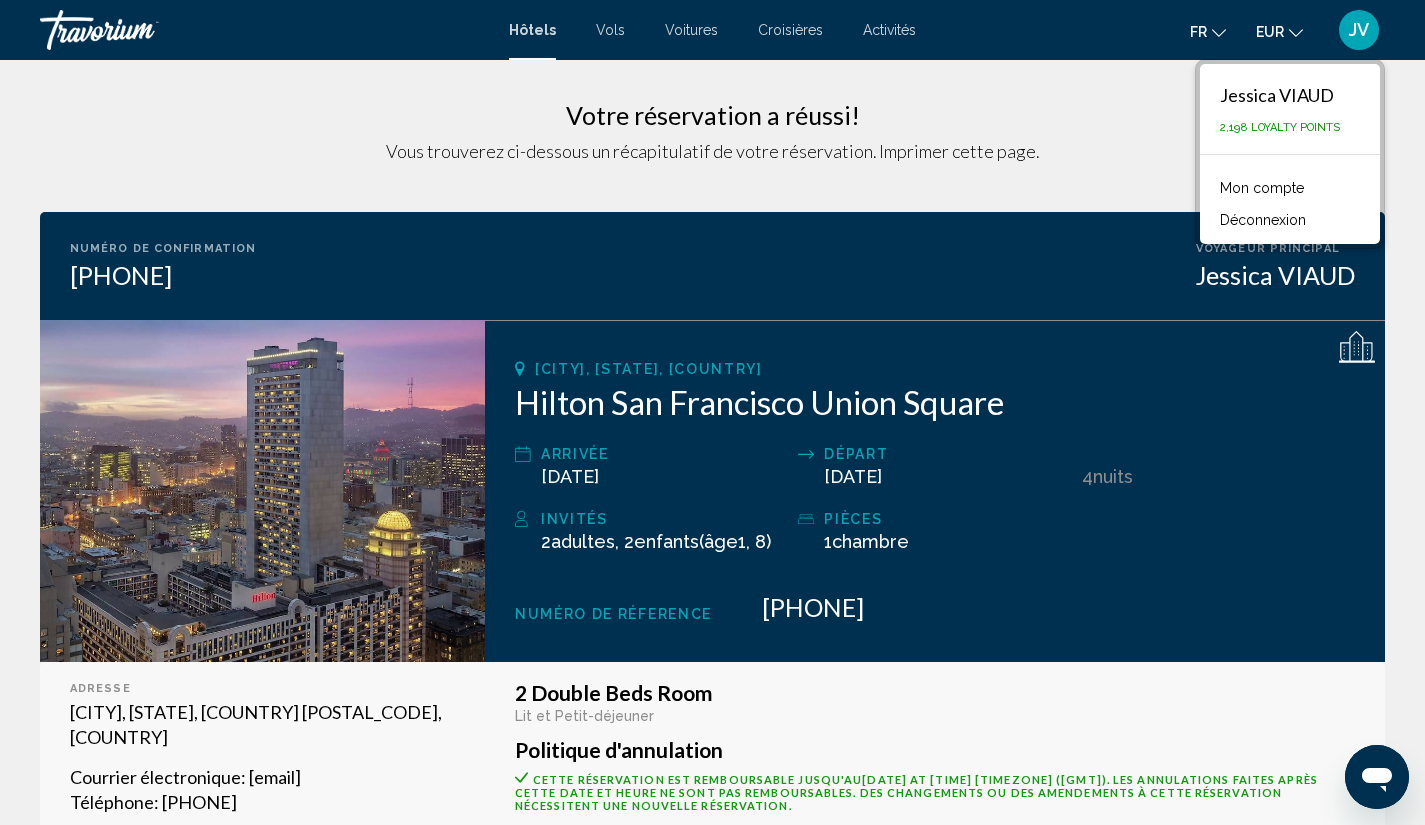 click at bounding box center [140, 30] 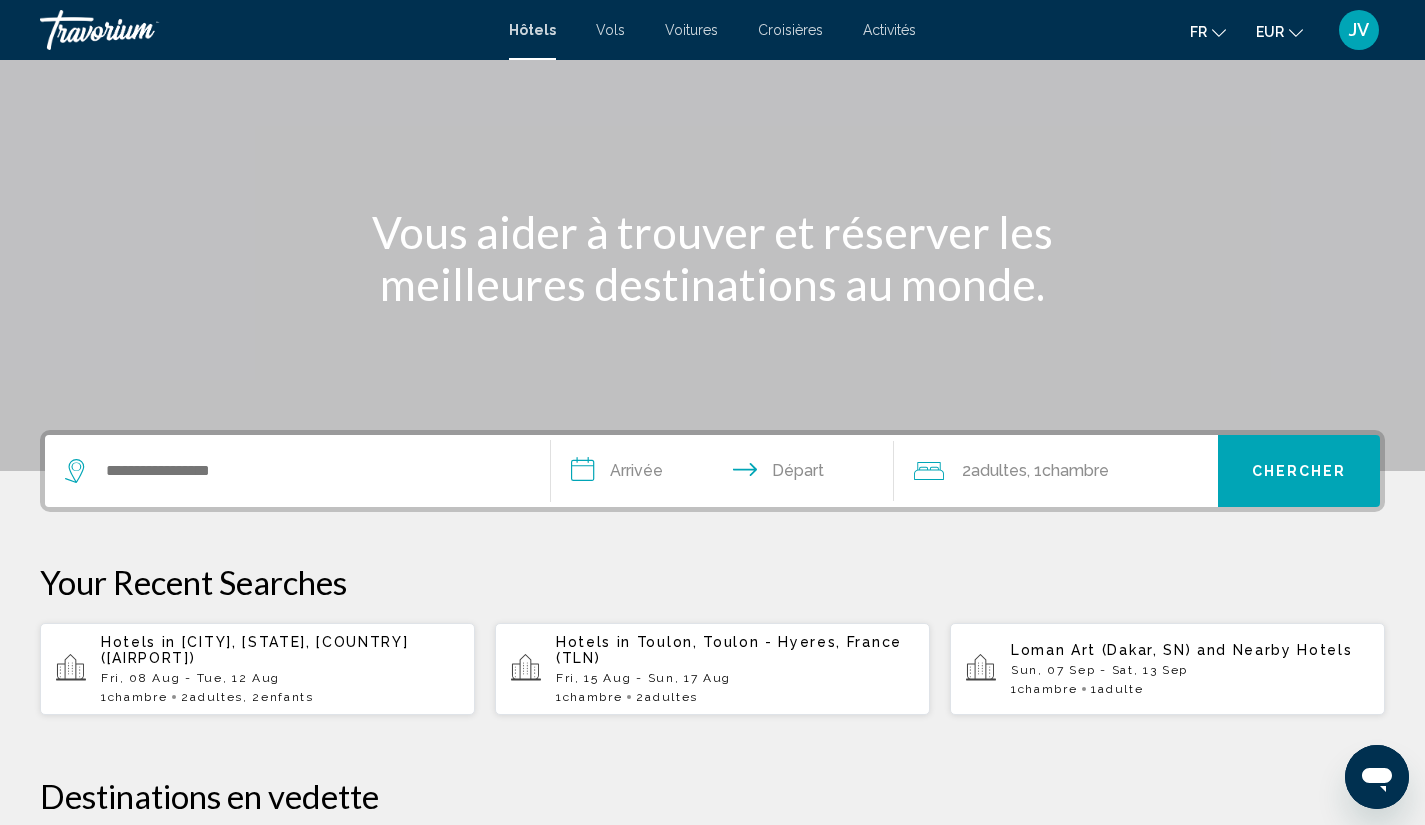 scroll, scrollTop: 203, scrollLeft: 0, axis: vertical 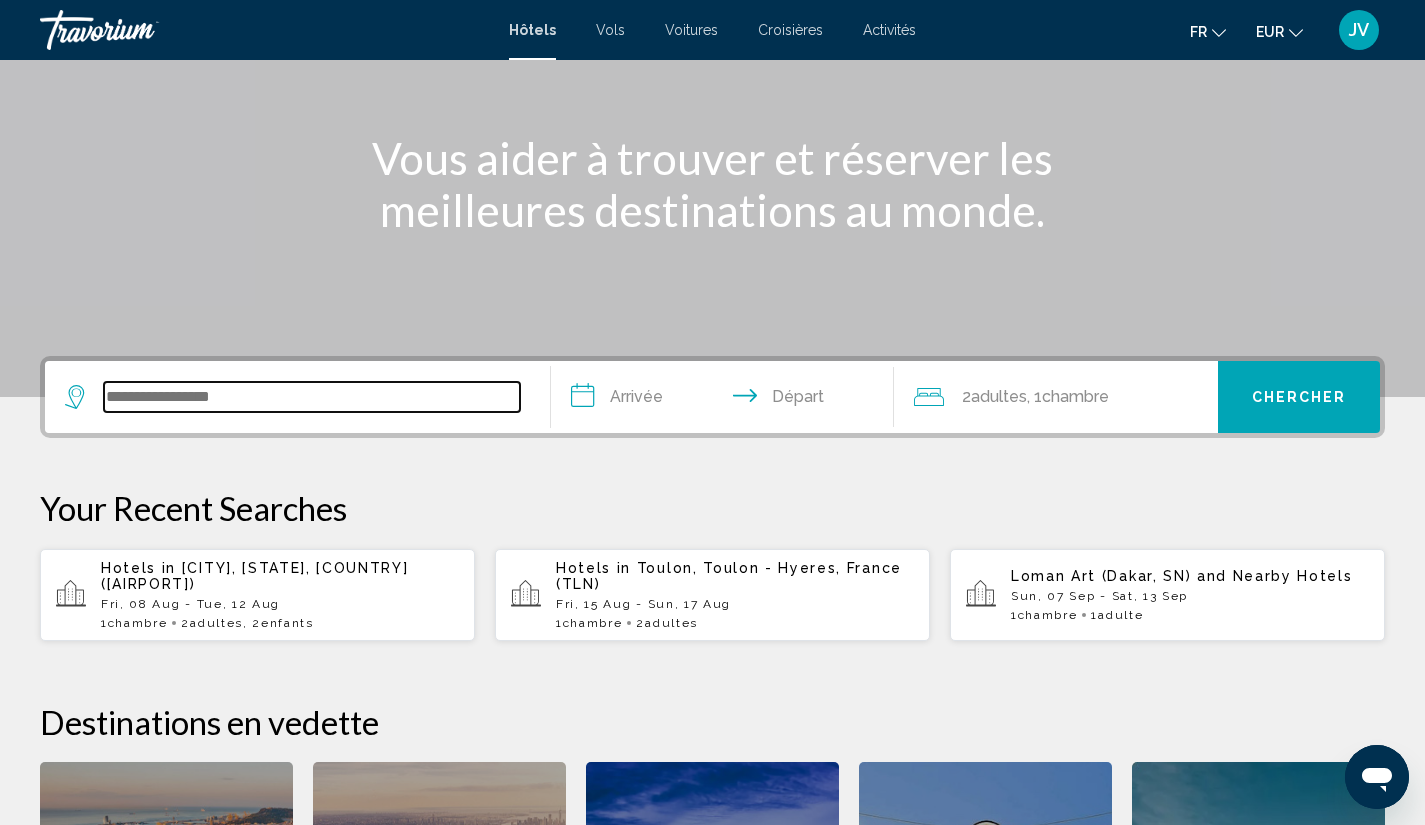 click at bounding box center [312, 397] 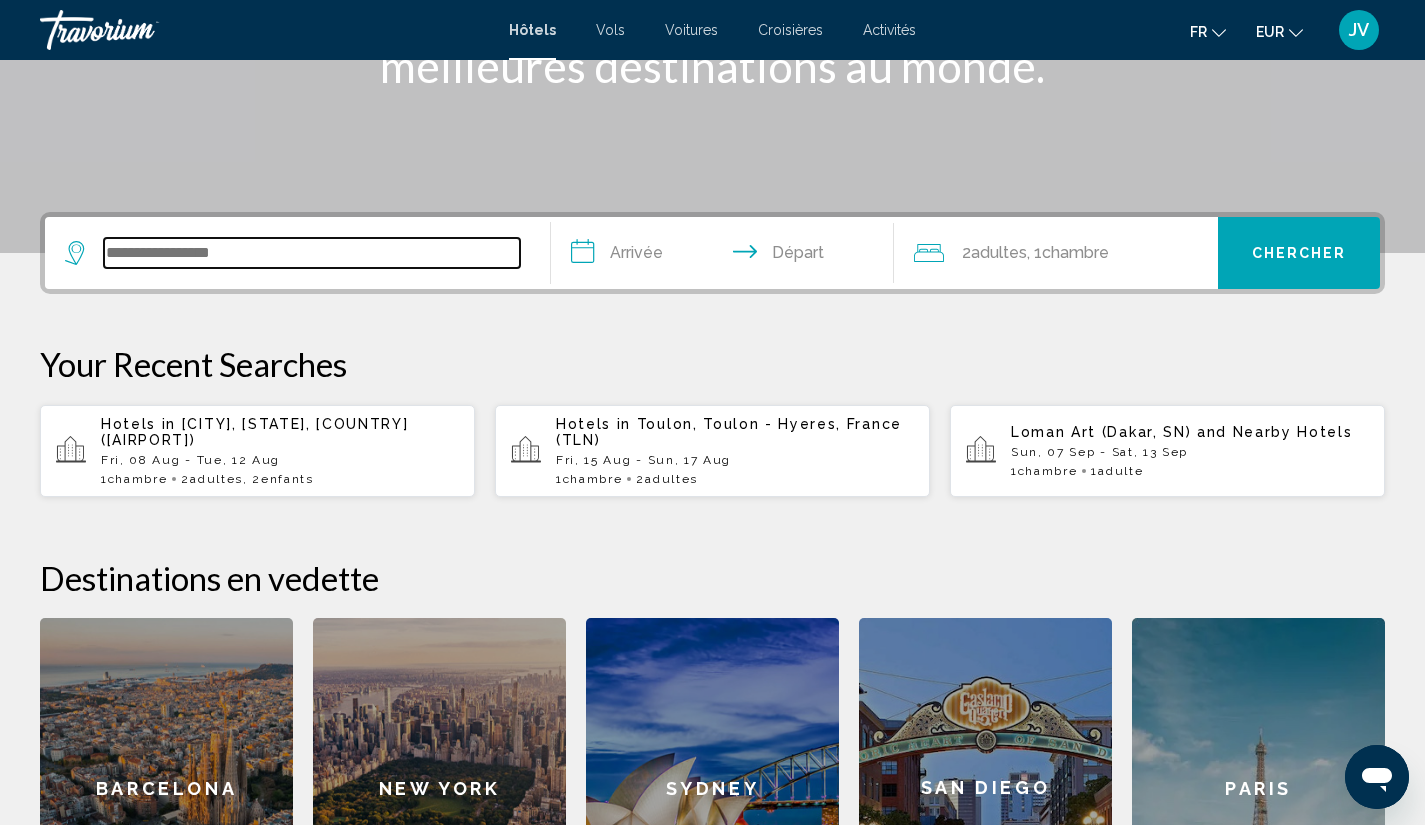scroll, scrollTop: 494, scrollLeft: 0, axis: vertical 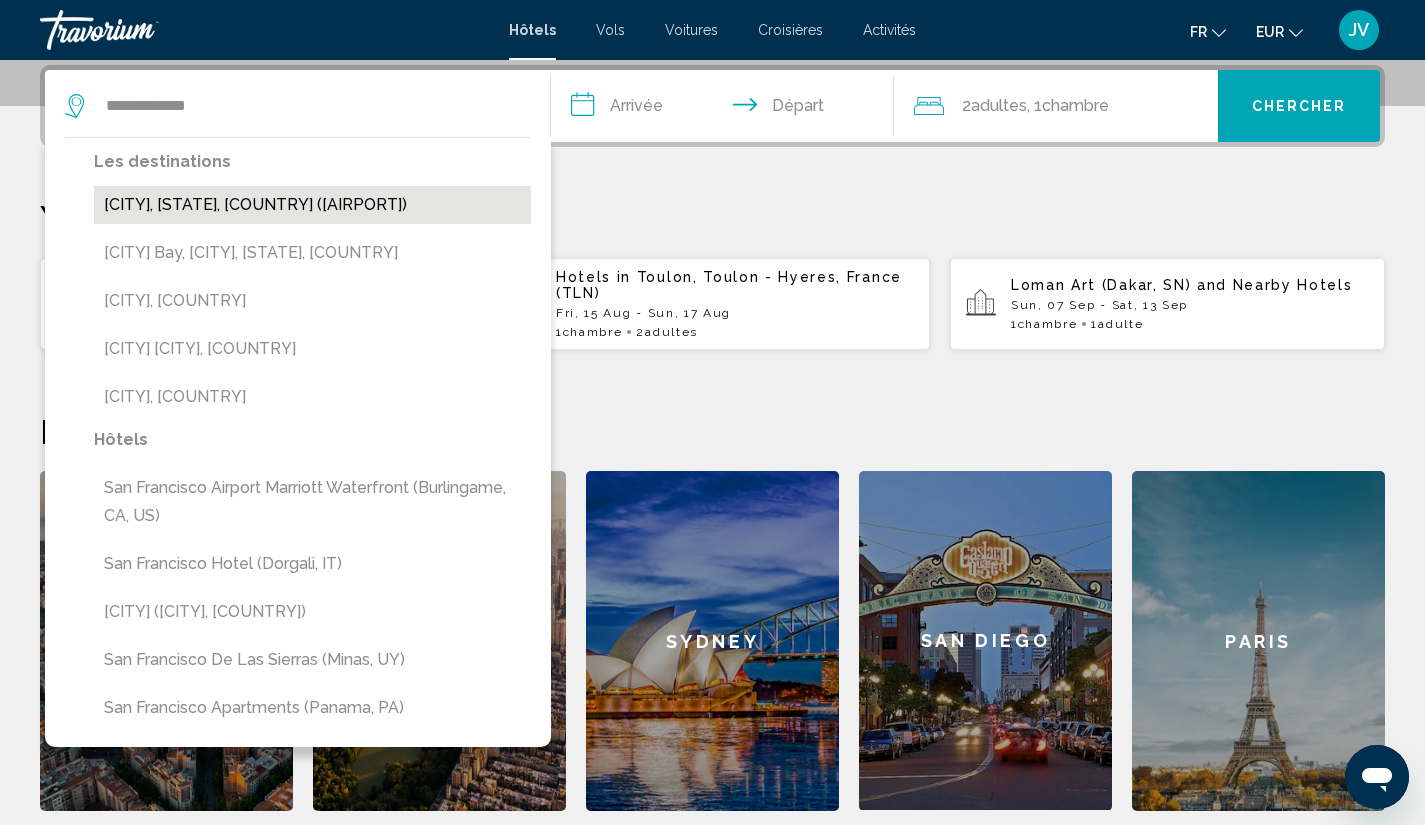 click on "[CITY], [STATE], [COUNTRY] ([AIRPORT])" at bounding box center (312, 205) 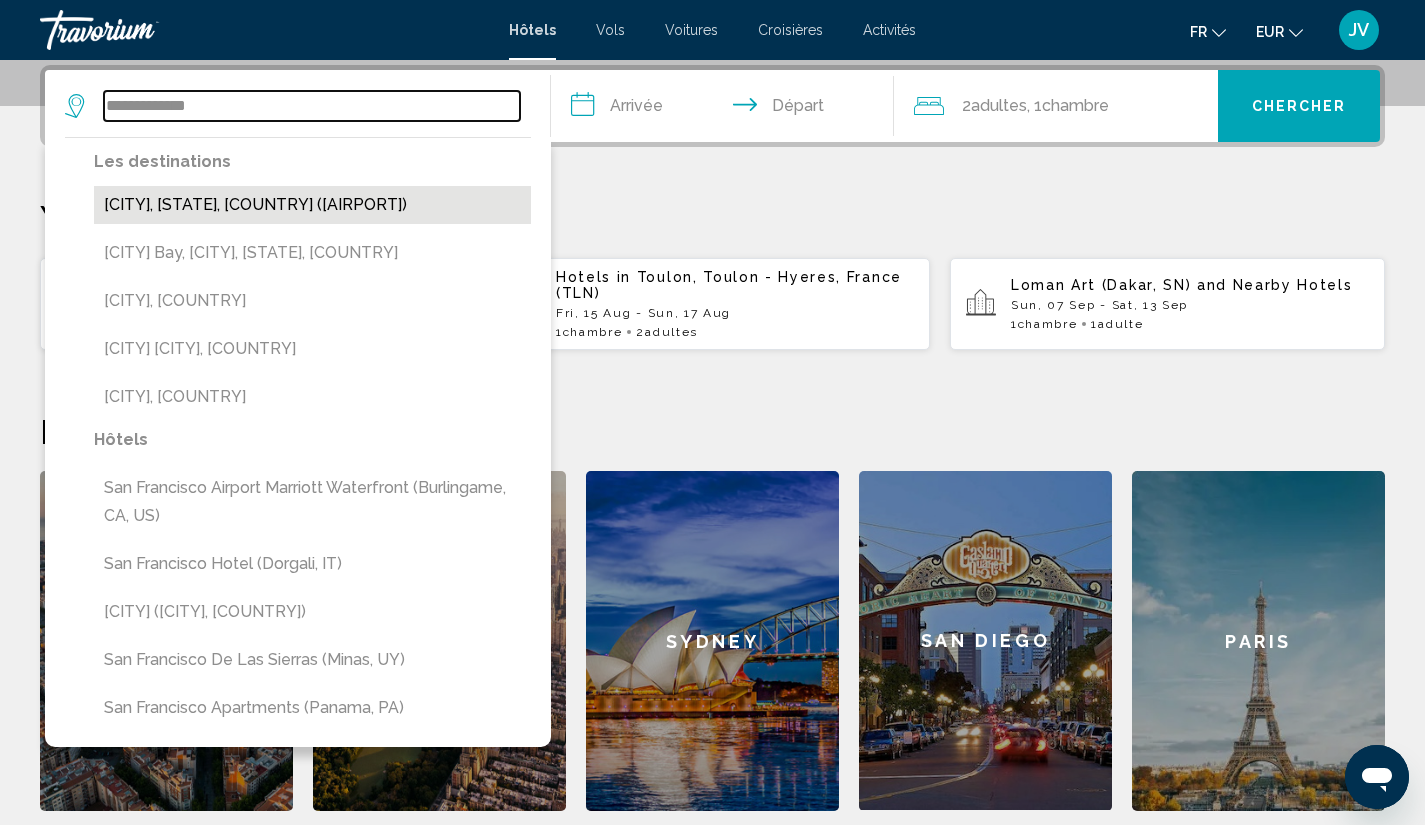 type on "**********" 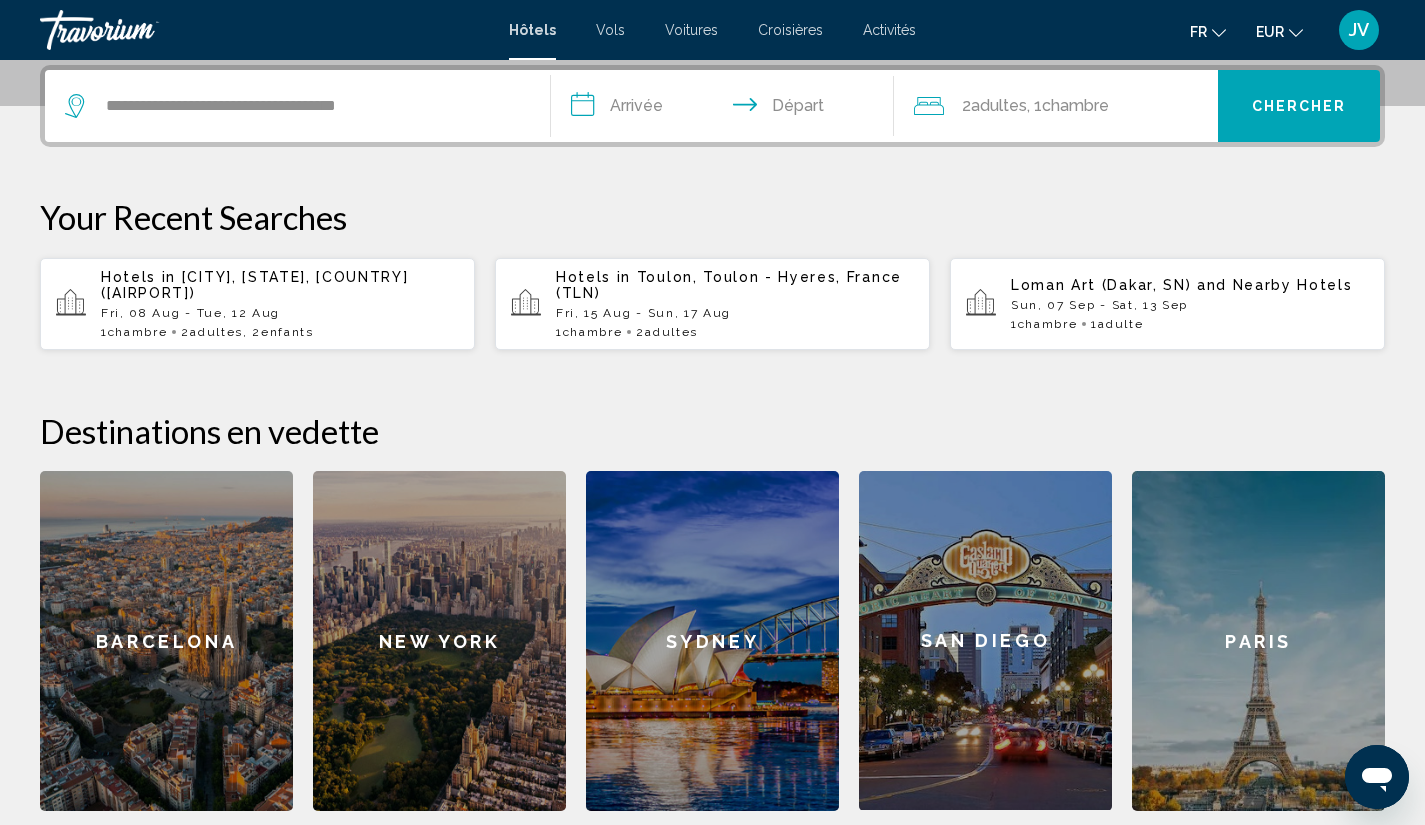 click on "**********" at bounding box center [727, 109] 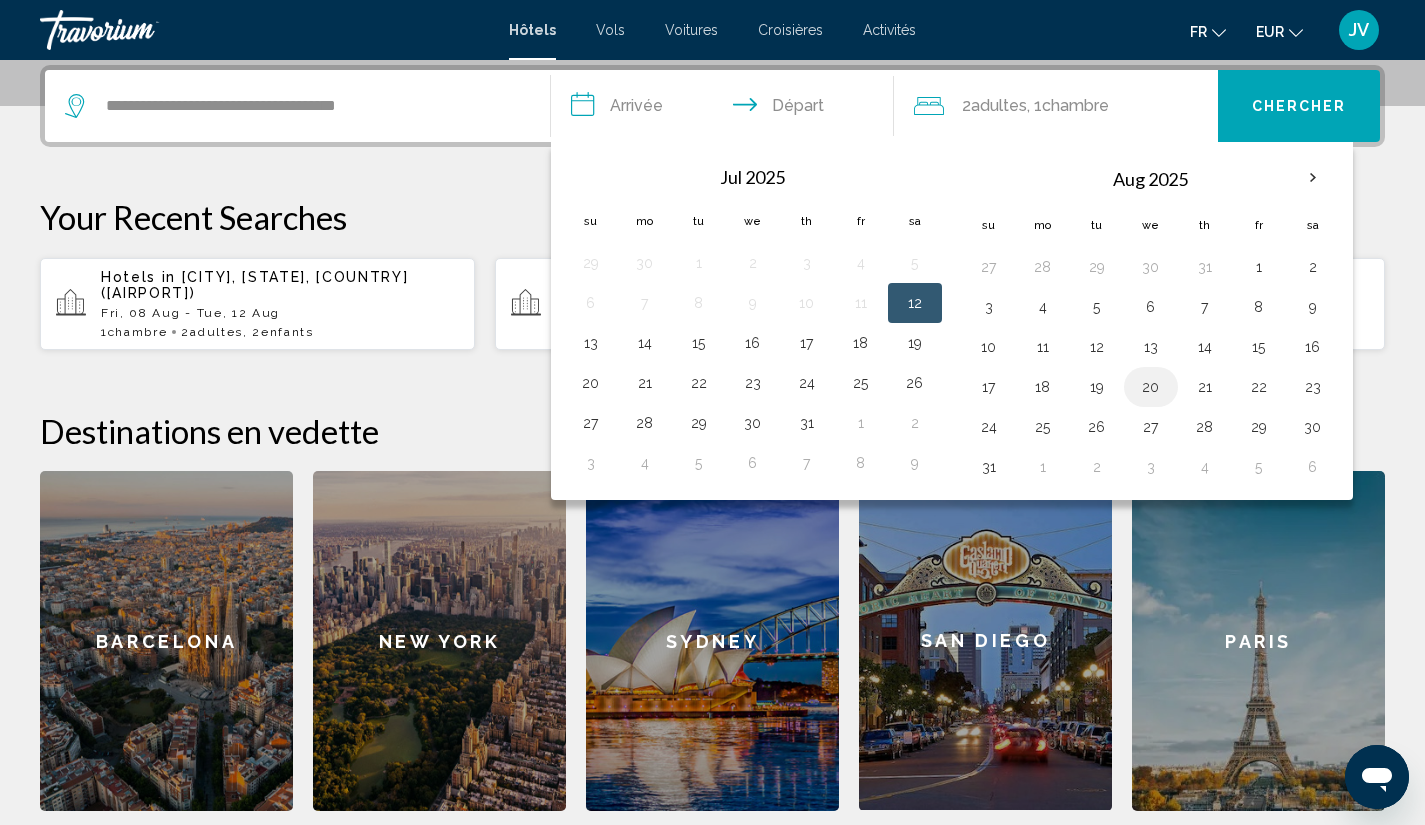 click on "20" at bounding box center [1151, 387] 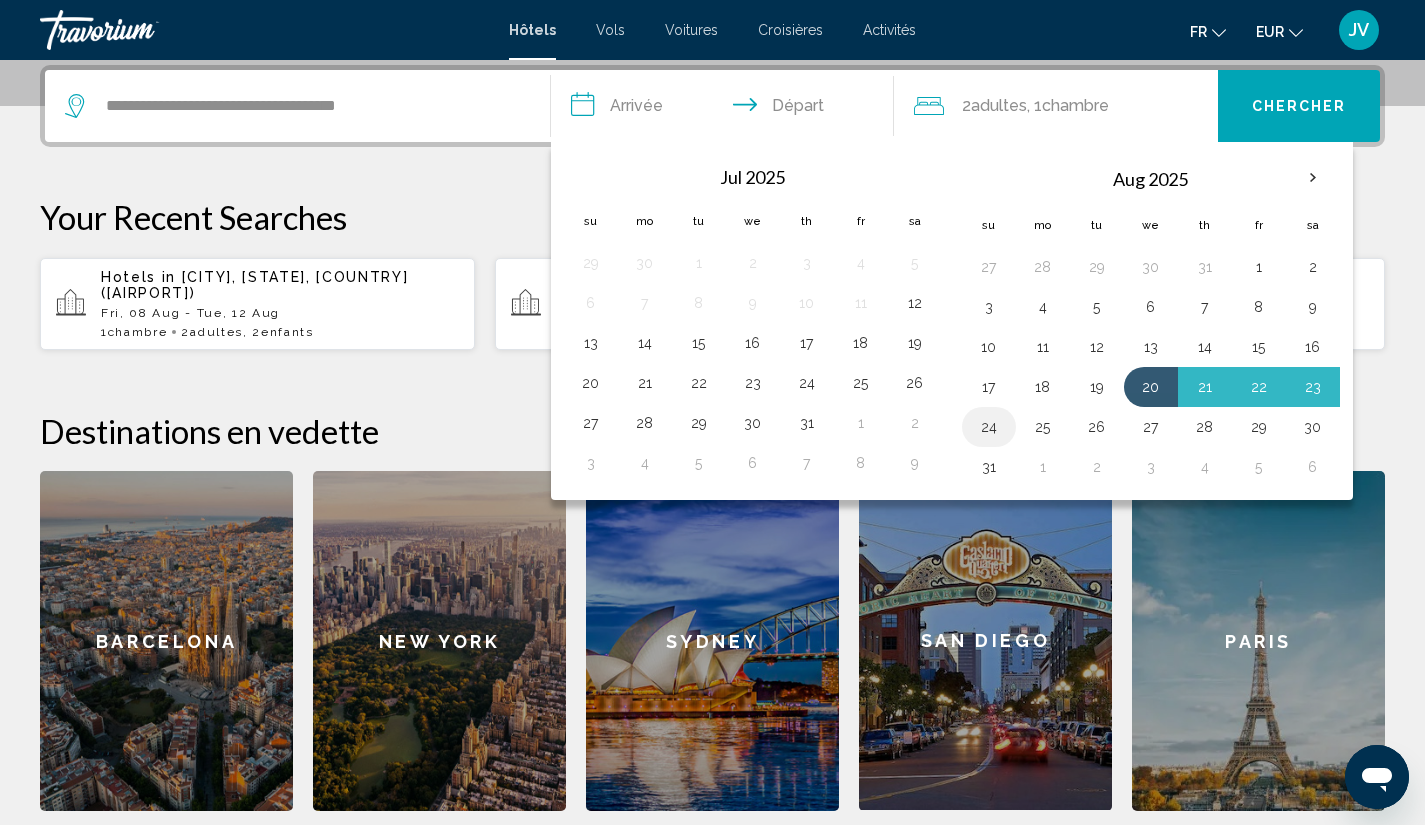 click on "24" at bounding box center [989, 427] 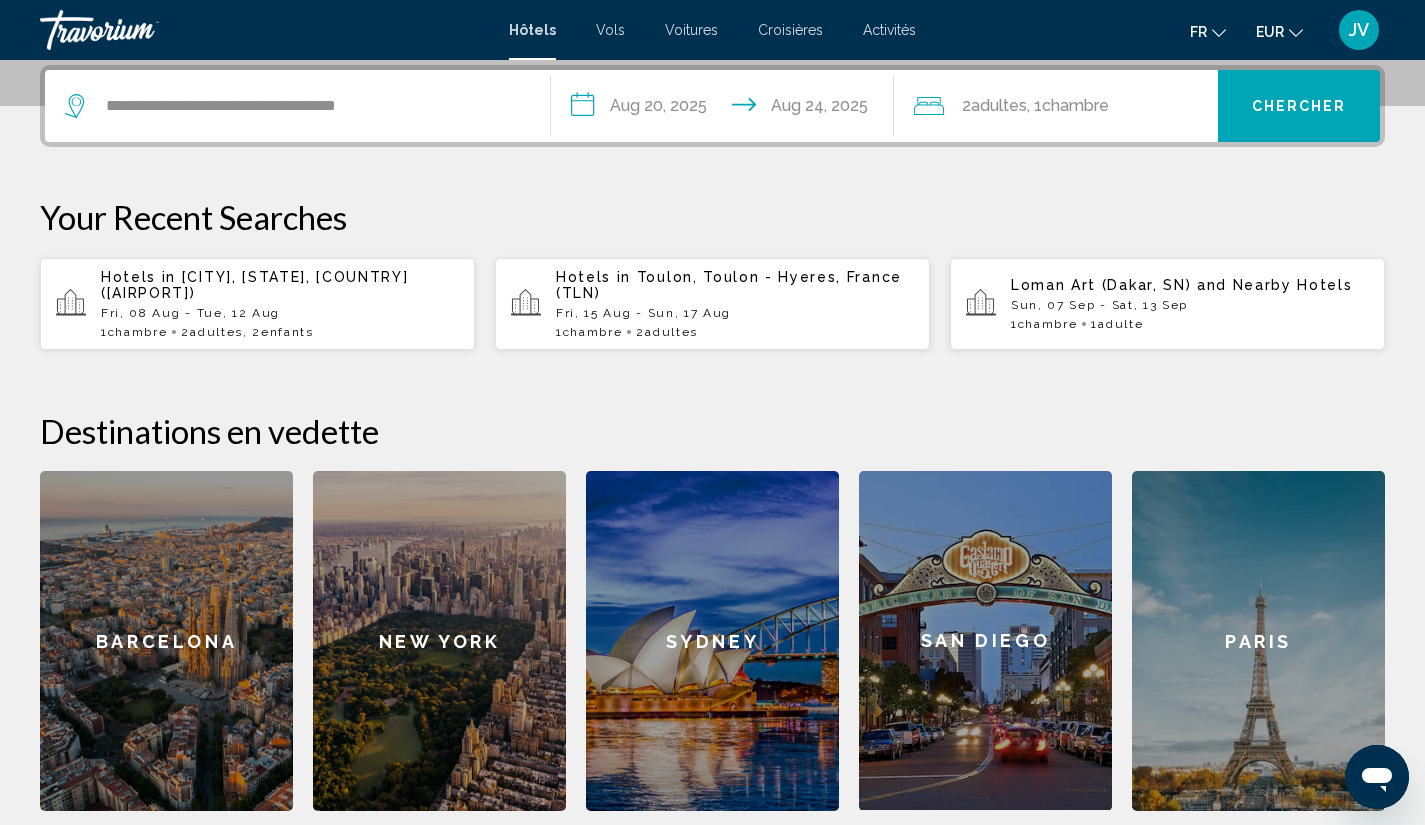 click on "Chambre" 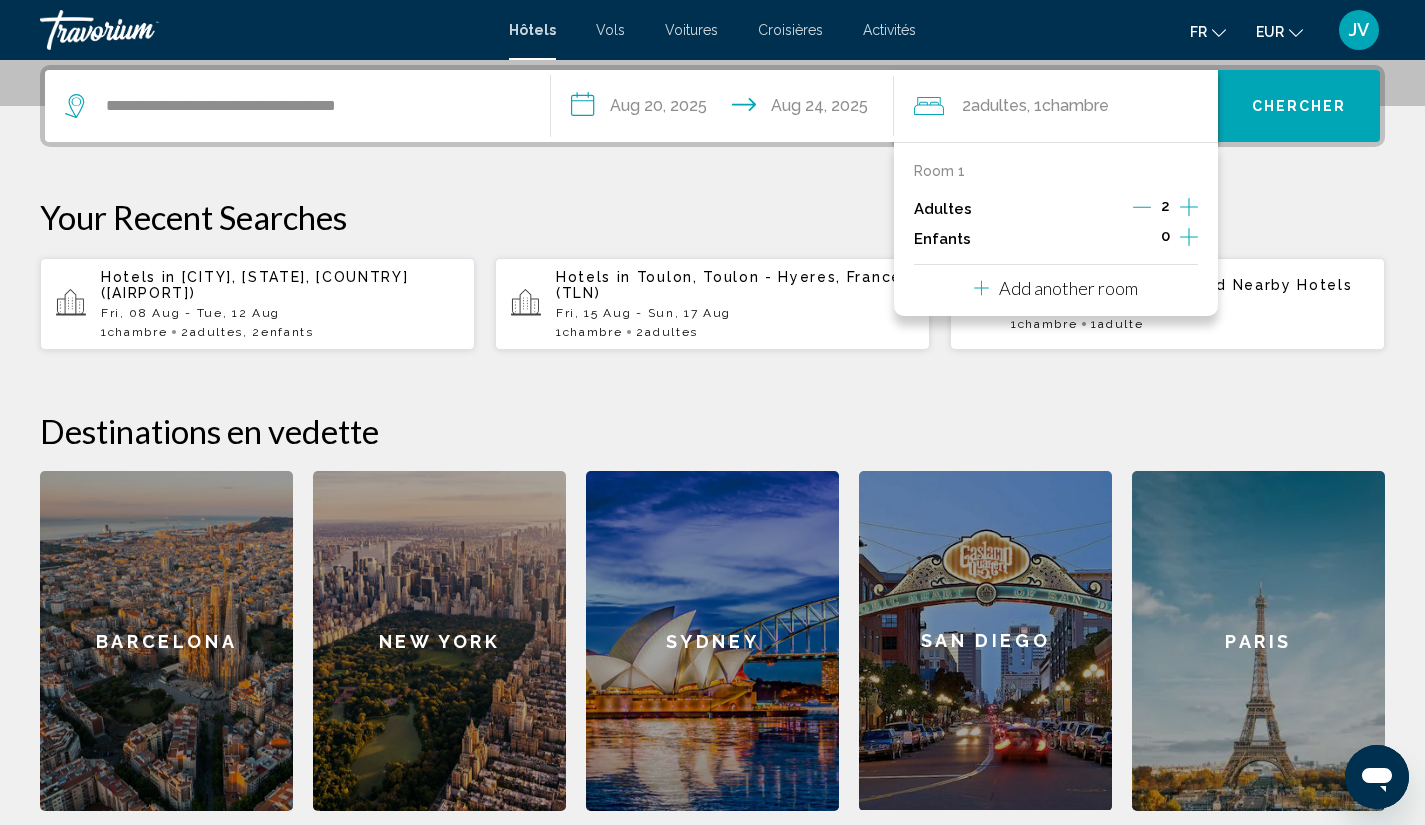 click on "0" at bounding box center (1165, 239) 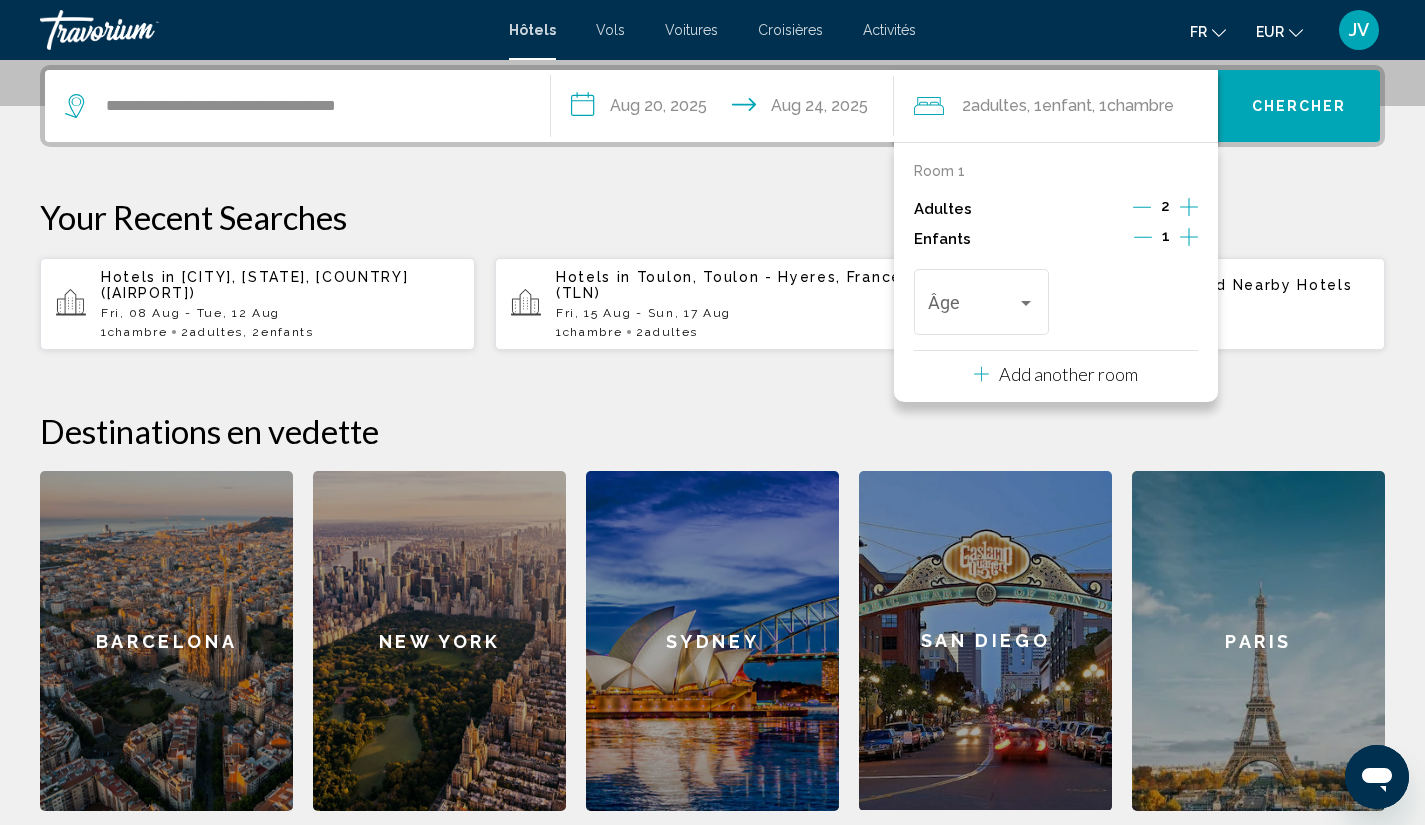 click 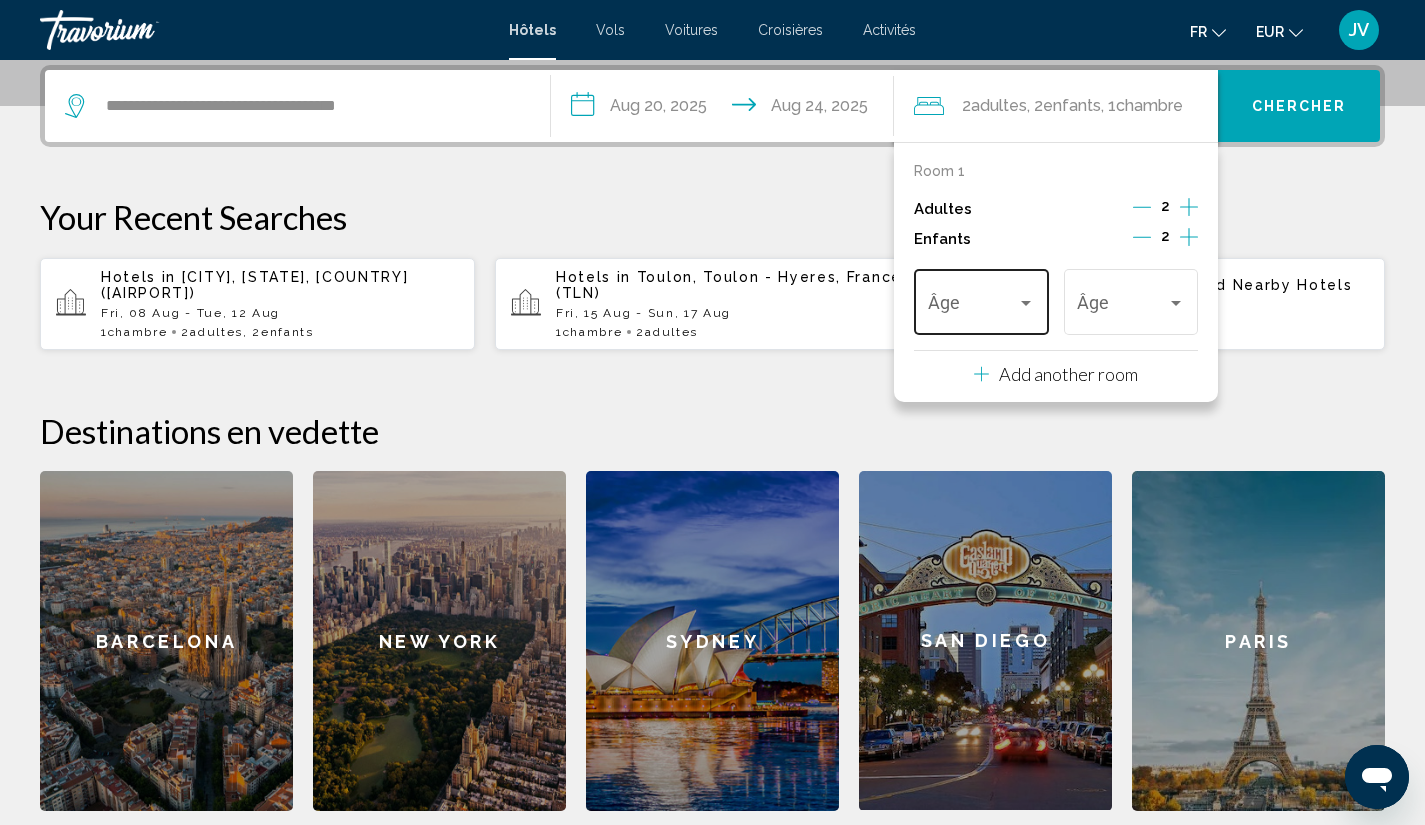 click on "Âge" at bounding box center [981, 299] 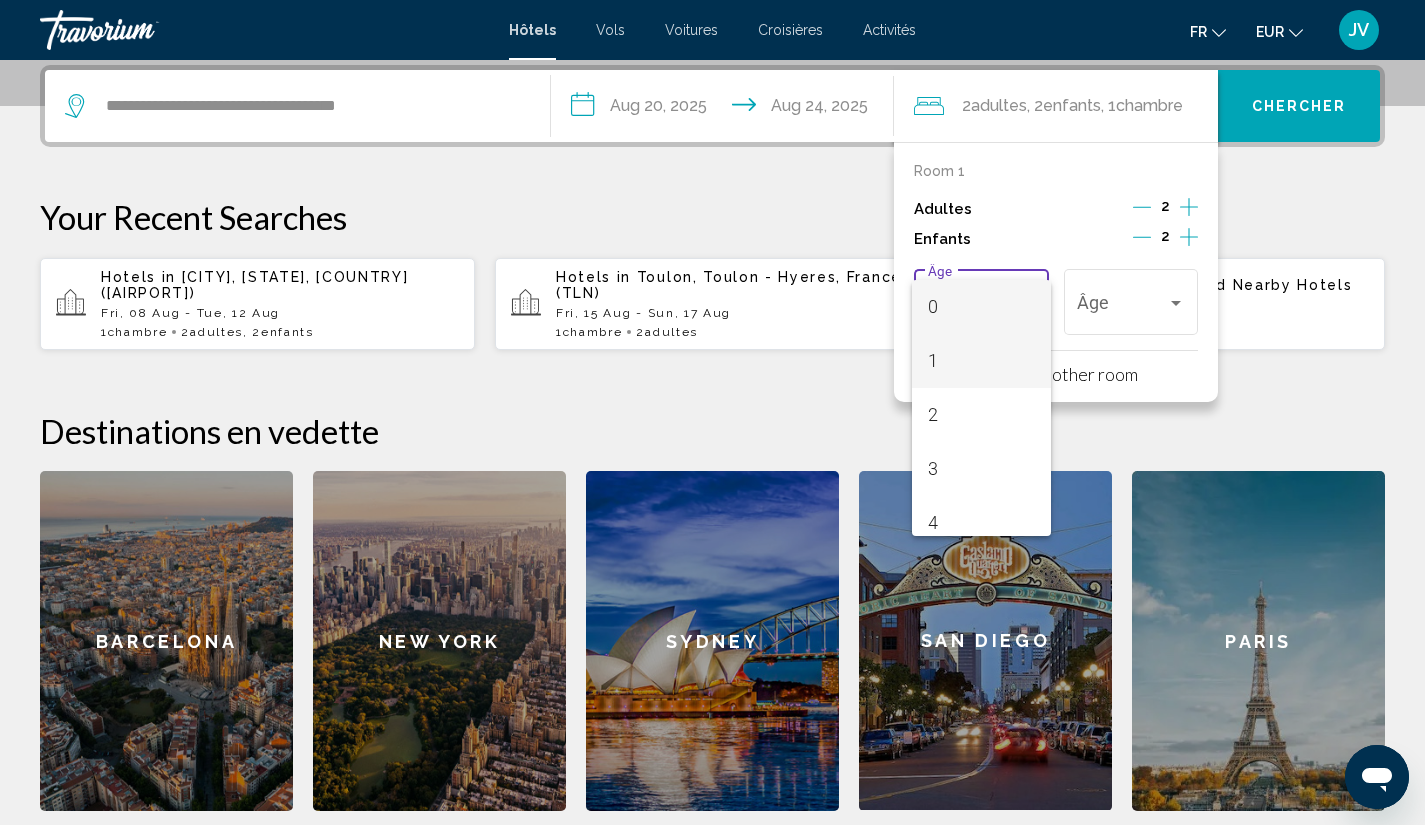 click on "1" at bounding box center (981, 361) 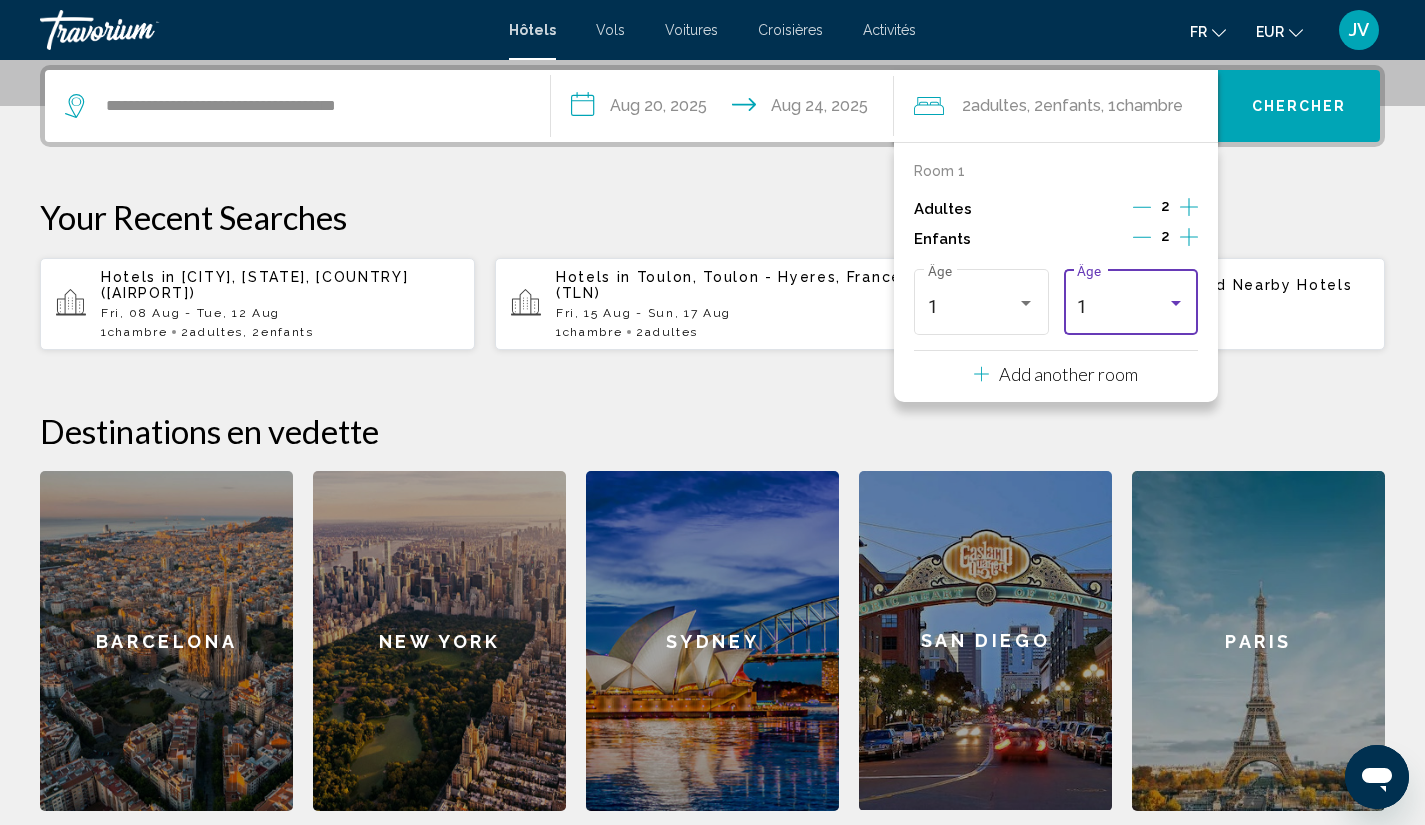 click on "1" at bounding box center [1121, 307] 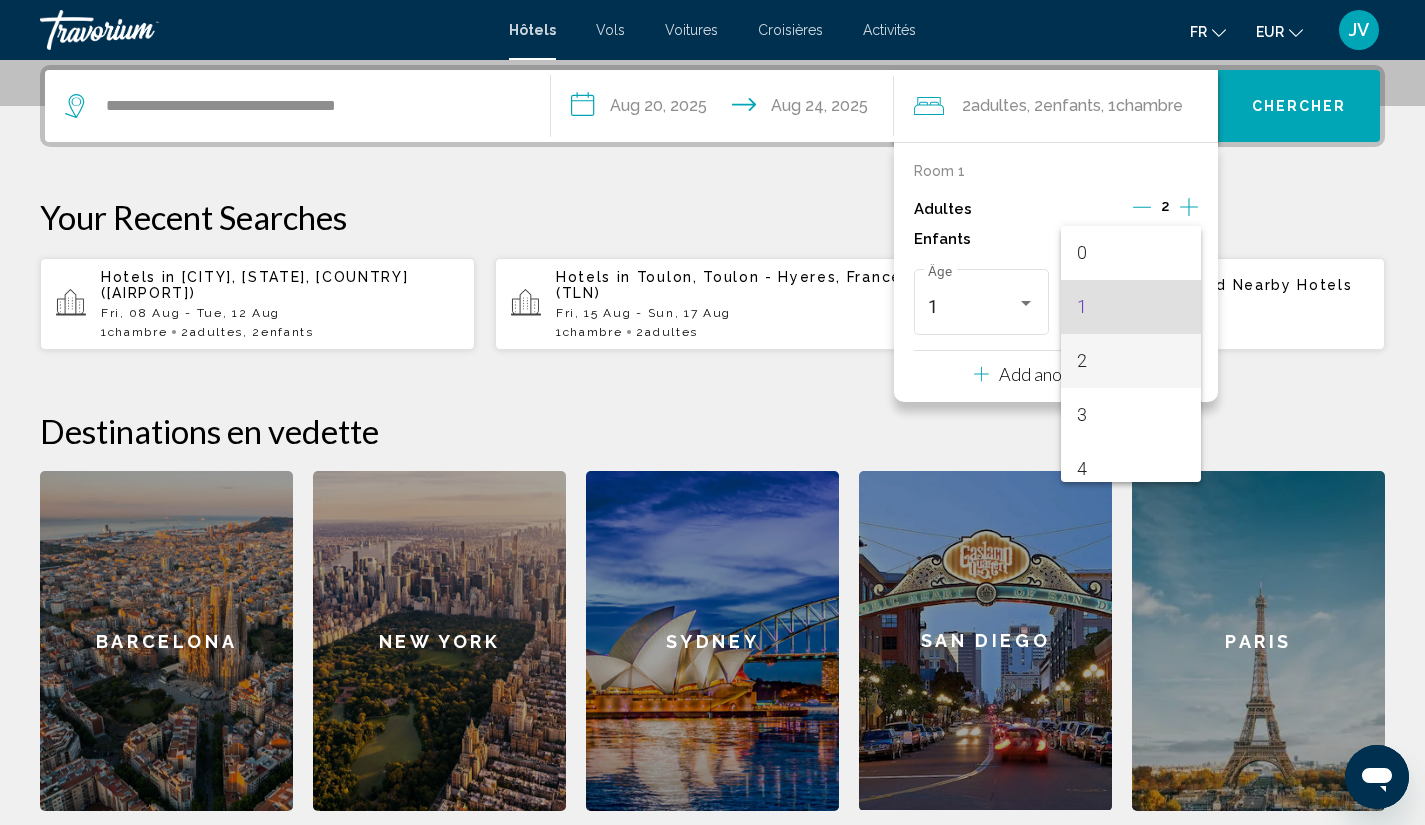 click on "2" at bounding box center [1130, 361] 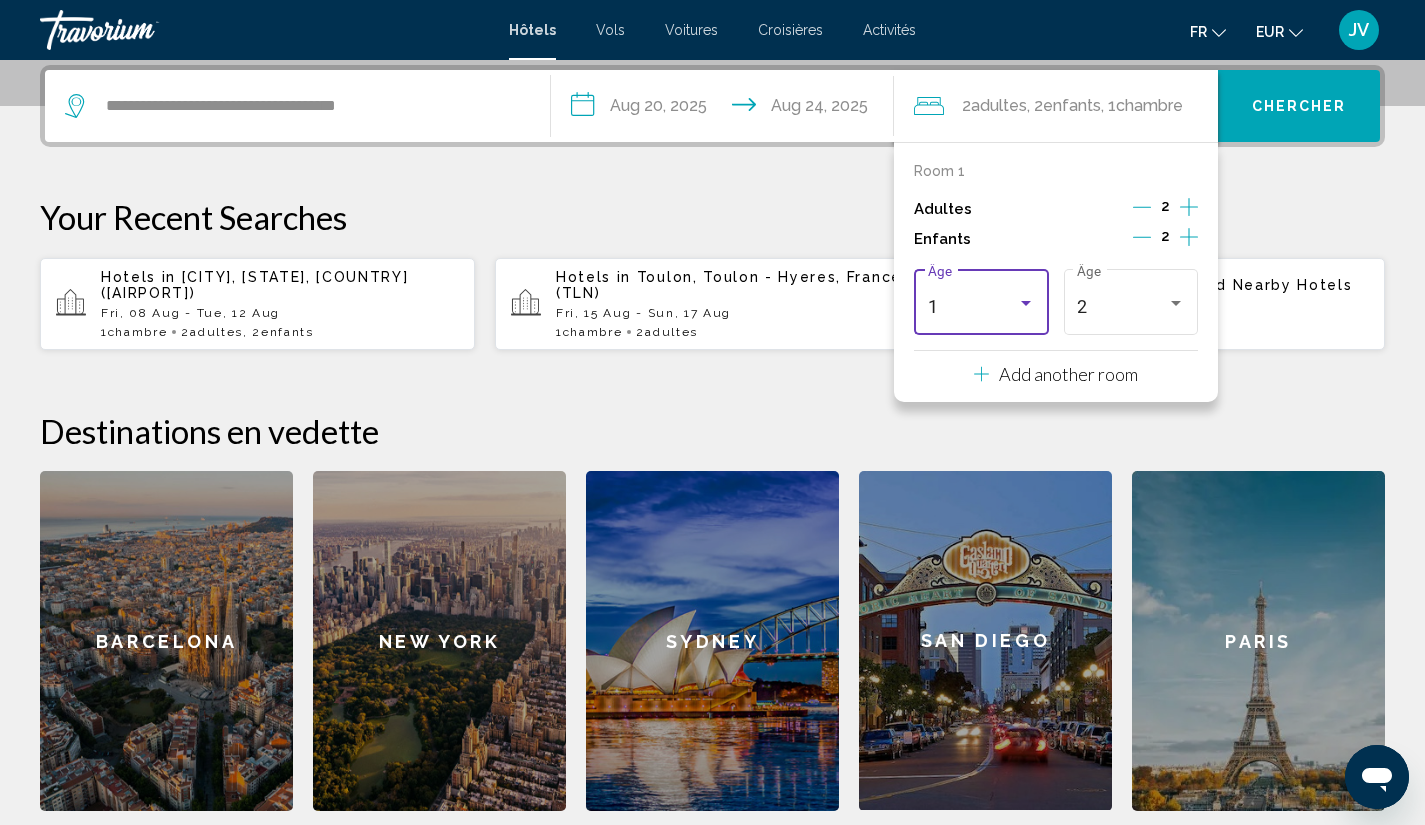 click on "1" at bounding box center [972, 307] 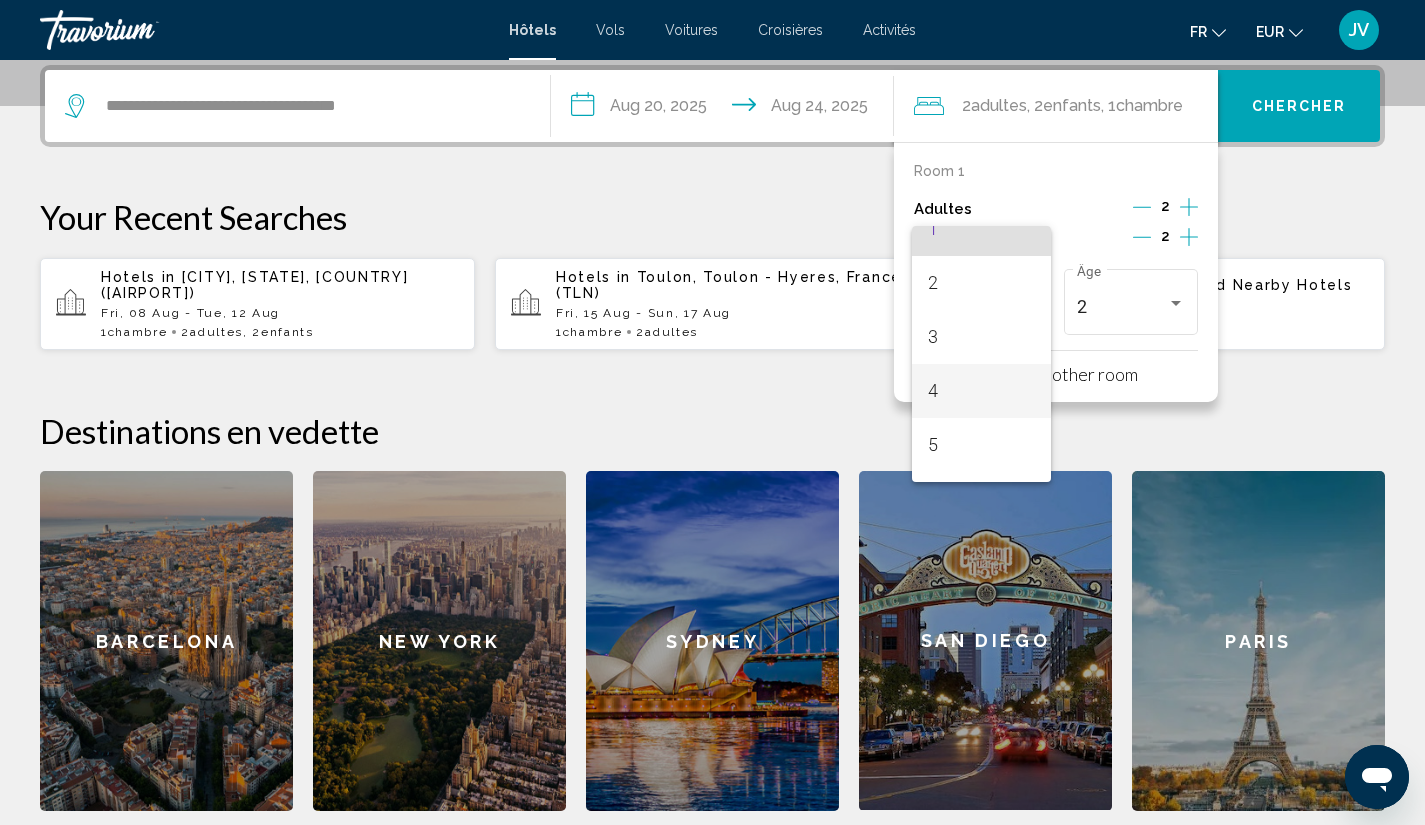 scroll, scrollTop: 81, scrollLeft: 0, axis: vertical 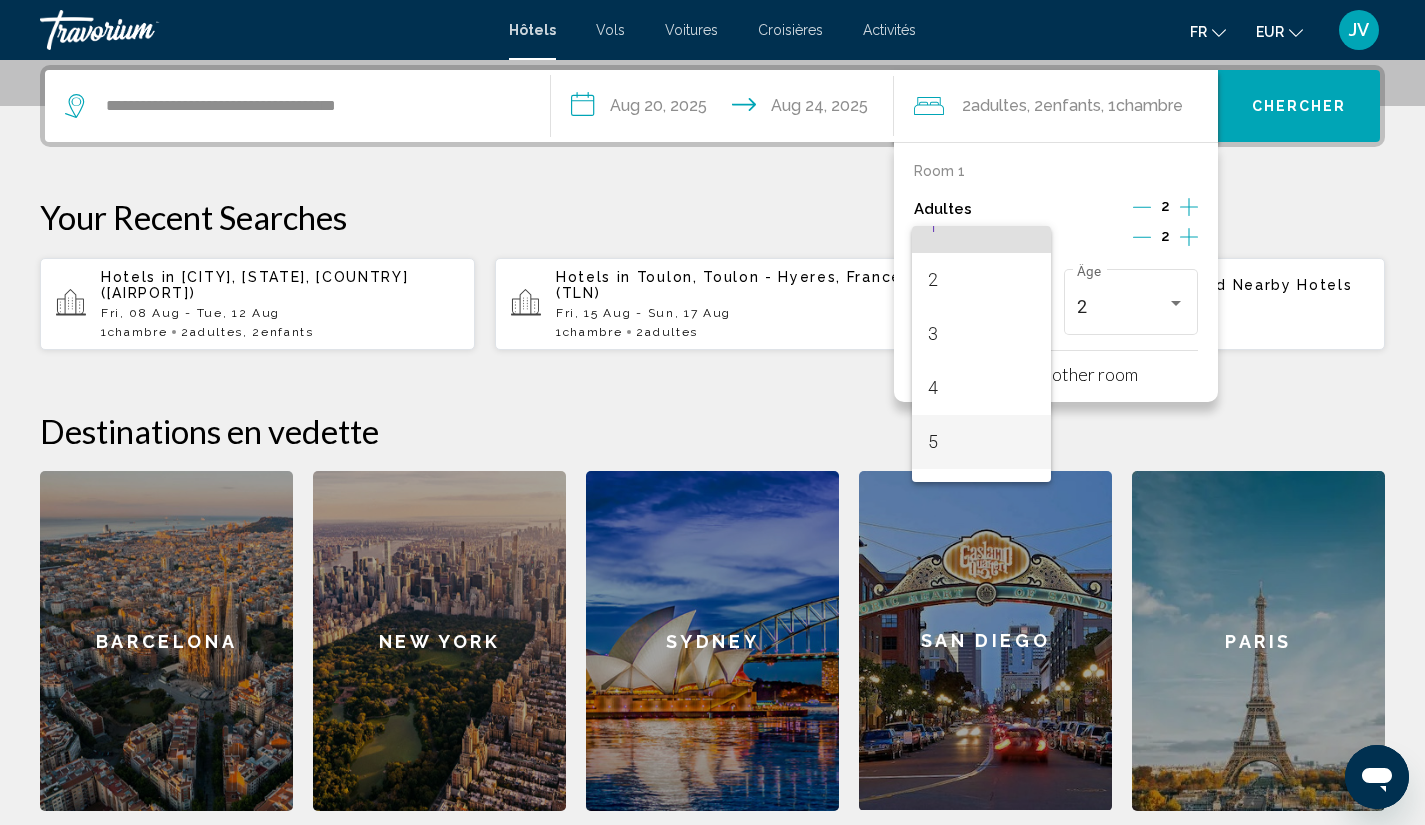 click on "5" at bounding box center (981, 442) 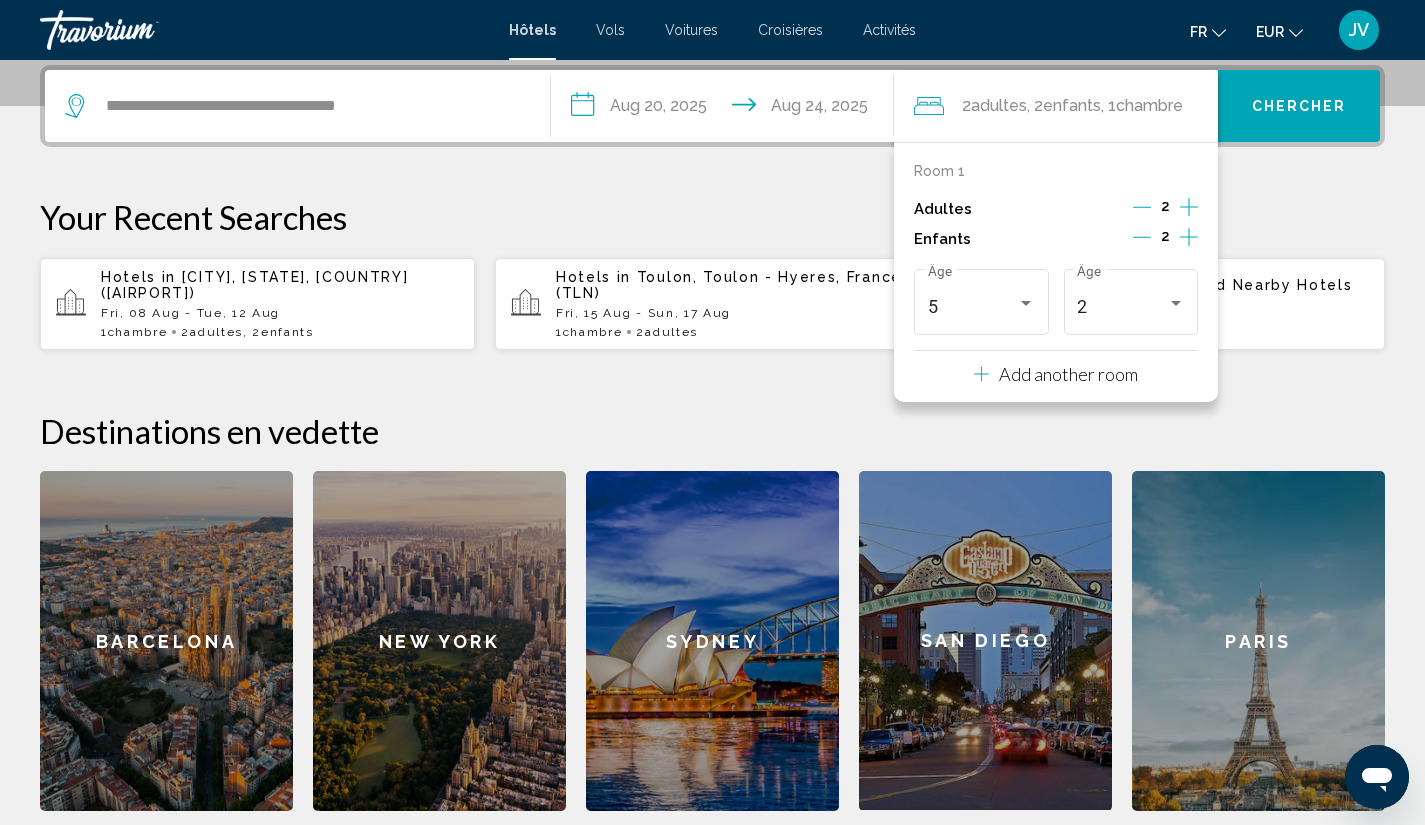 click on "Chercher" at bounding box center (1299, 107) 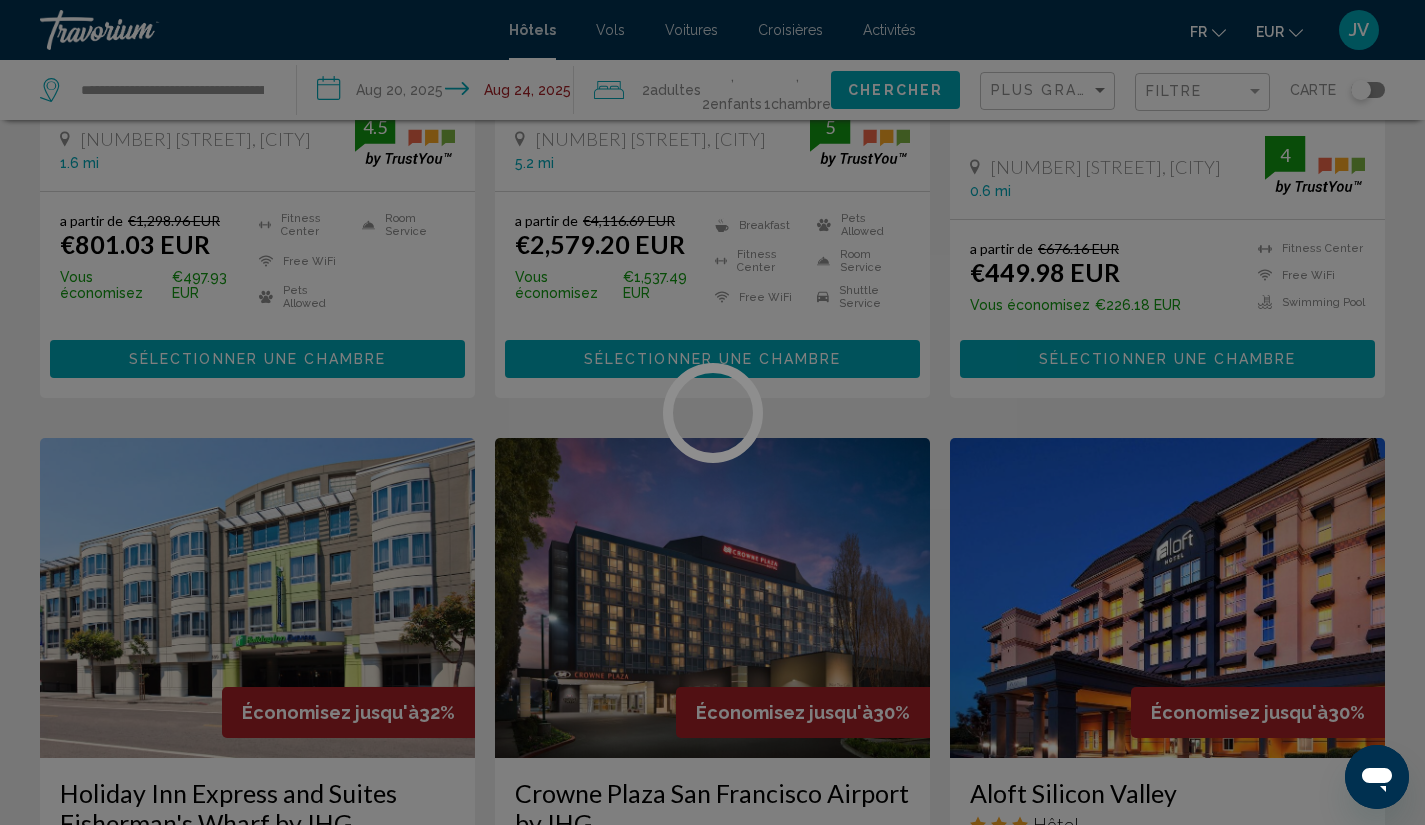 scroll, scrollTop: 0, scrollLeft: 0, axis: both 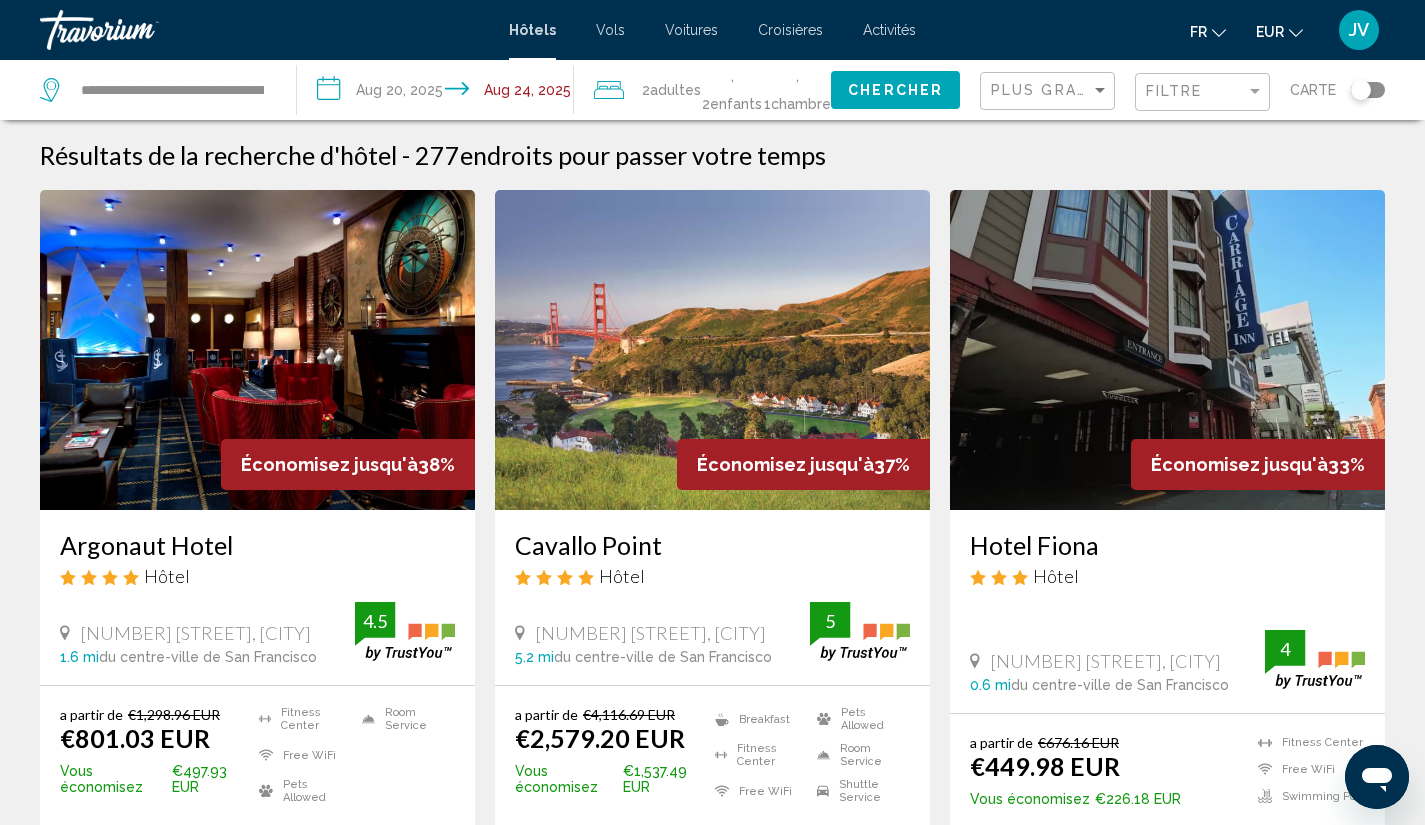 click on "Filtre" 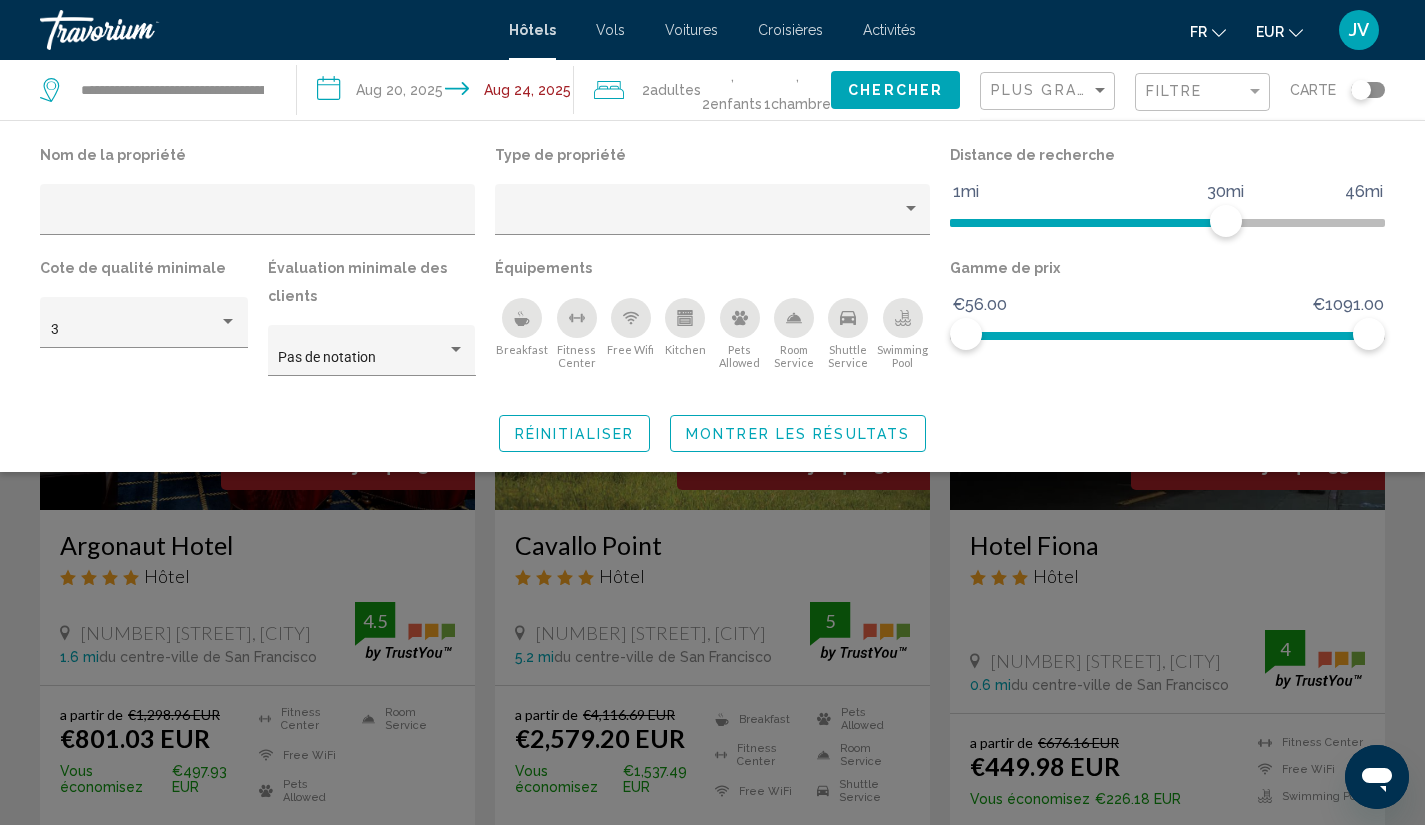 click 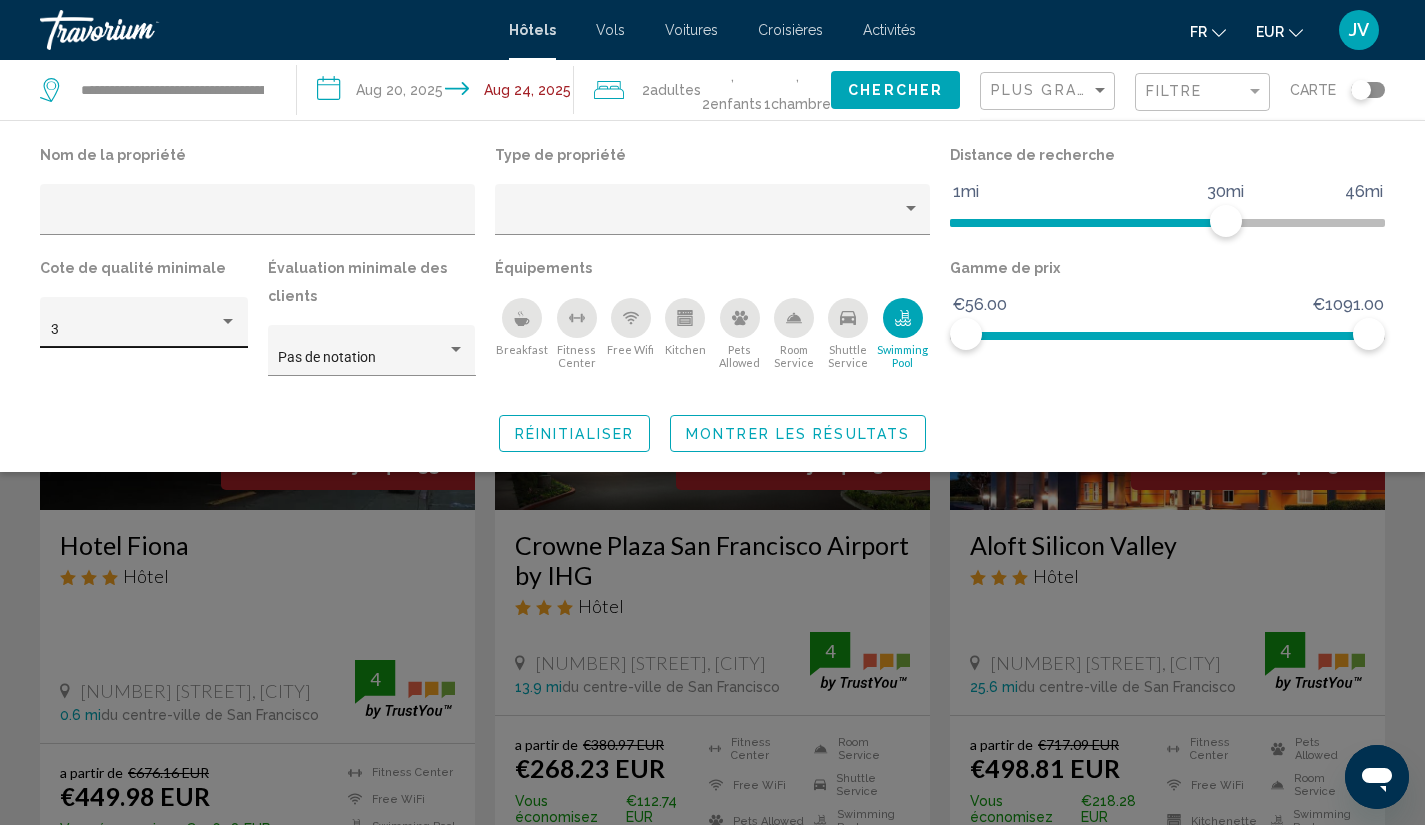 click on "3" 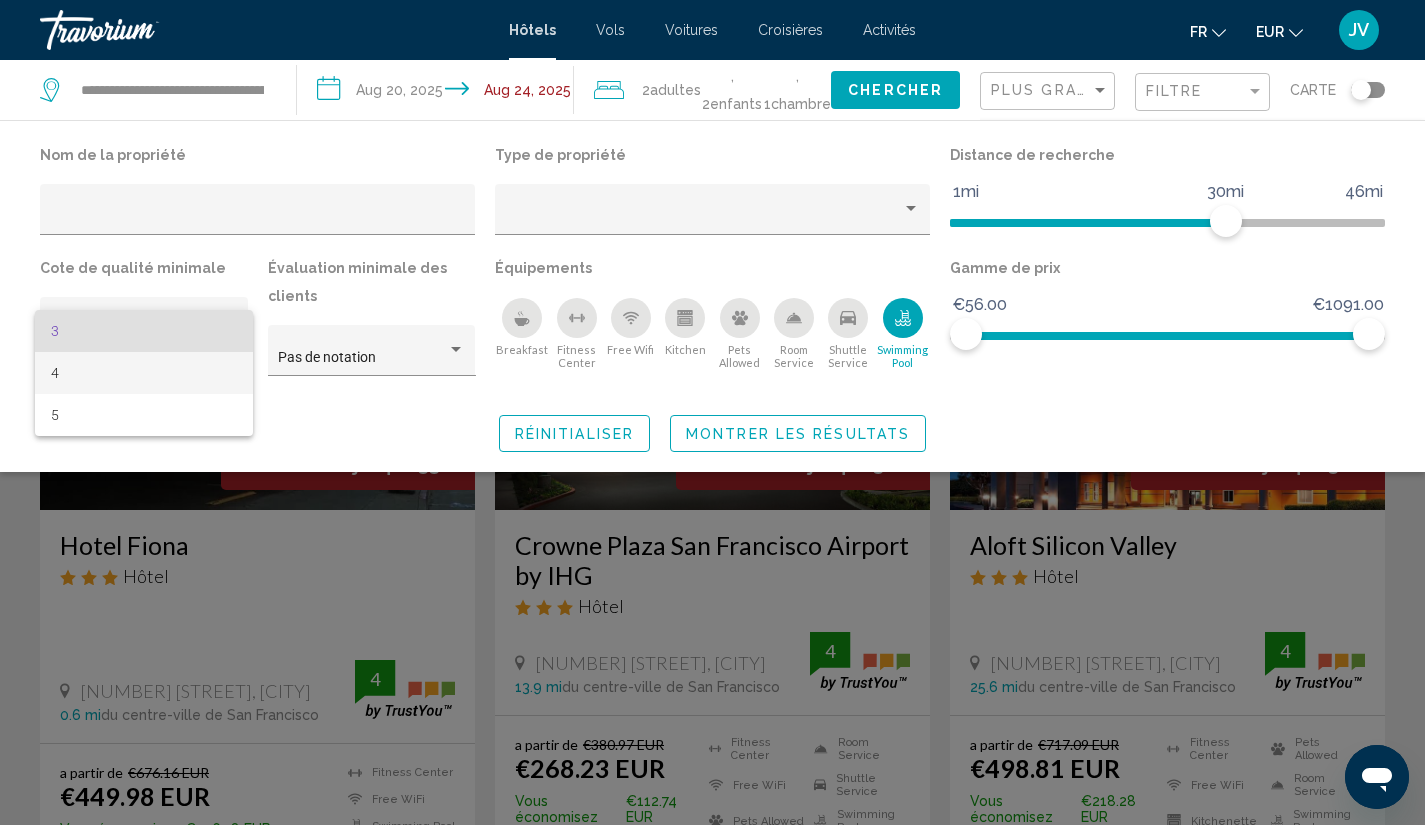 click on "4" at bounding box center [144, 373] 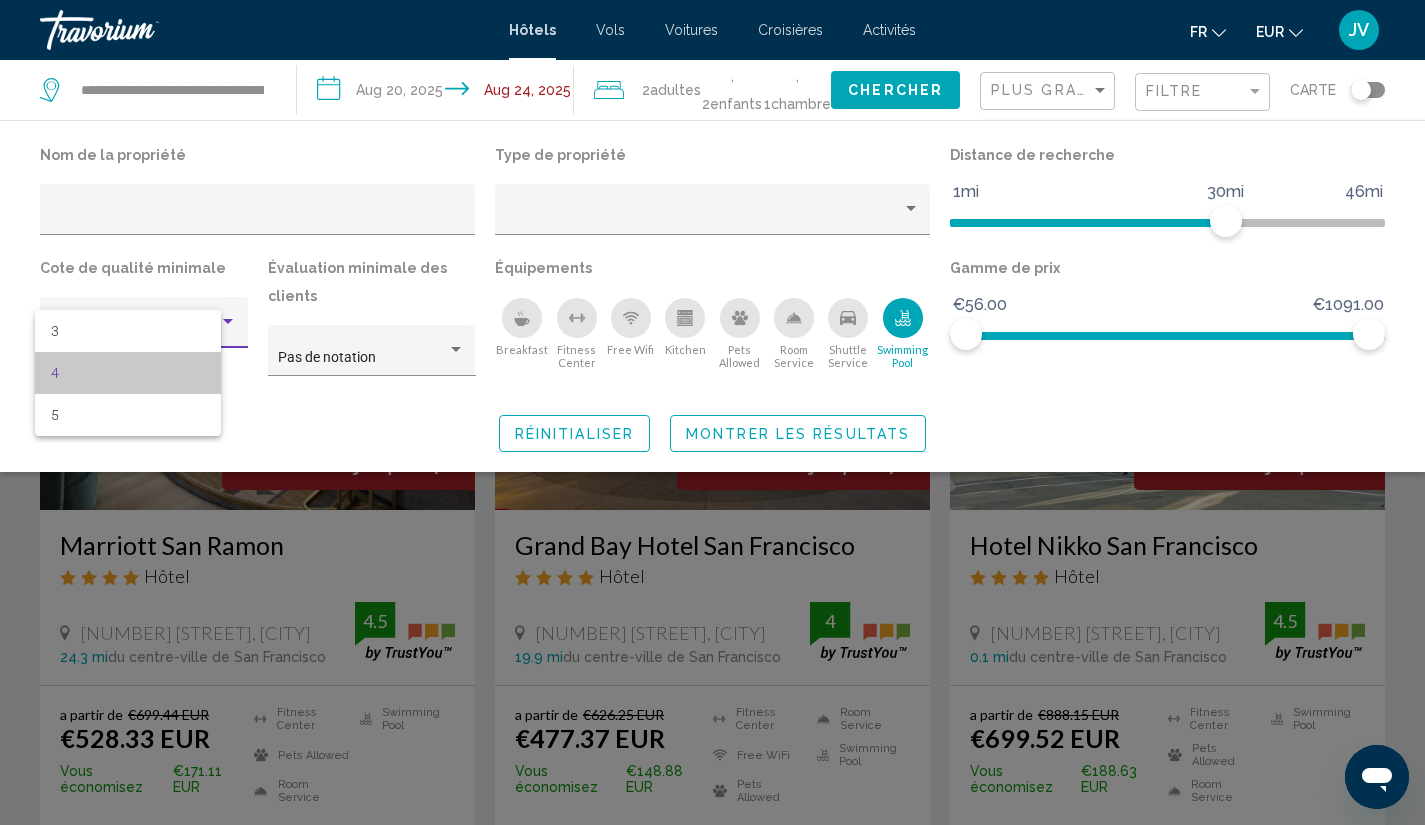 click on "Équipements
Breakfast
Fitness Center
Free Wifi
Kitchen
Pets Allowed
Room Service
Shuttle Service
Swimming Pool" 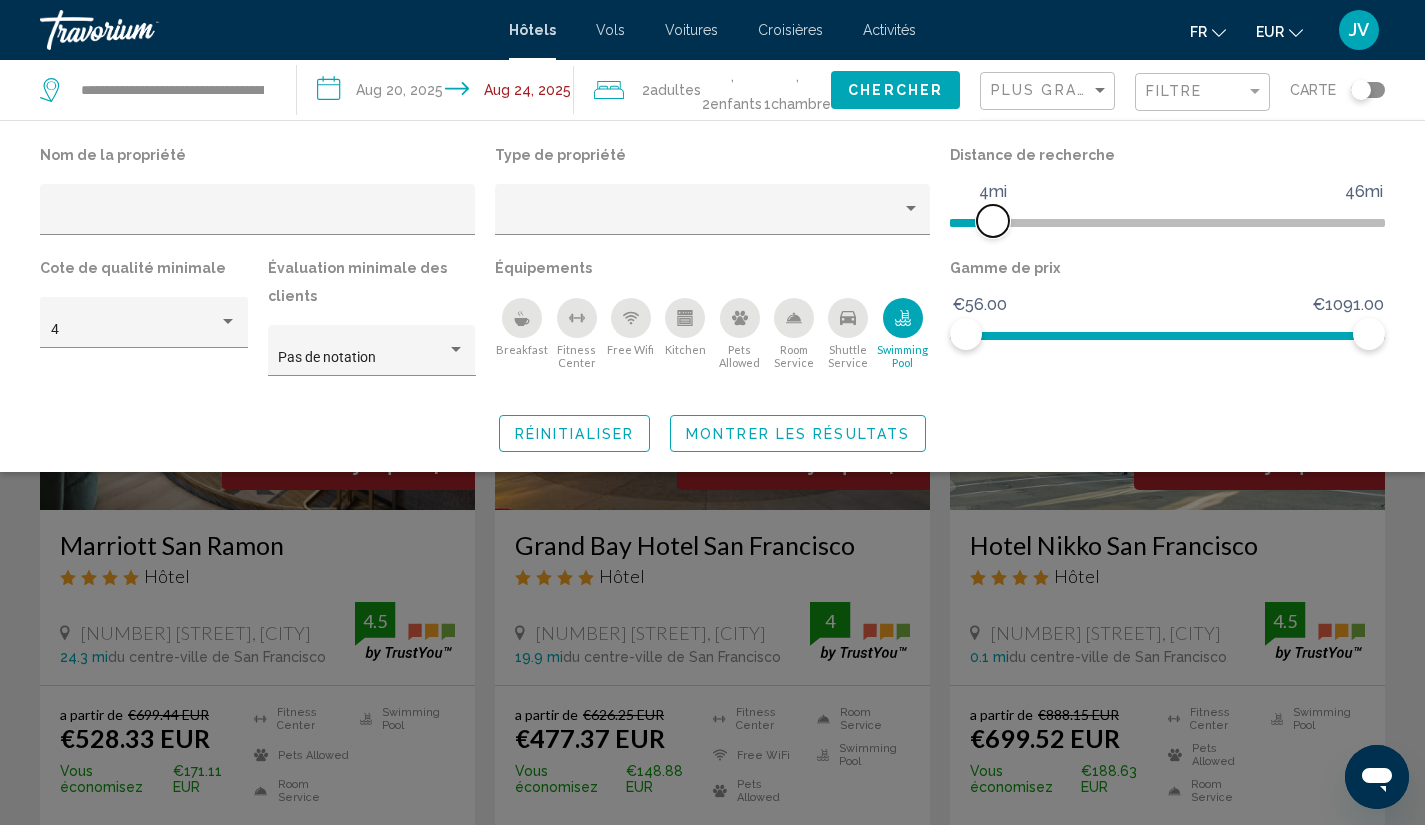 drag, startPoint x: 1228, startPoint y: 218, endPoint x: 992, endPoint y: 217, distance: 236.00212 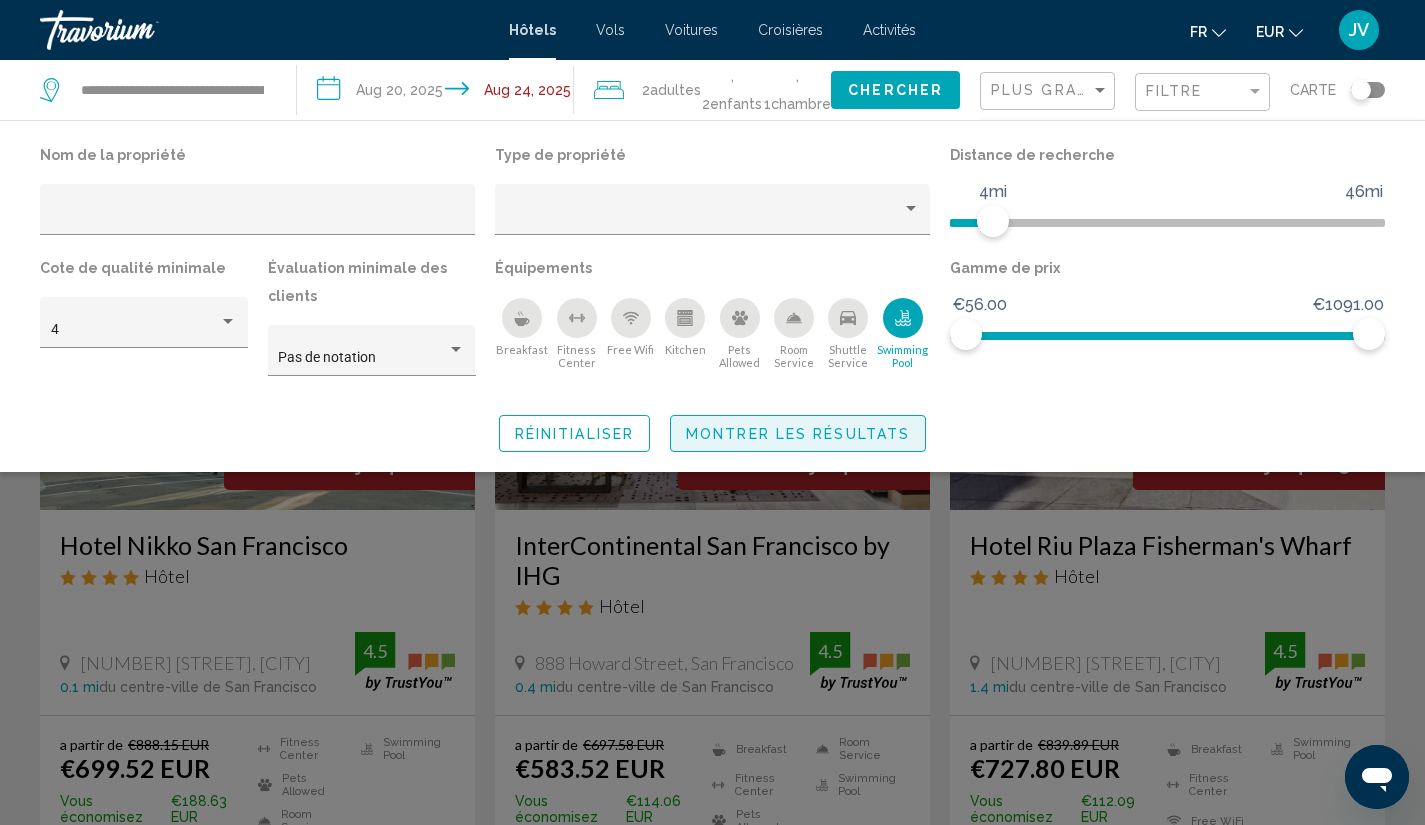 click on "Montrer les résultats" 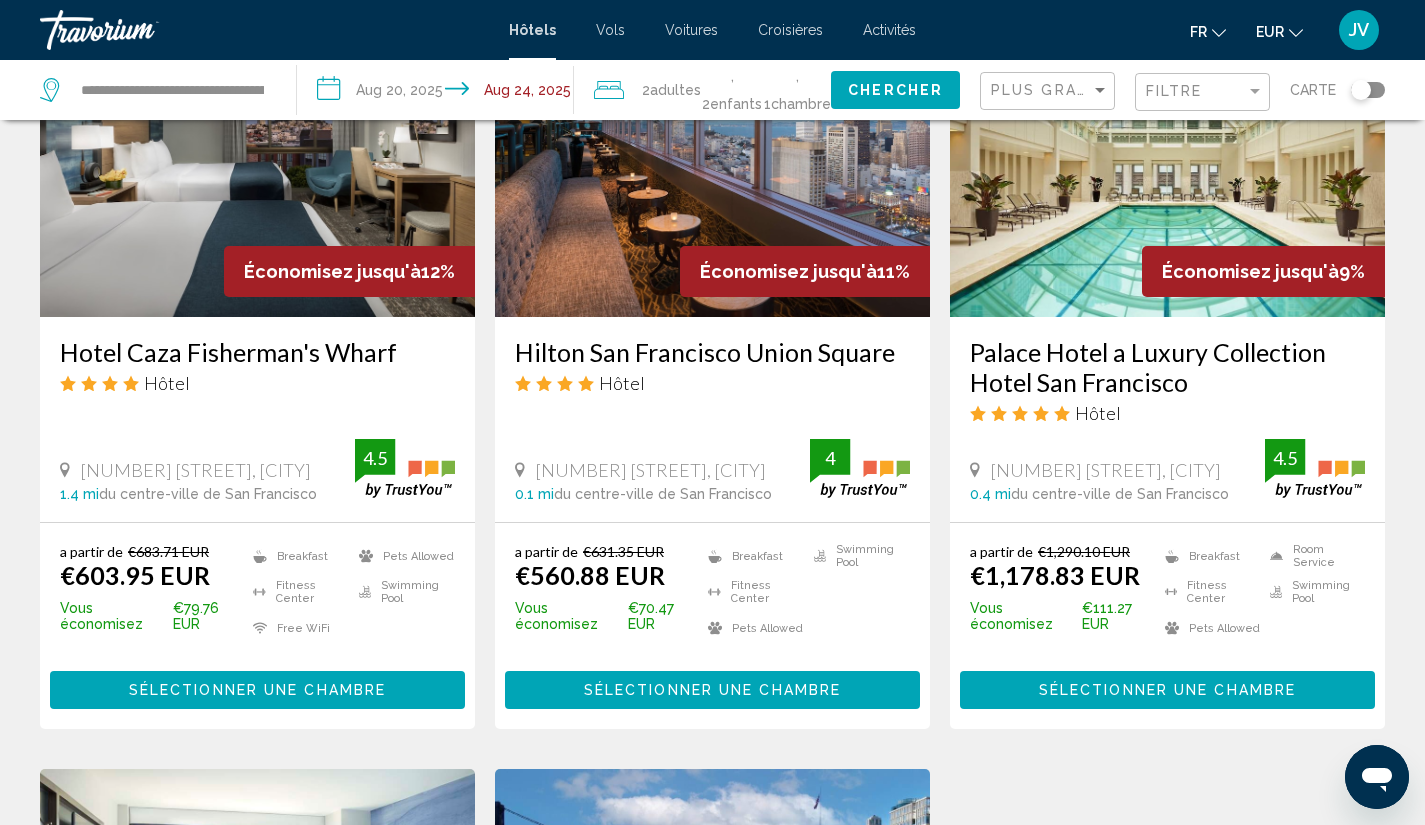 scroll, scrollTop: 966, scrollLeft: 0, axis: vertical 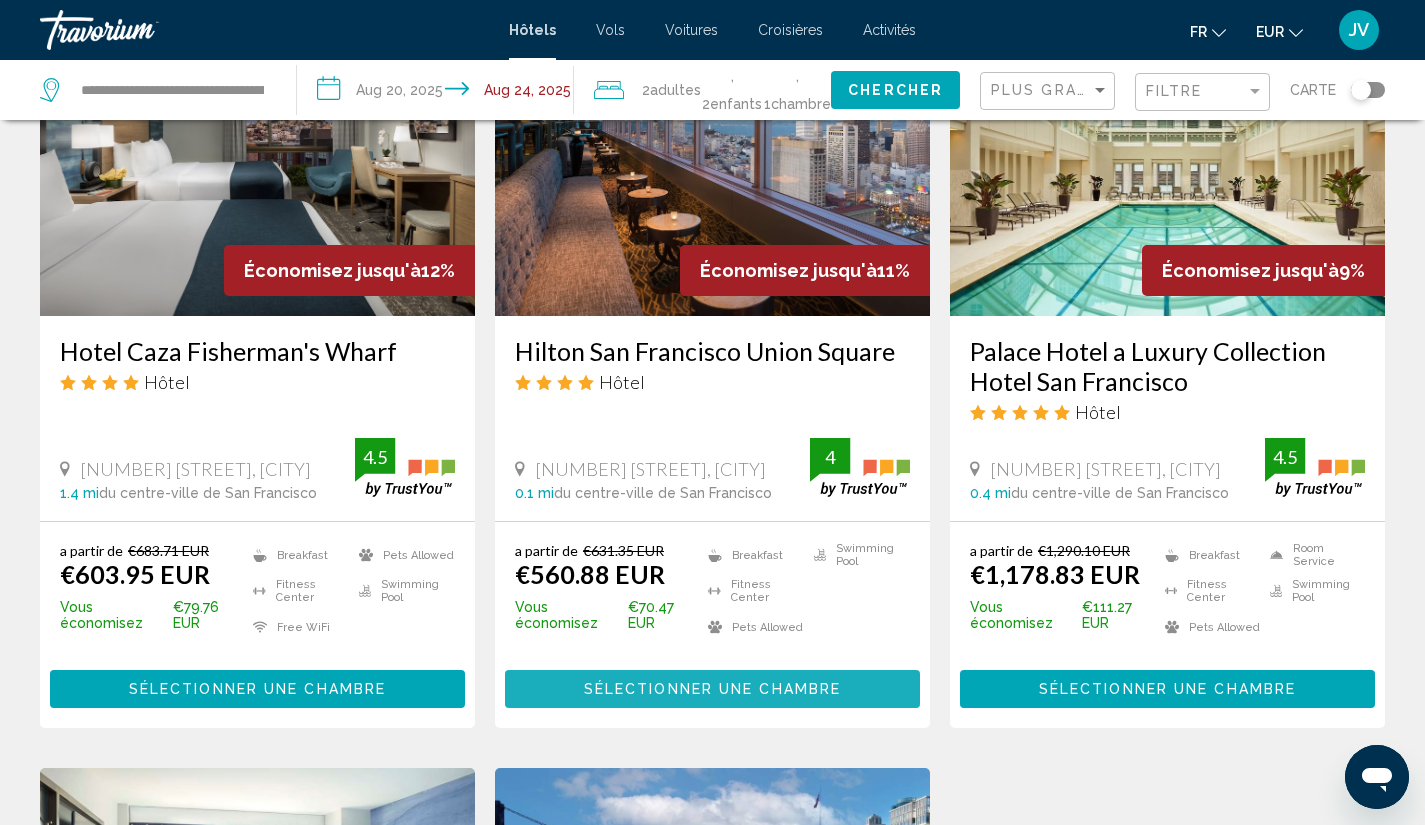 click on "Sélectionner une chambre" at bounding box center [712, 690] 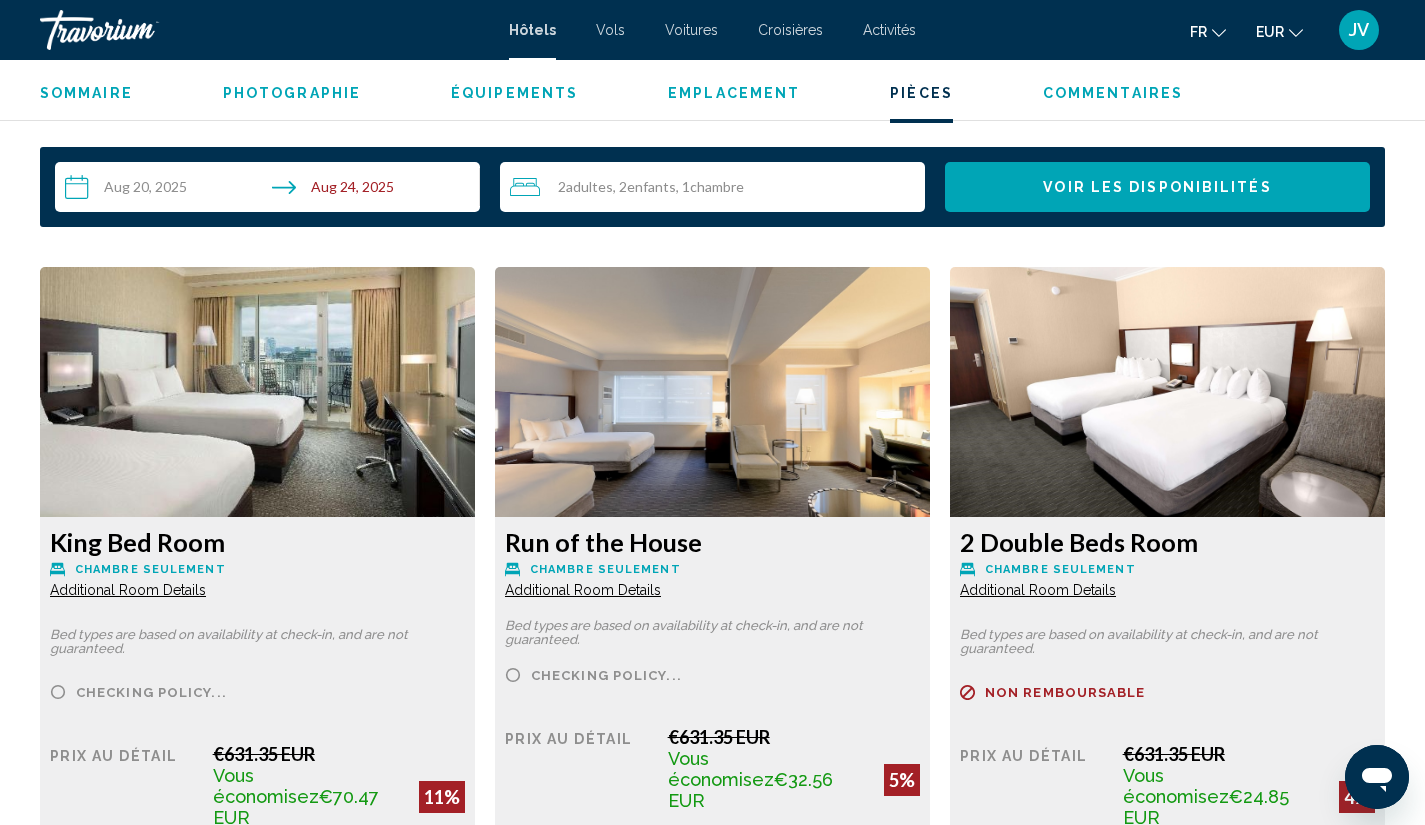 scroll, scrollTop: 2782, scrollLeft: 0, axis: vertical 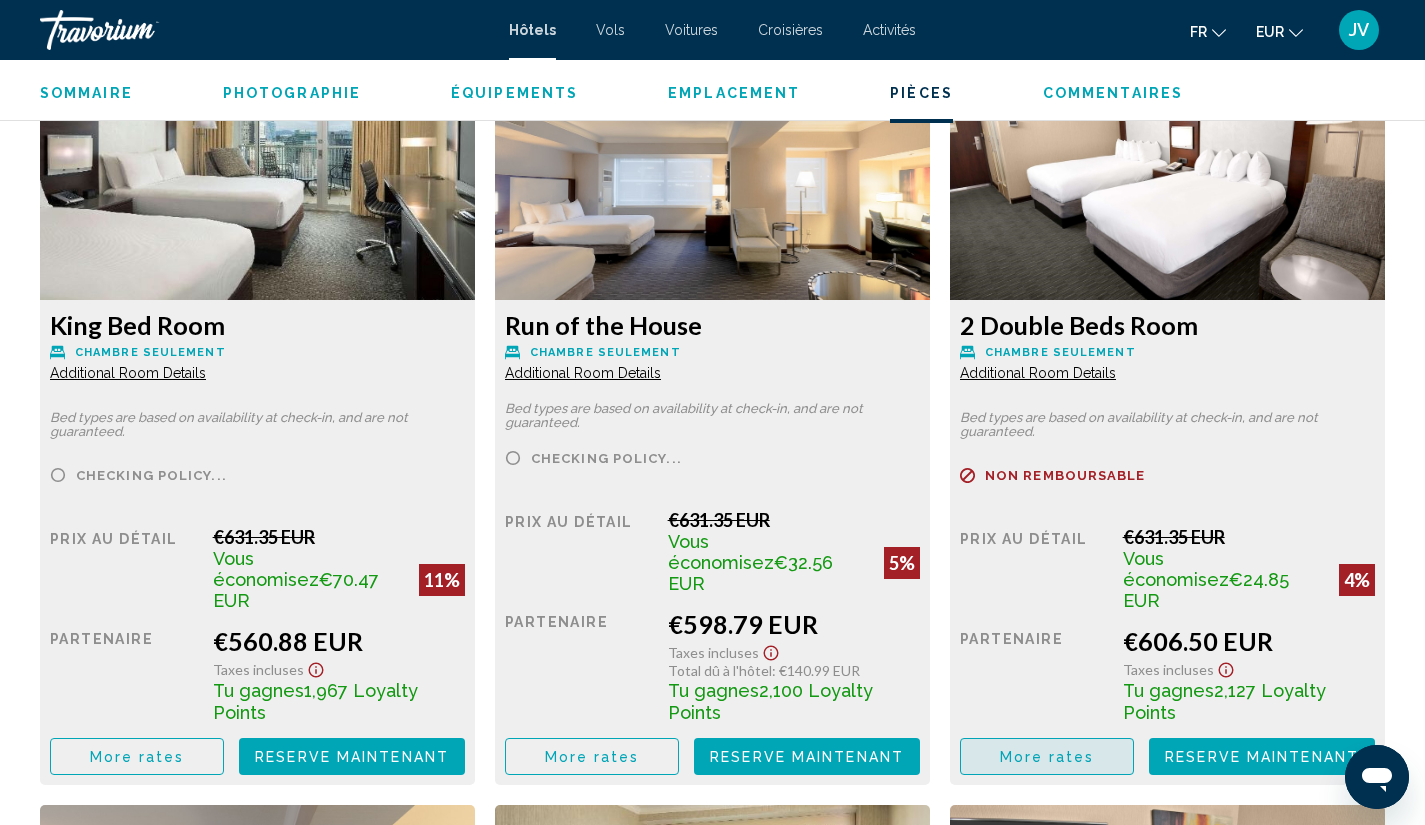 click on "More rates" at bounding box center (1047, 757) 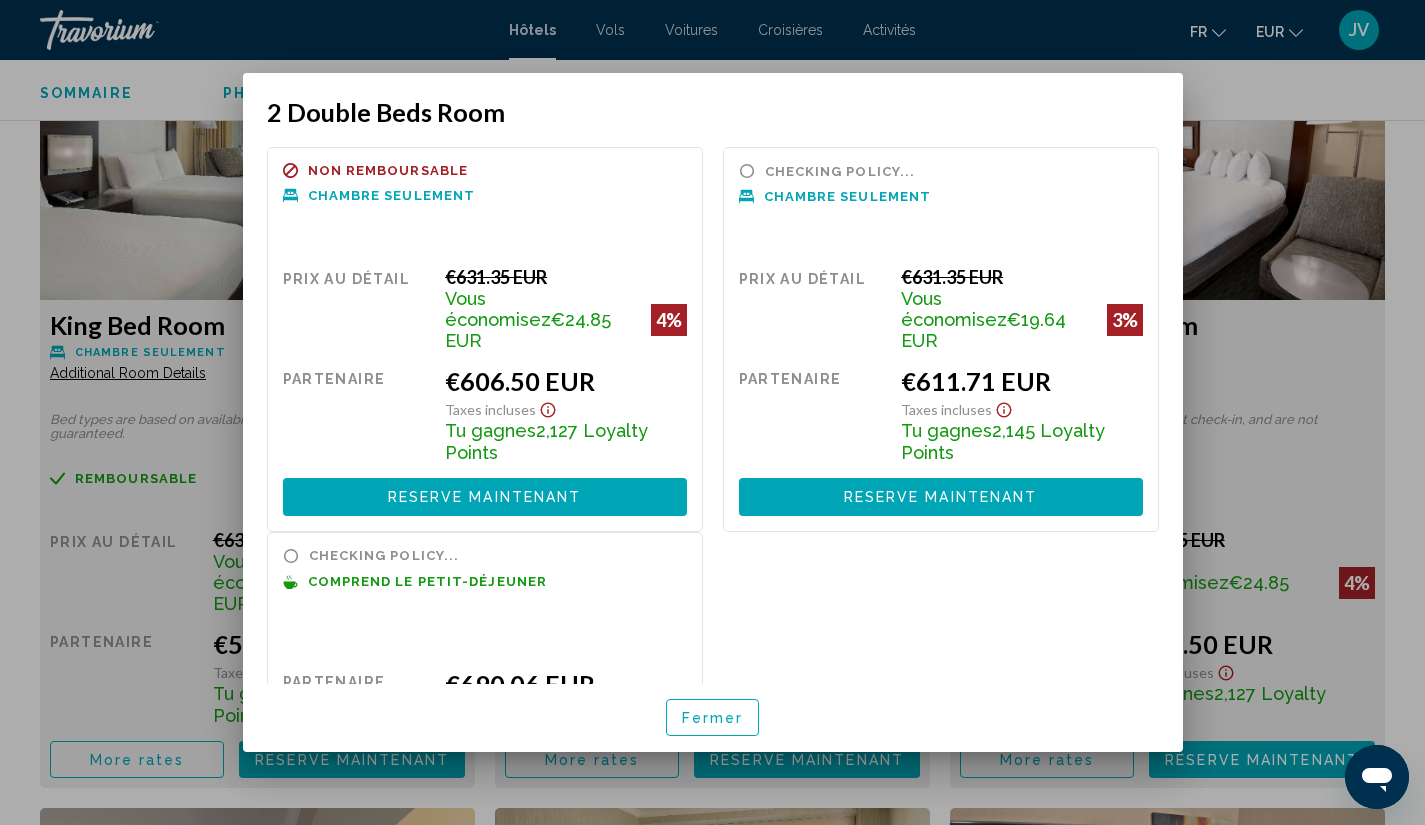 scroll, scrollTop: 145, scrollLeft: 0, axis: vertical 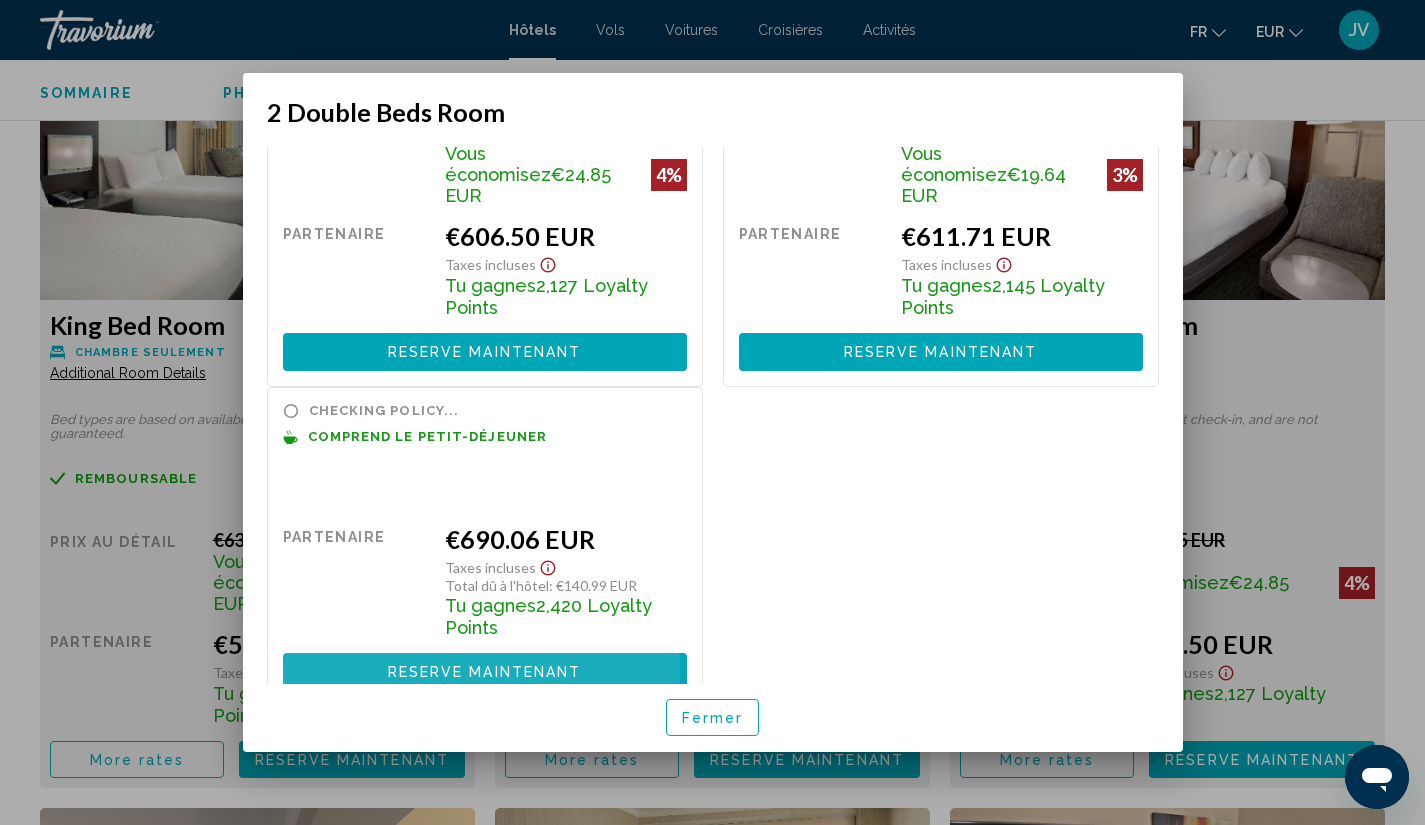 click on "Reserve maintenant" at bounding box center [485, 672] 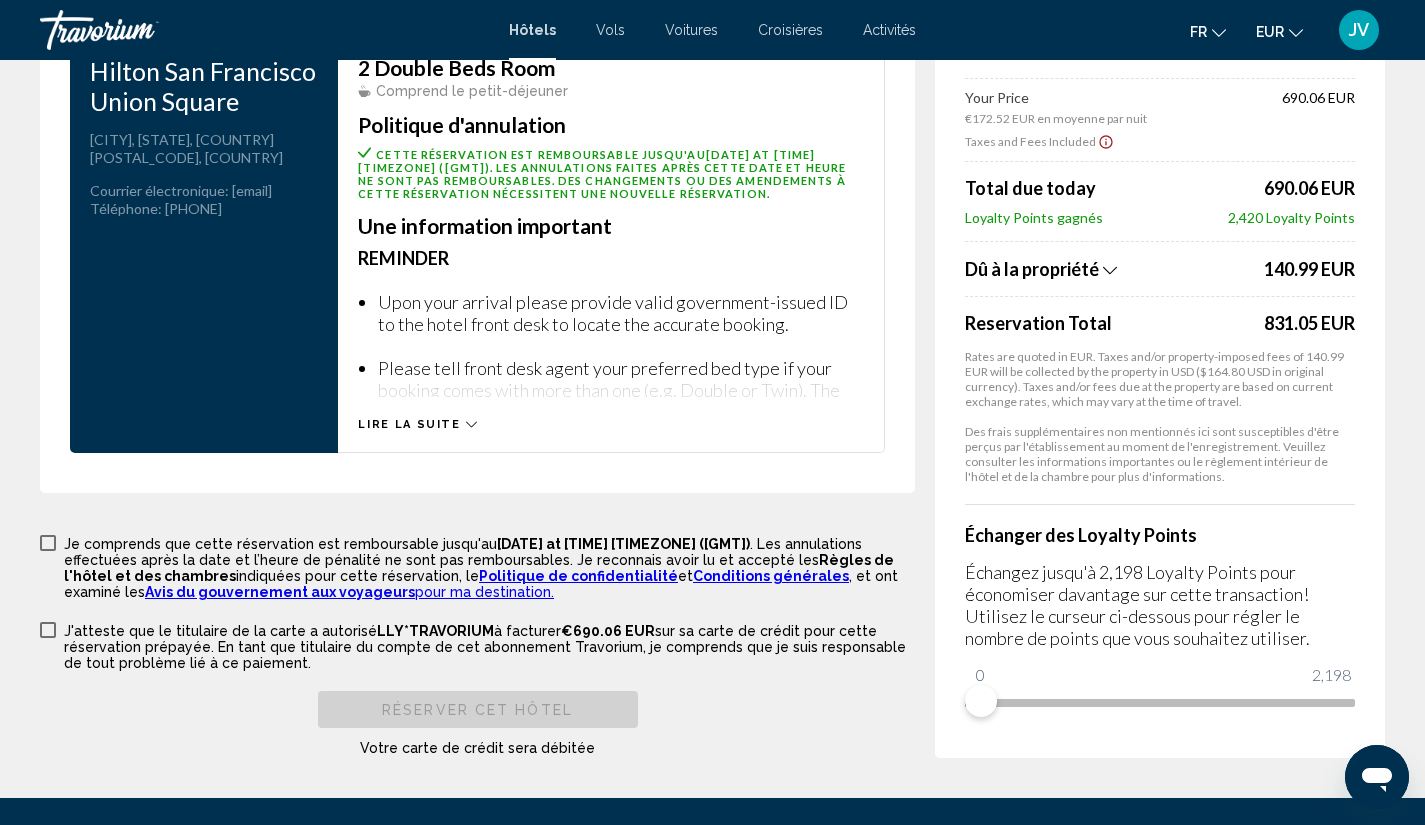 scroll, scrollTop: 2939, scrollLeft: 0, axis: vertical 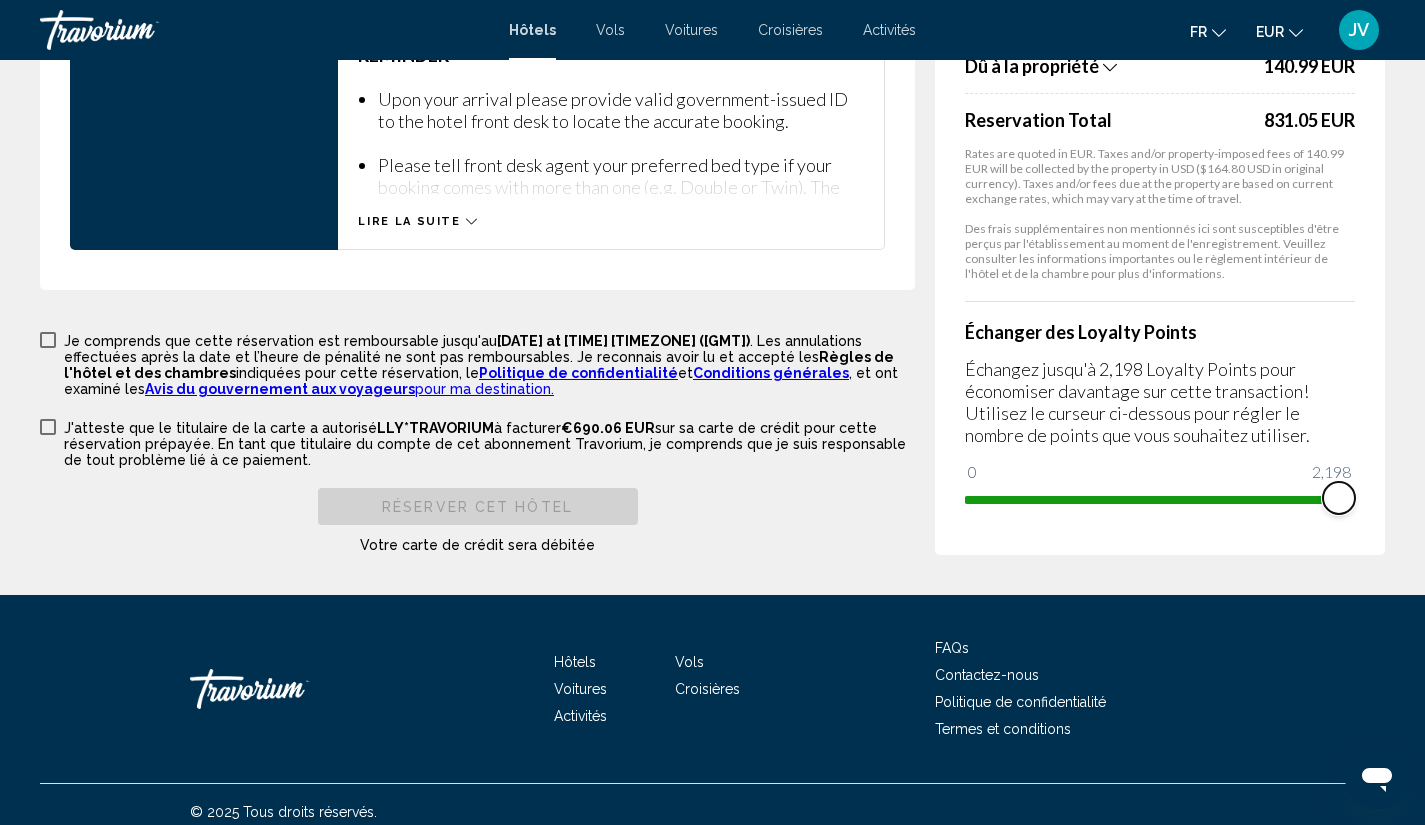drag, startPoint x: 984, startPoint y: 485, endPoint x: 1340, endPoint y: 509, distance: 356.80807 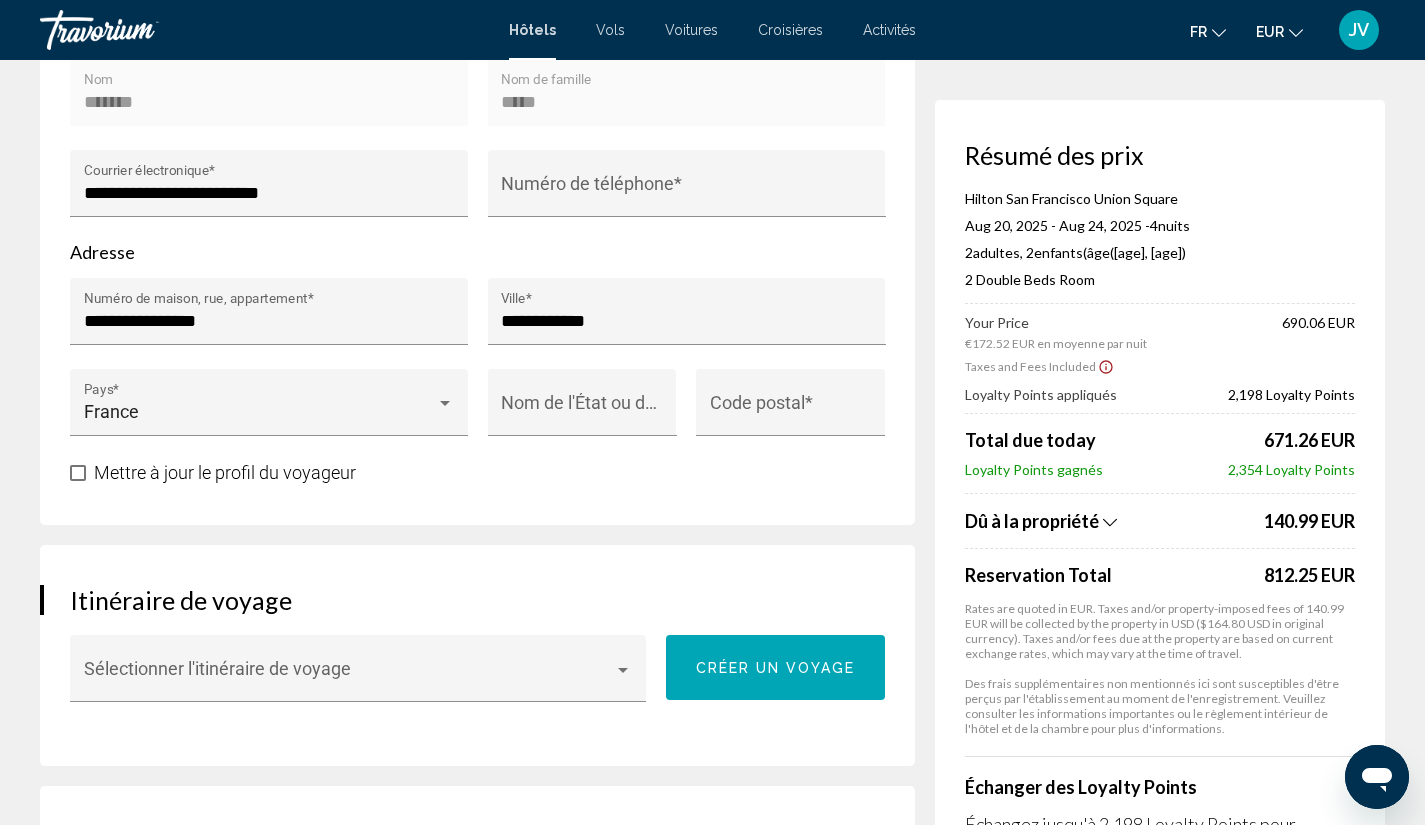 scroll, scrollTop: 753, scrollLeft: 0, axis: vertical 